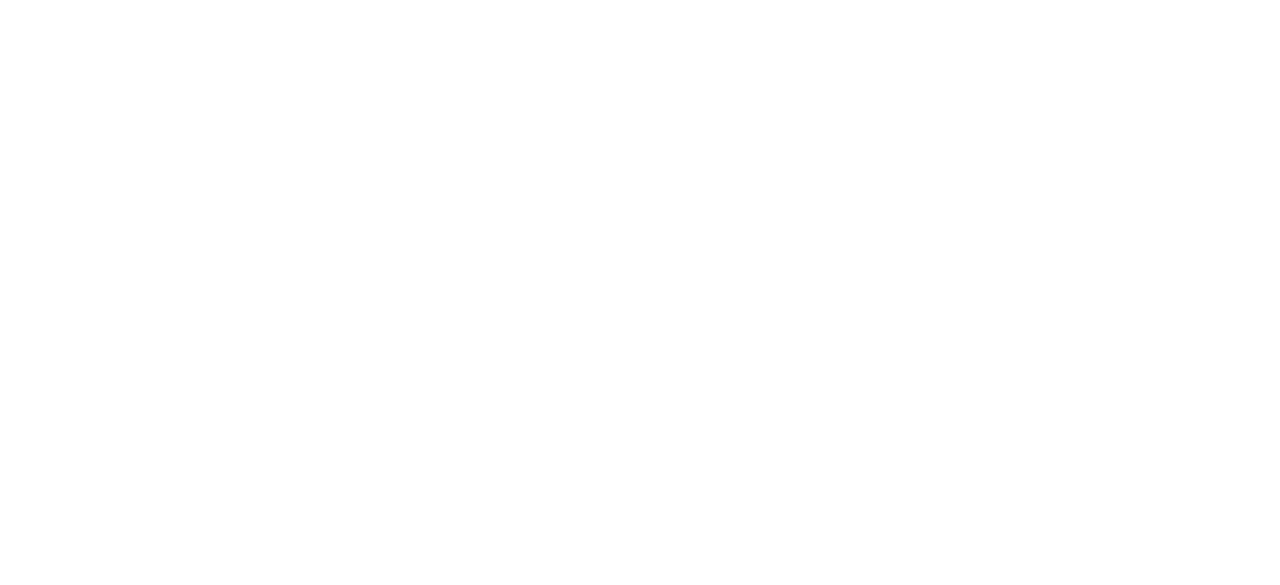 scroll, scrollTop: 0, scrollLeft: 0, axis: both 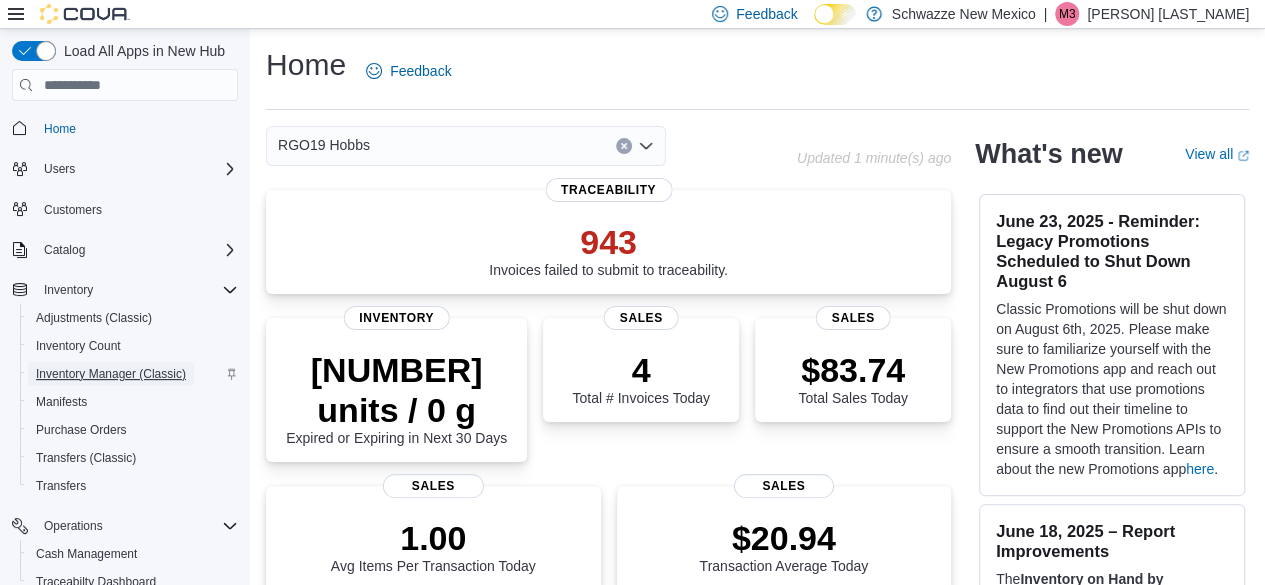 click on "Inventory Manager (Classic)" at bounding box center (111, 374) 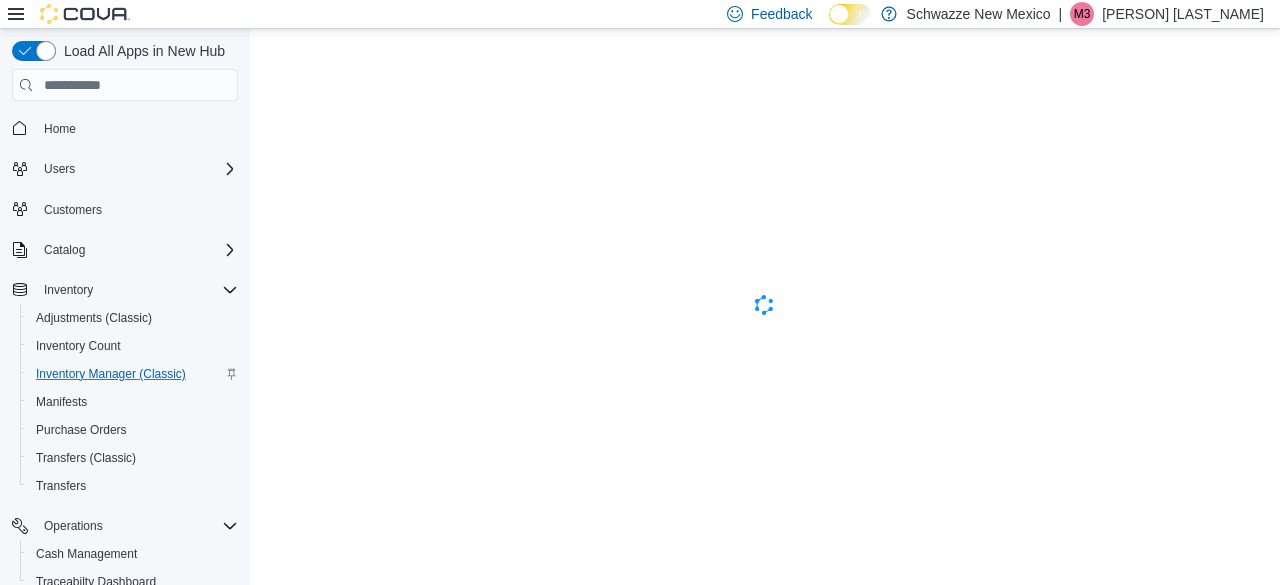 scroll, scrollTop: 0, scrollLeft: 0, axis: both 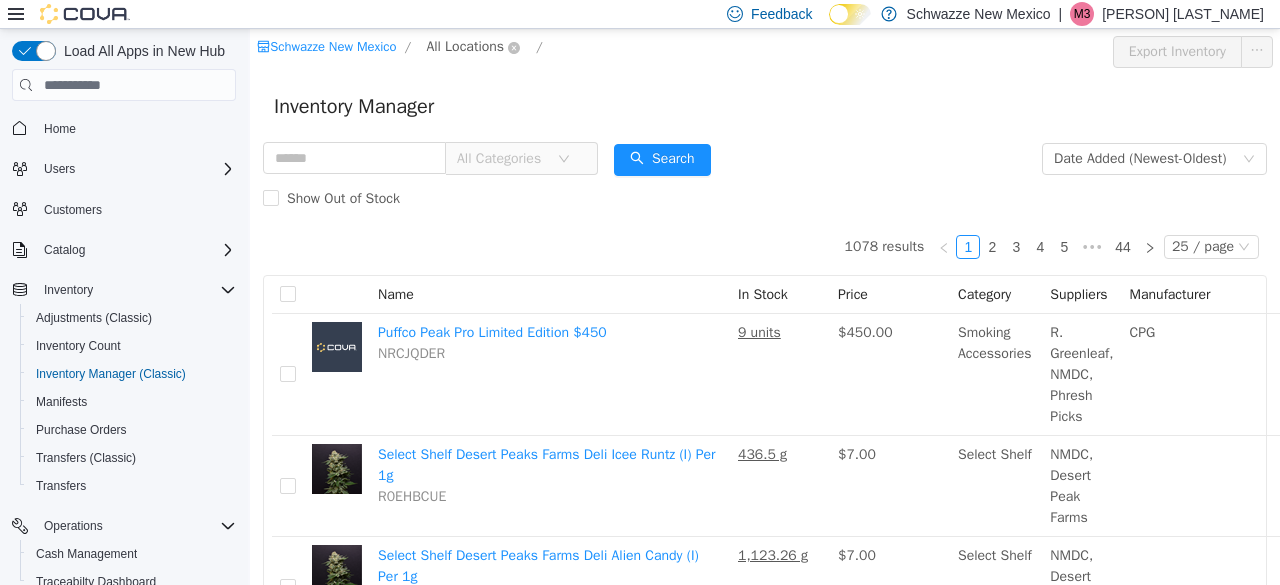 click on "All Locations" at bounding box center (465, 47) 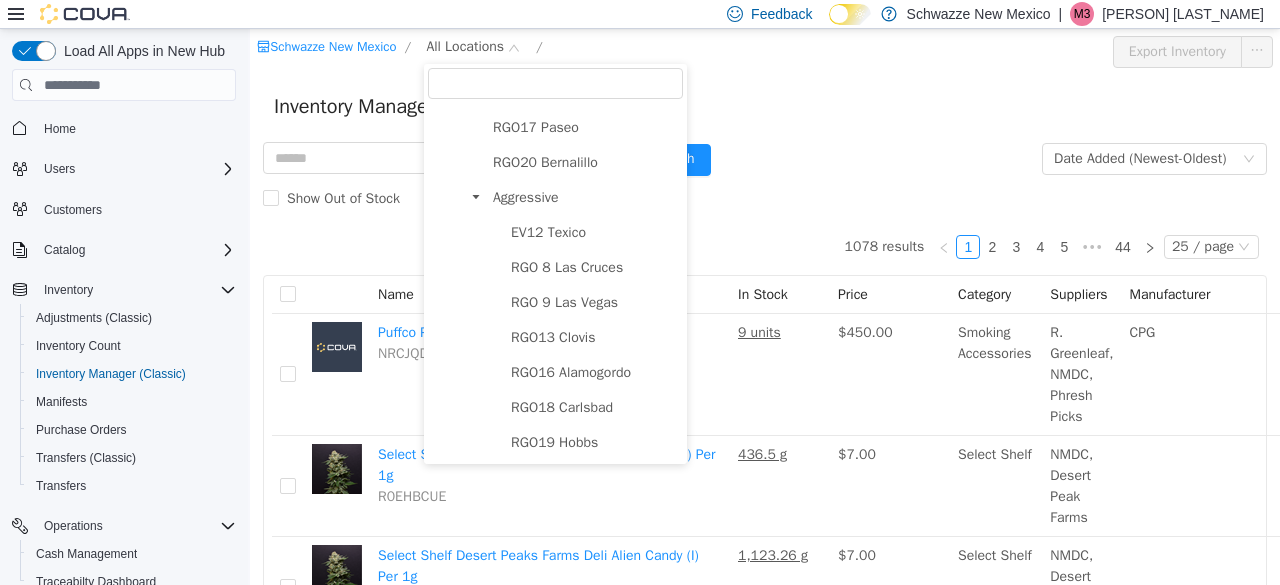 scroll, scrollTop: 1097, scrollLeft: 0, axis: vertical 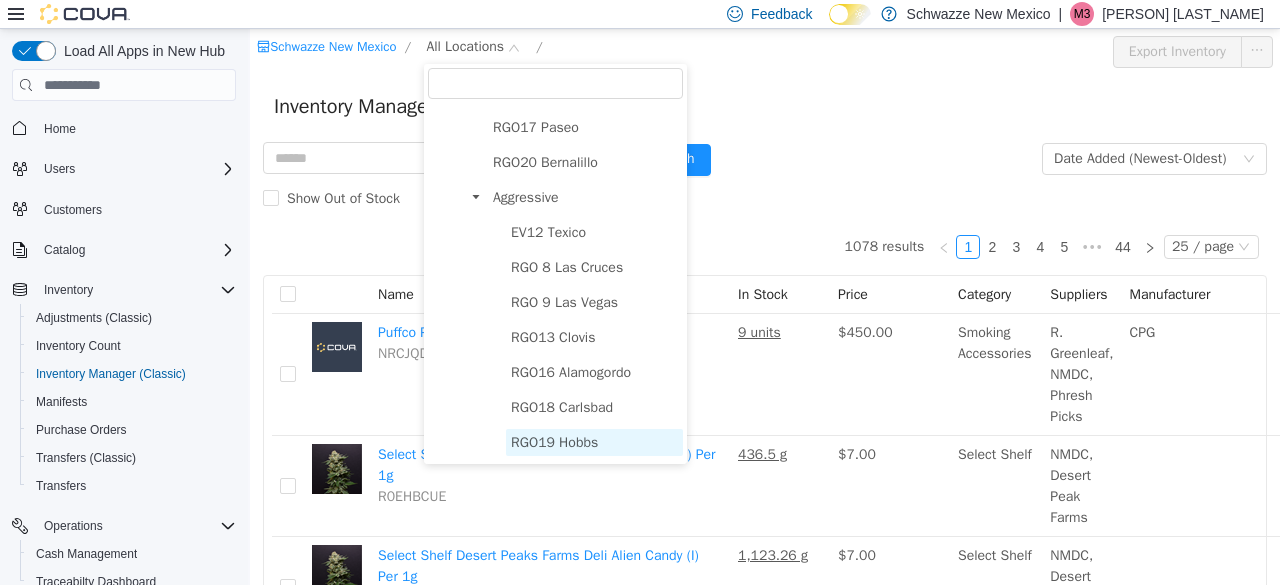 click on "RGO19 Hobbs" at bounding box center [554, 442] 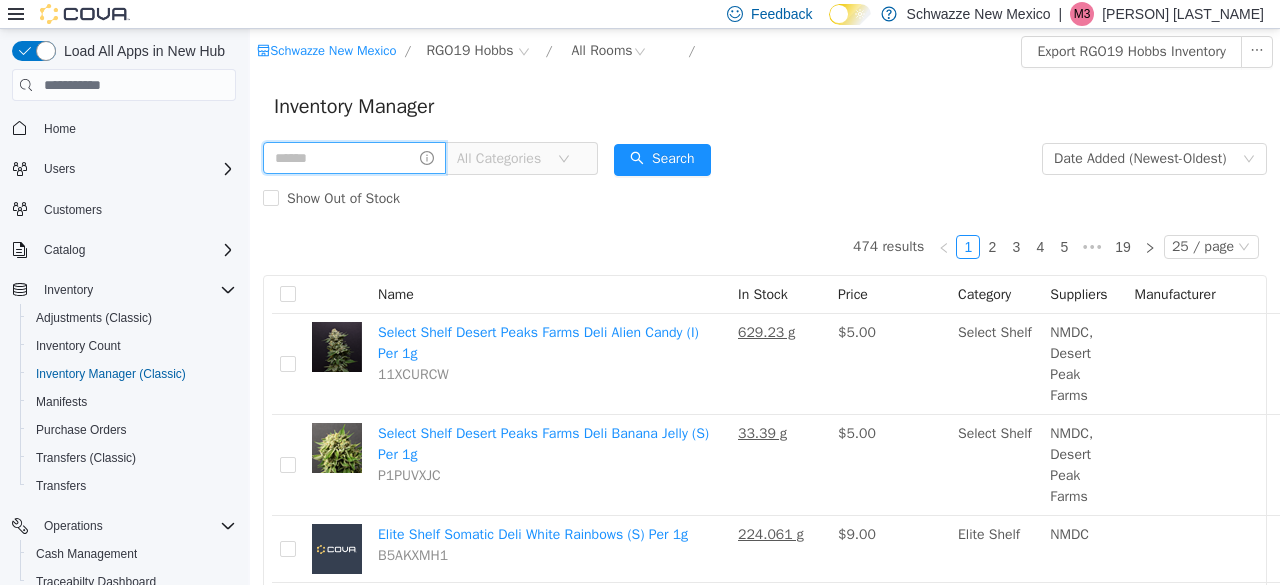 click at bounding box center [354, 158] 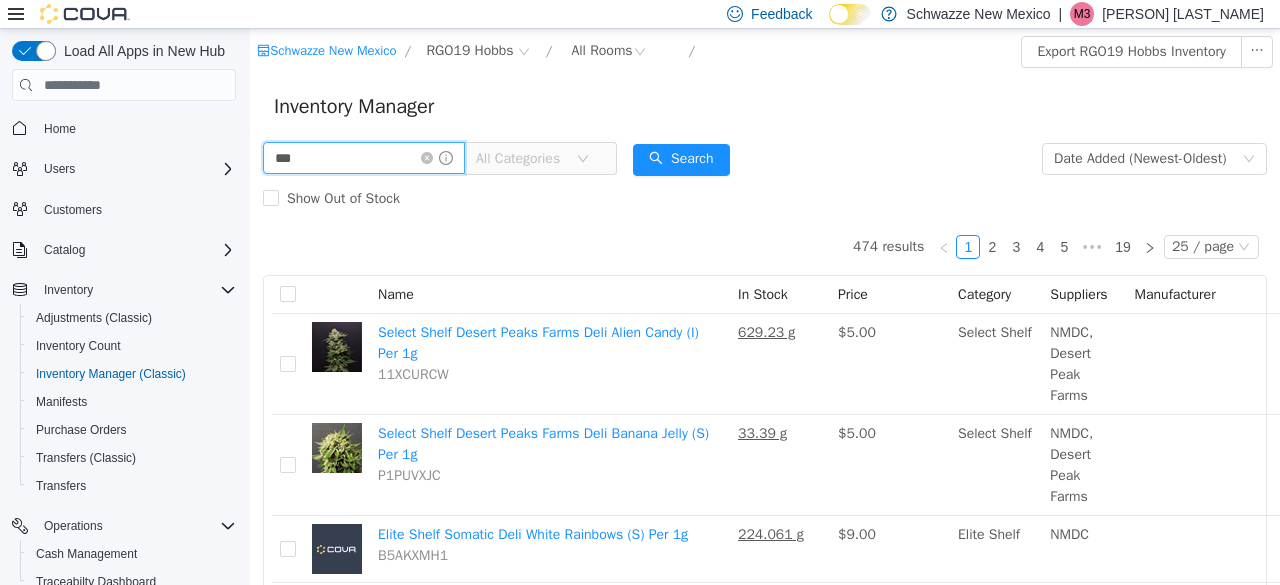 type on "****" 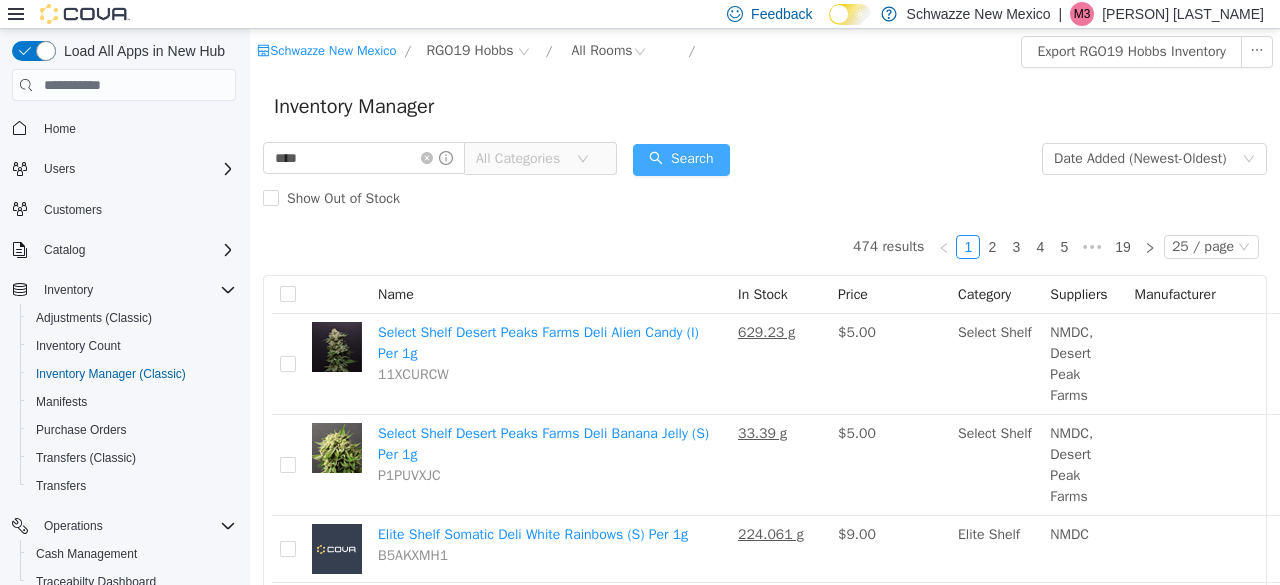 click on "Search" at bounding box center [681, 160] 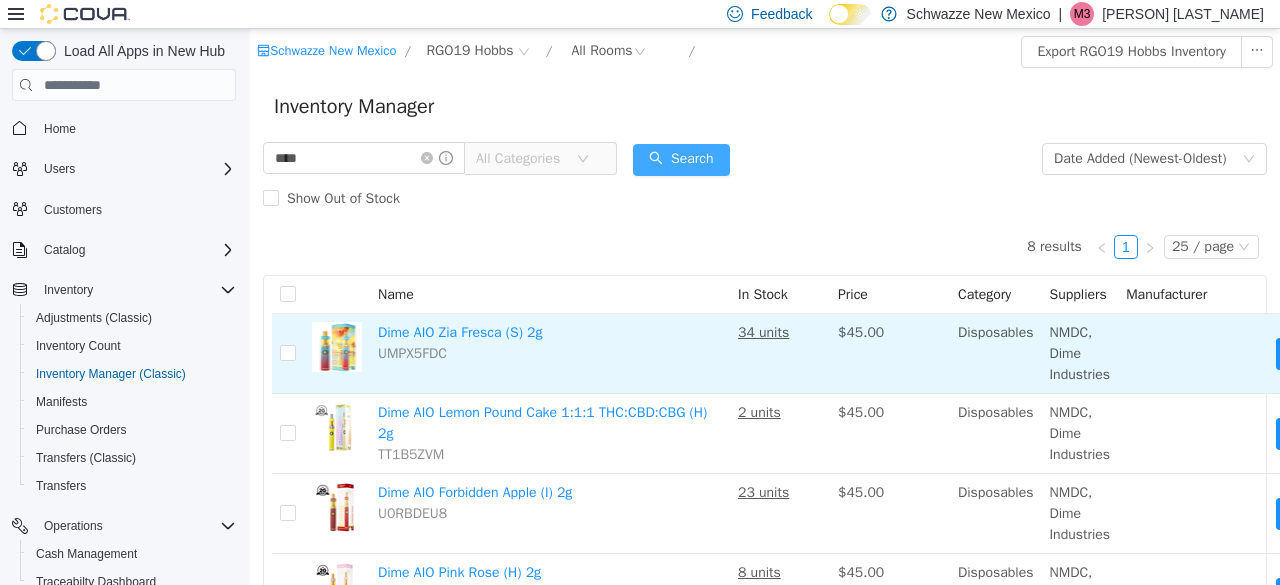 scroll, scrollTop: 0, scrollLeft: 141, axis: horizontal 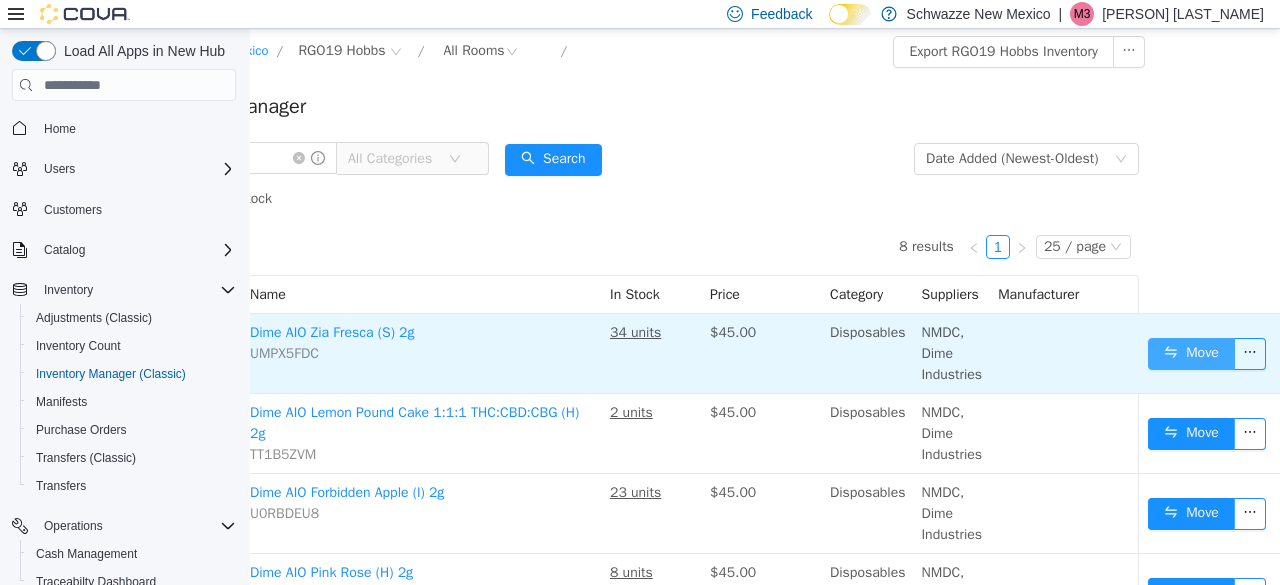 click on "Move" at bounding box center (1191, 354) 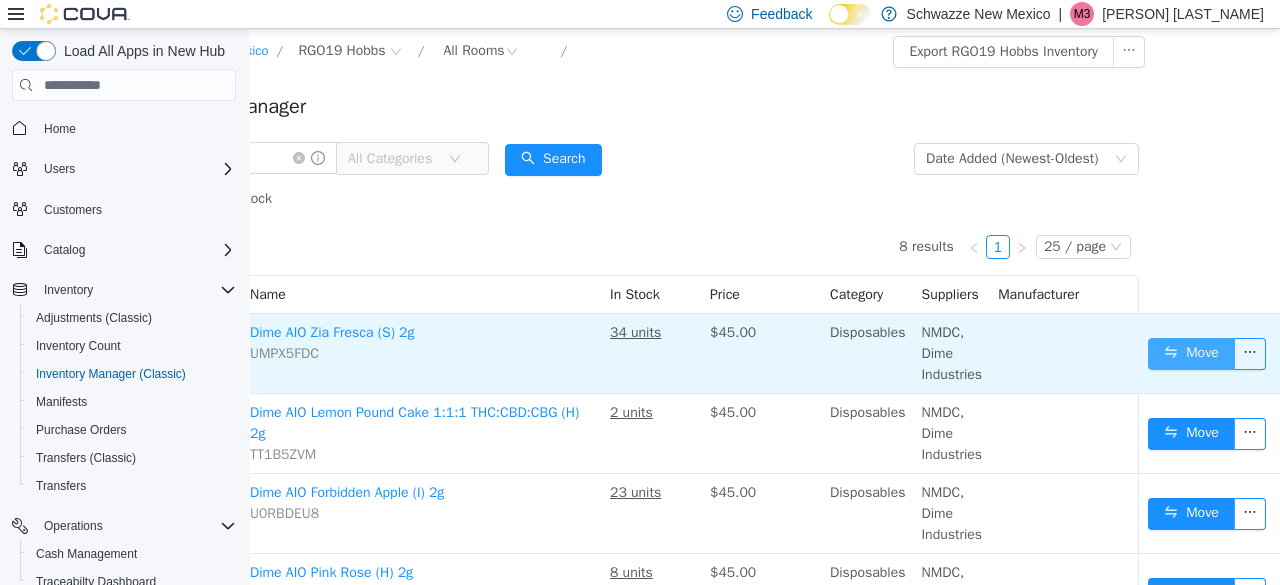 scroll, scrollTop: 0, scrollLeft: 126, axis: horizontal 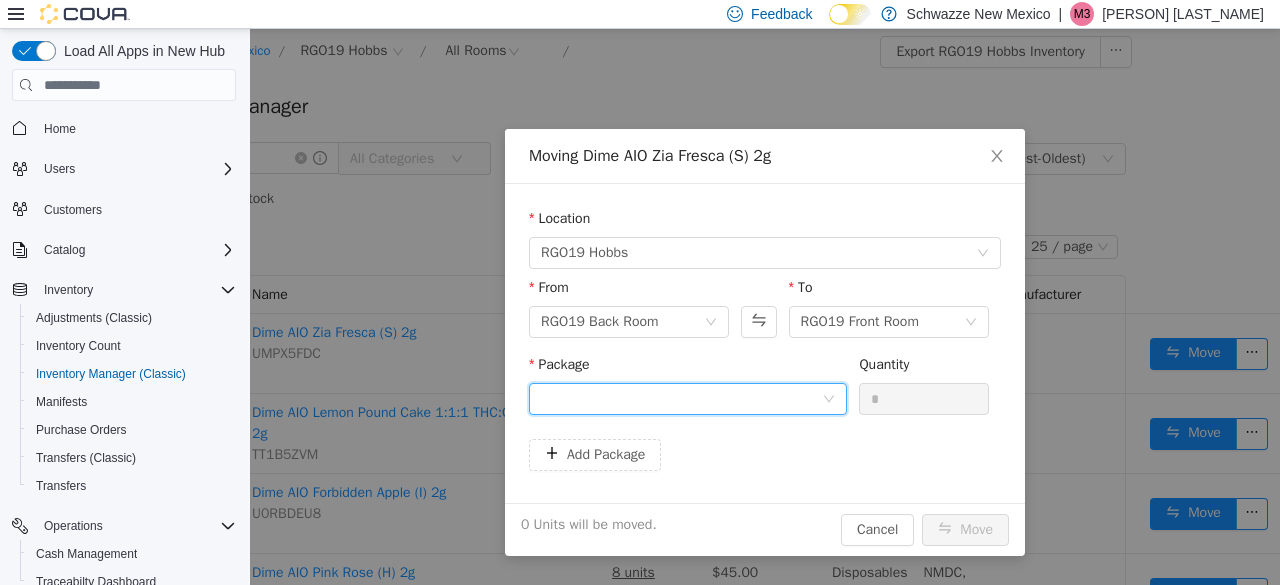 click at bounding box center [681, 399] 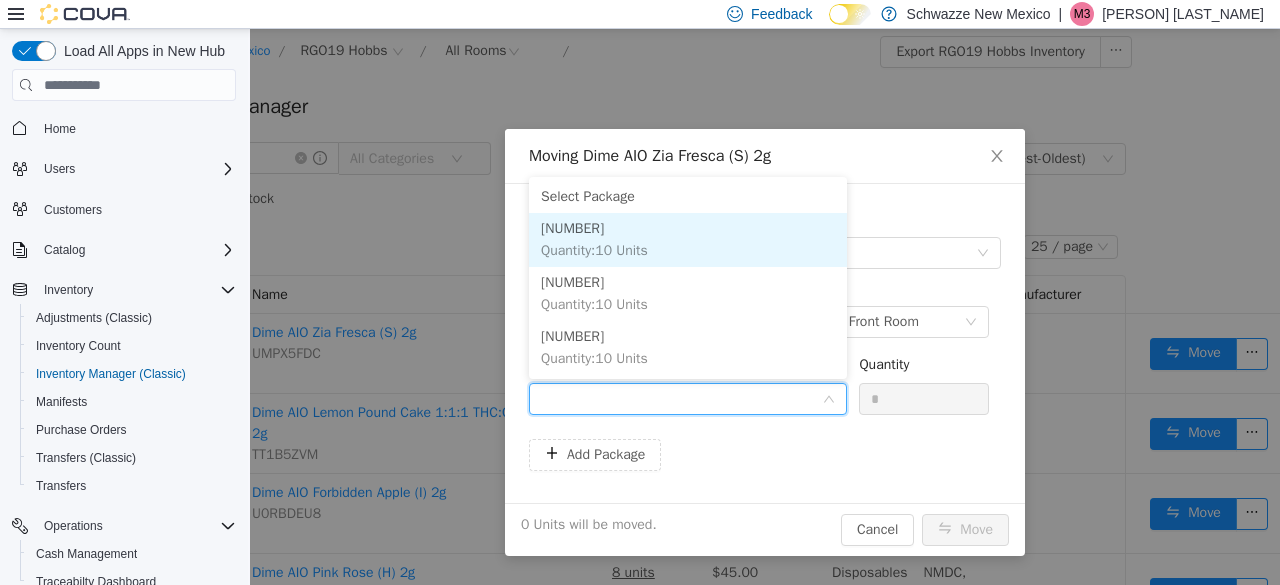 click on "Quantity :  10 Units" at bounding box center (594, 250) 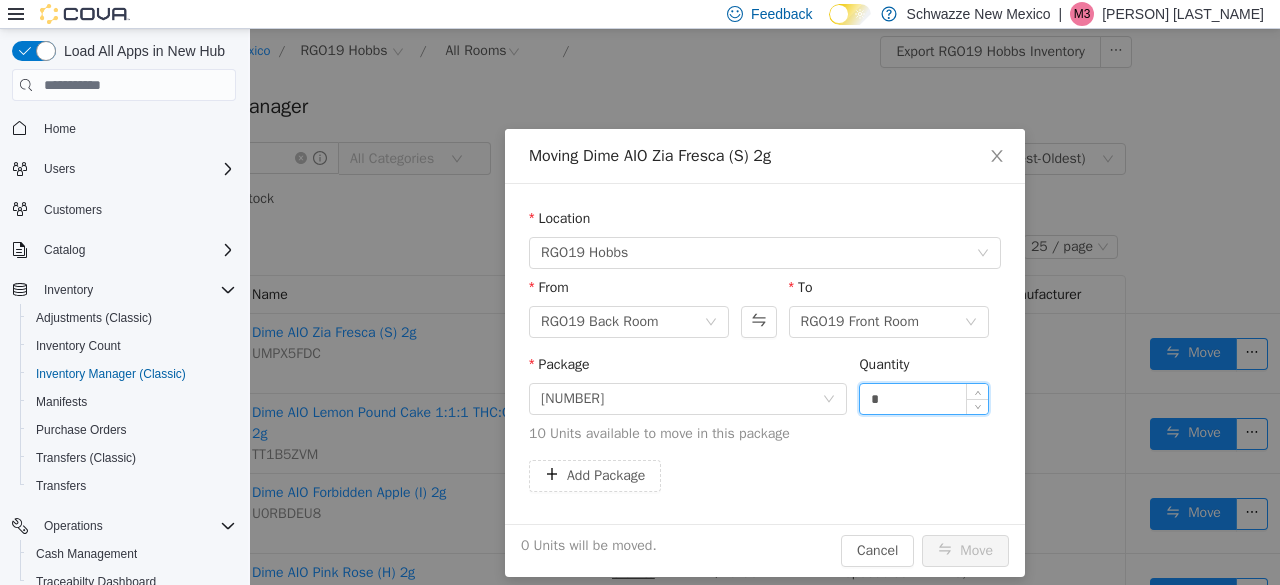 click on "*" at bounding box center [924, 399] 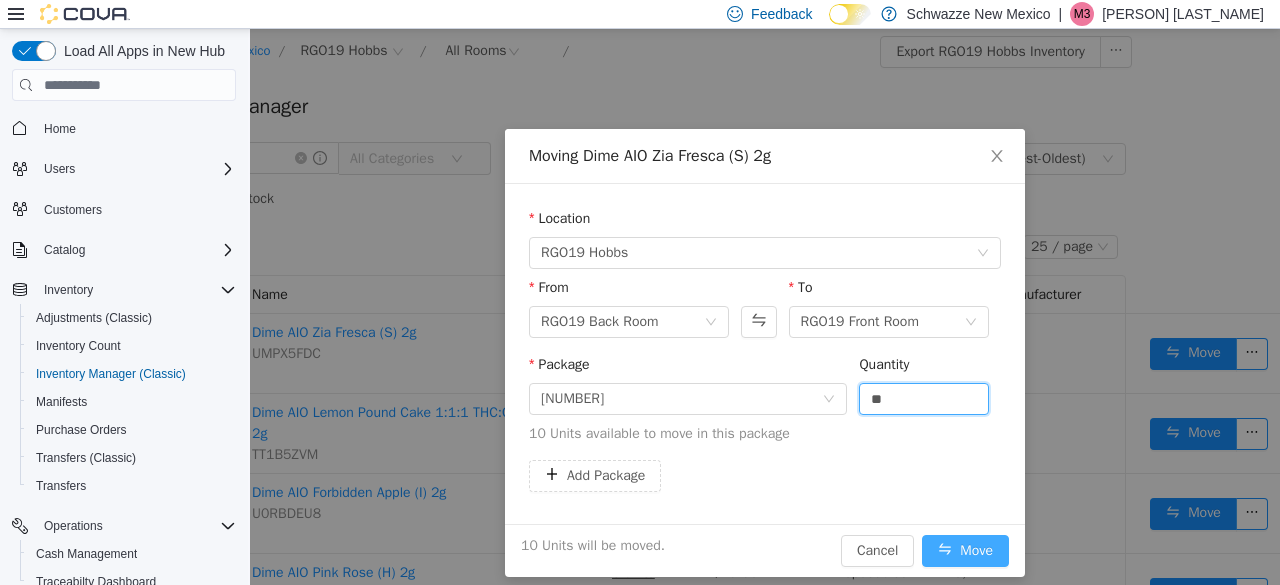 type on "**" 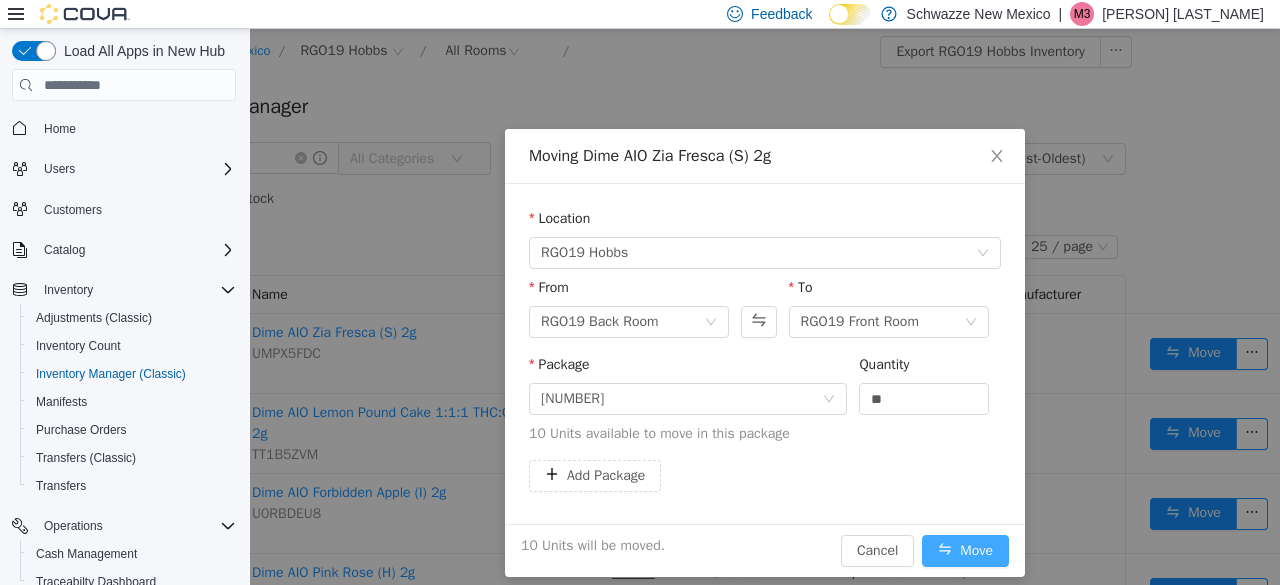 click on "Move" at bounding box center (965, 551) 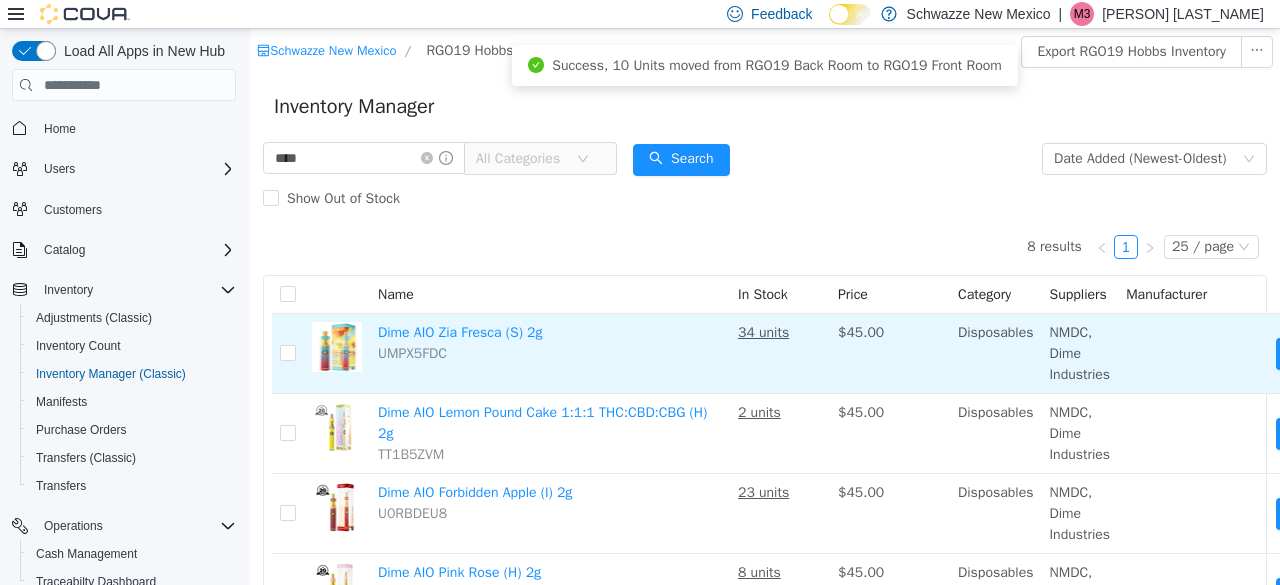 scroll, scrollTop: 0, scrollLeft: 141, axis: horizontal 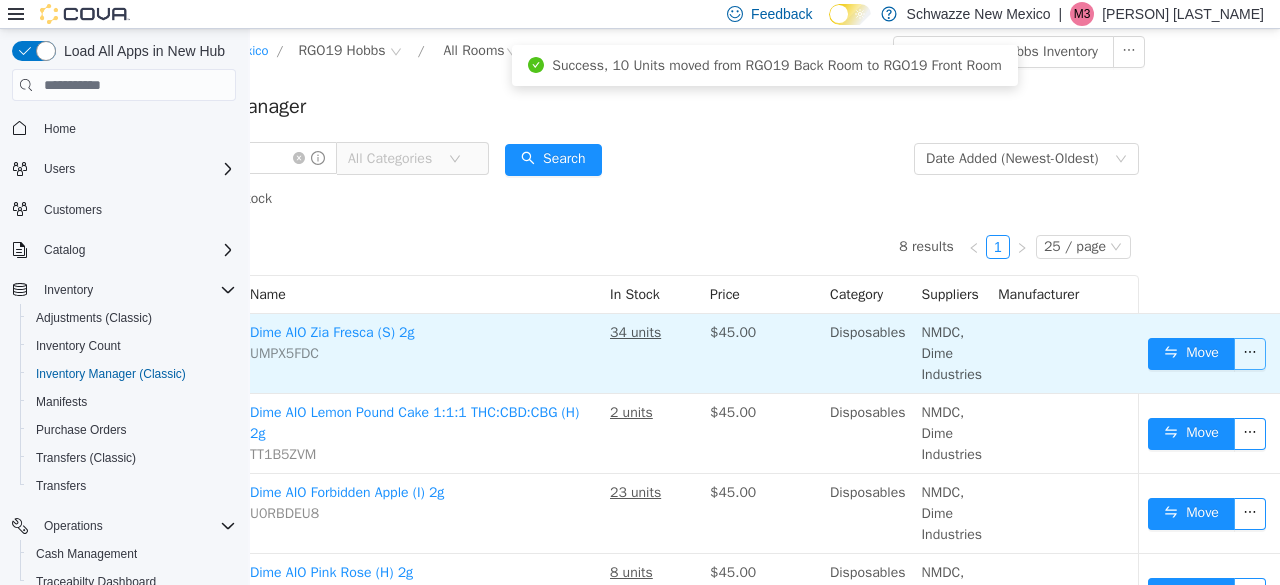 click at bounding box center (1250, 354) 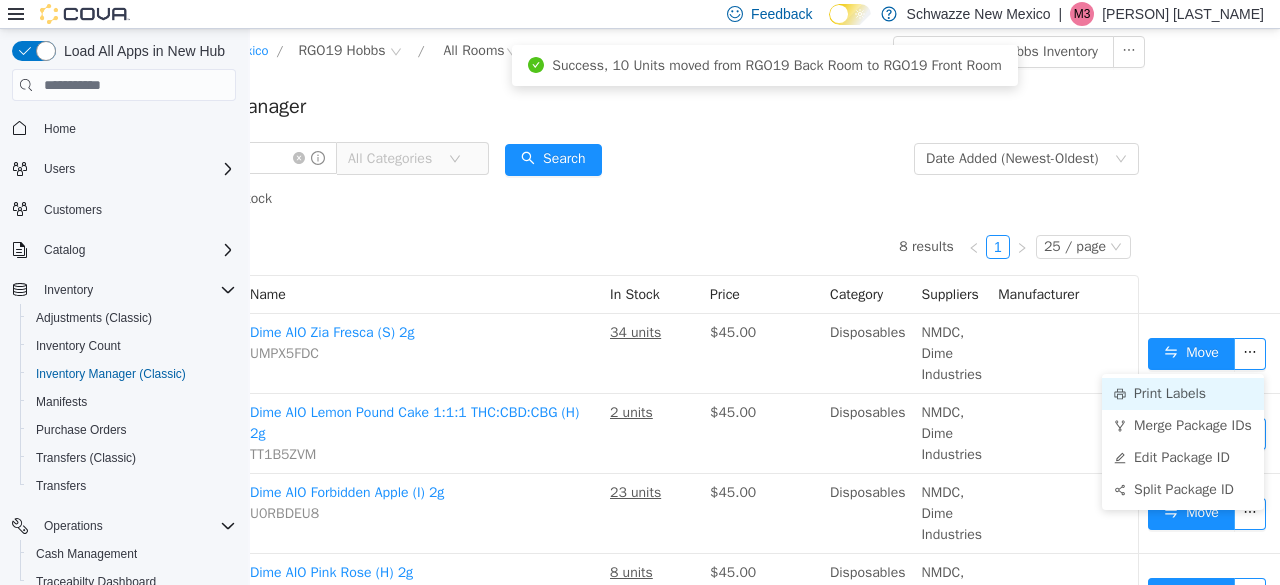 click on "Print Labels" at bounding box center (1183, 394) 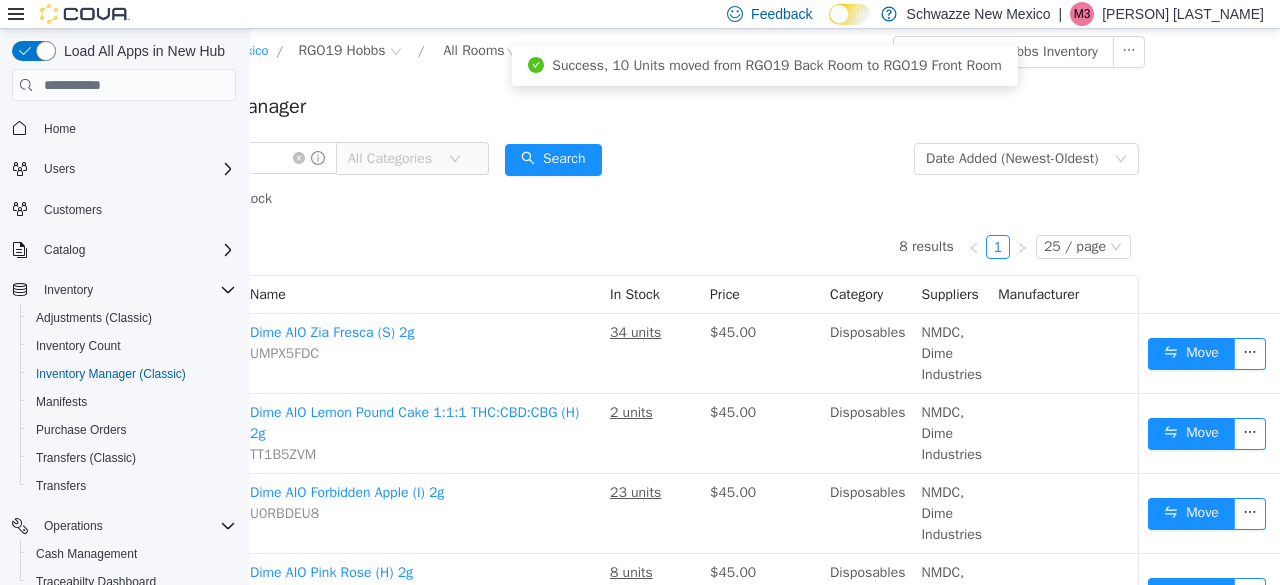 scroll, scrollTop: 0, scrollLeft: 126, axis: horizontal 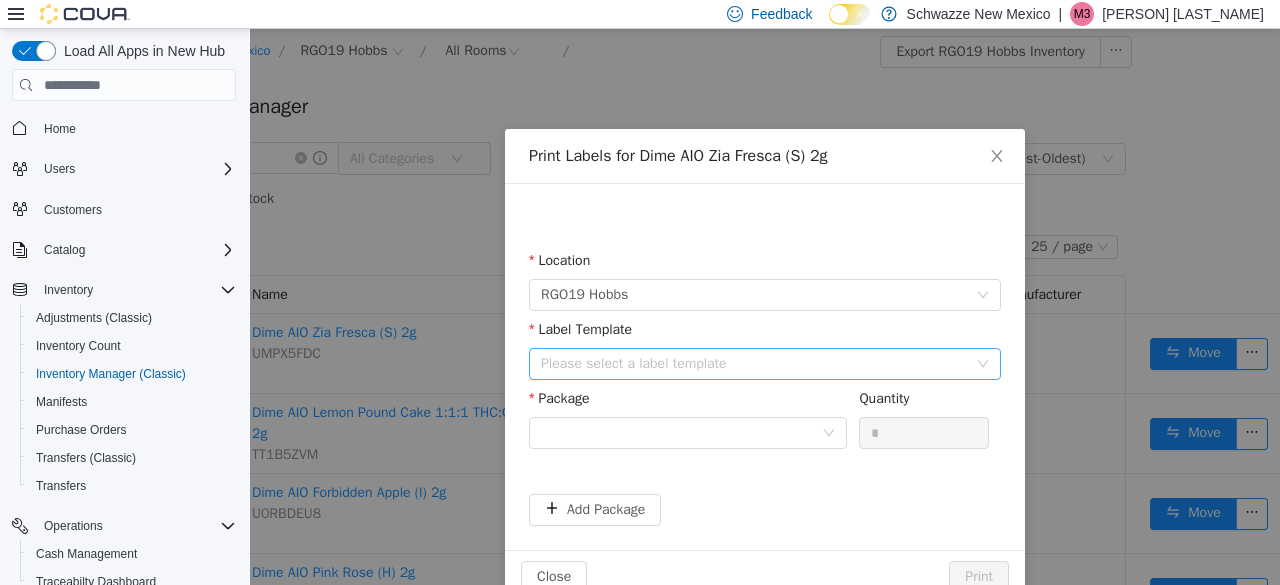 click on "Please select a label template" at bounding box center (754, 364) 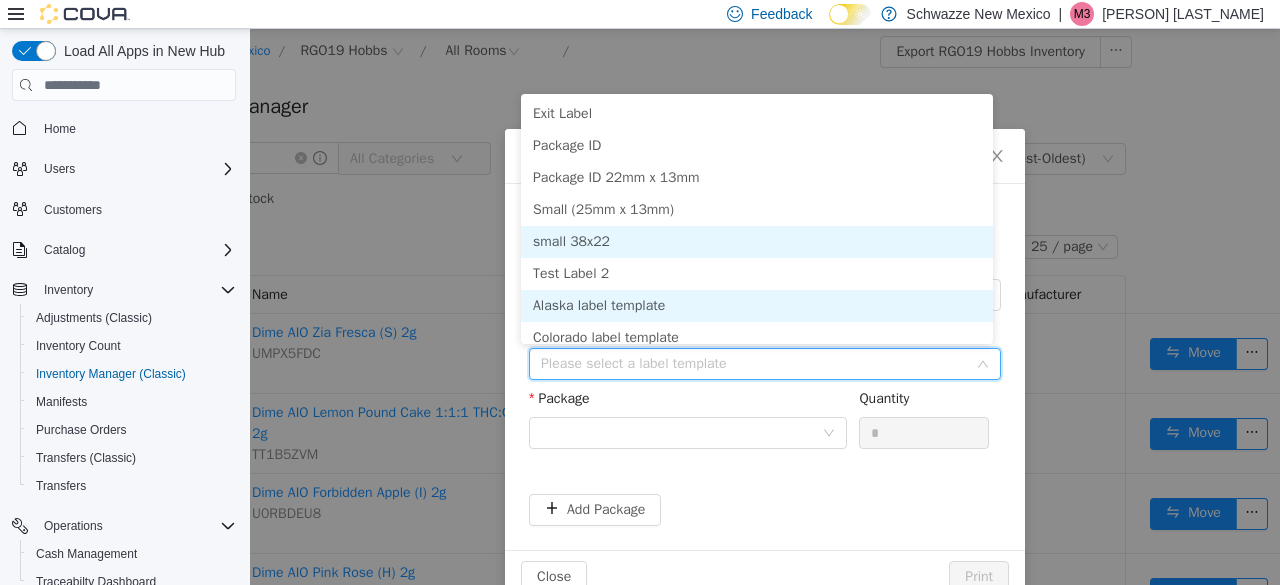 scroll, scrollTop: 10, scrollLeft: 0, axis: vertical 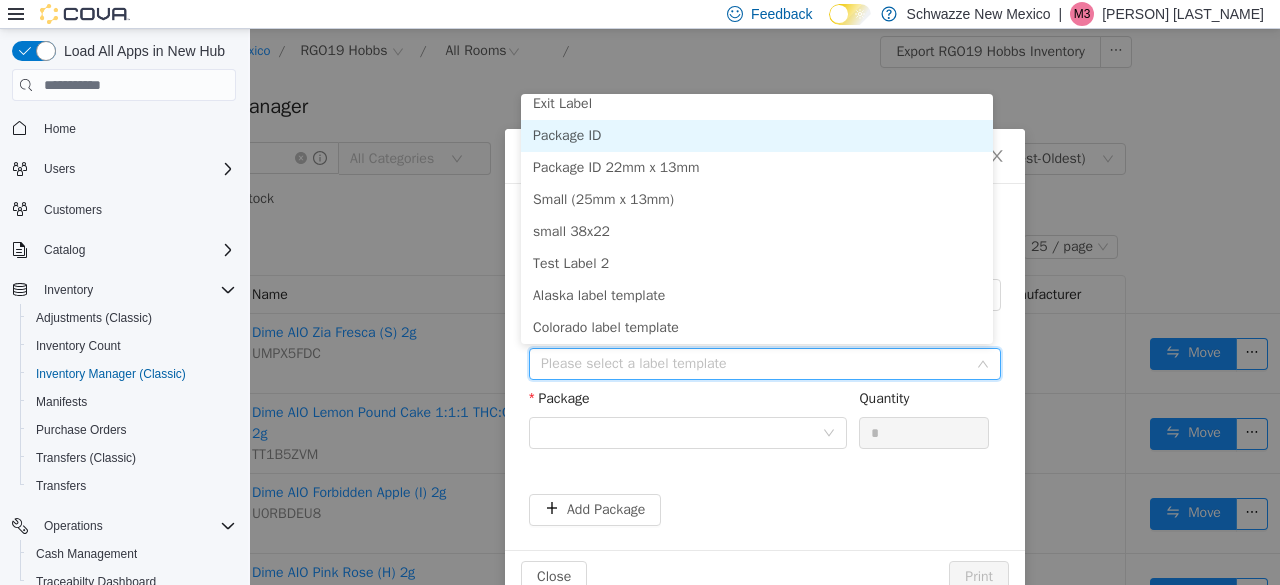 click on "Package ID" at bounding box center [757, 136] 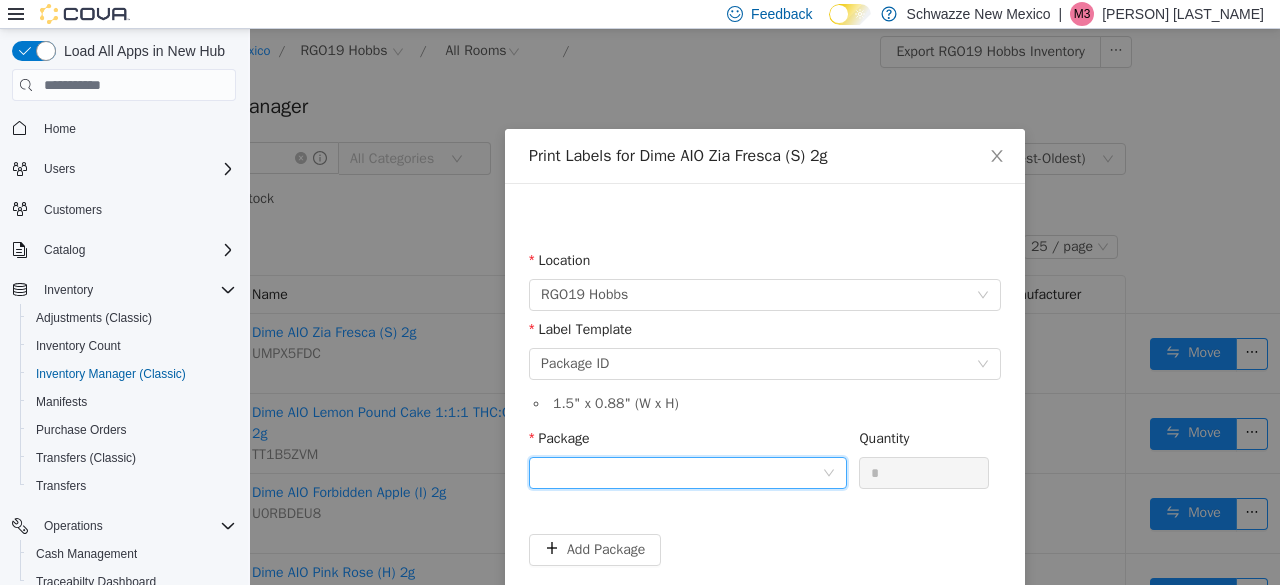 click at bounding box center [681, 473] 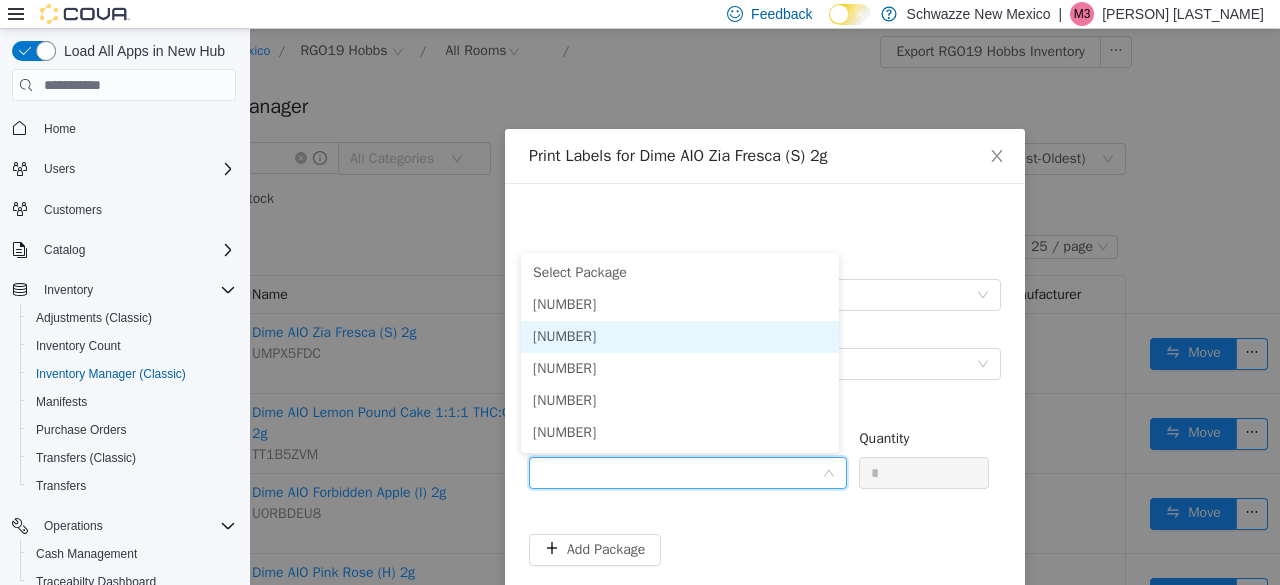 click on "[NUMBER]" at bounding box center (564, 336) 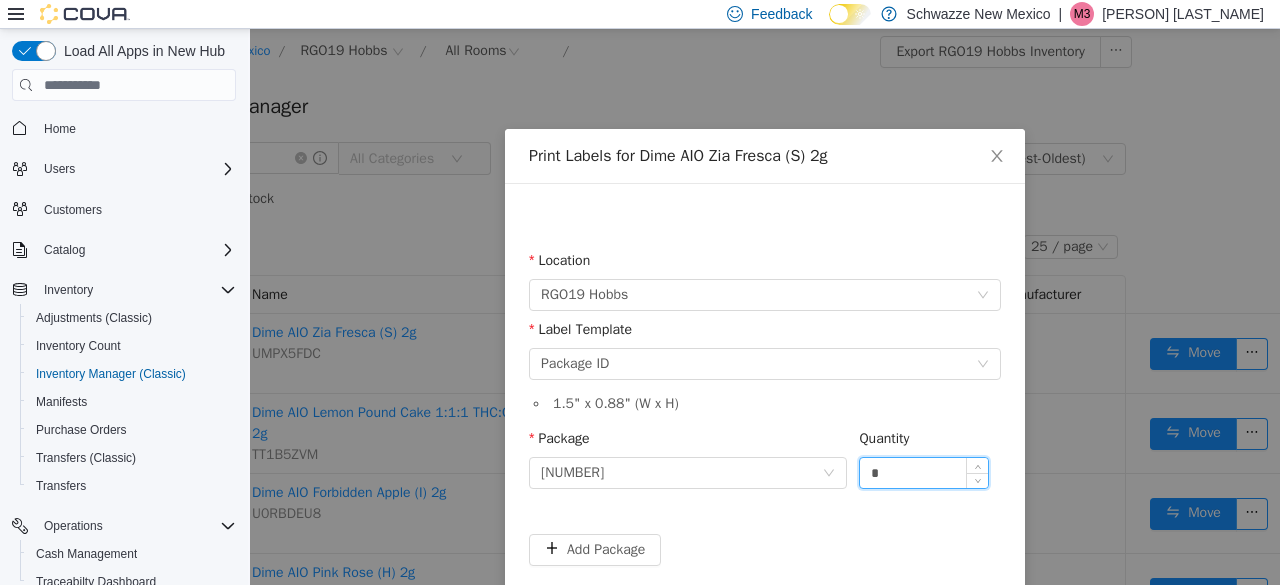 click on "*" at bounding box center (924, 473) 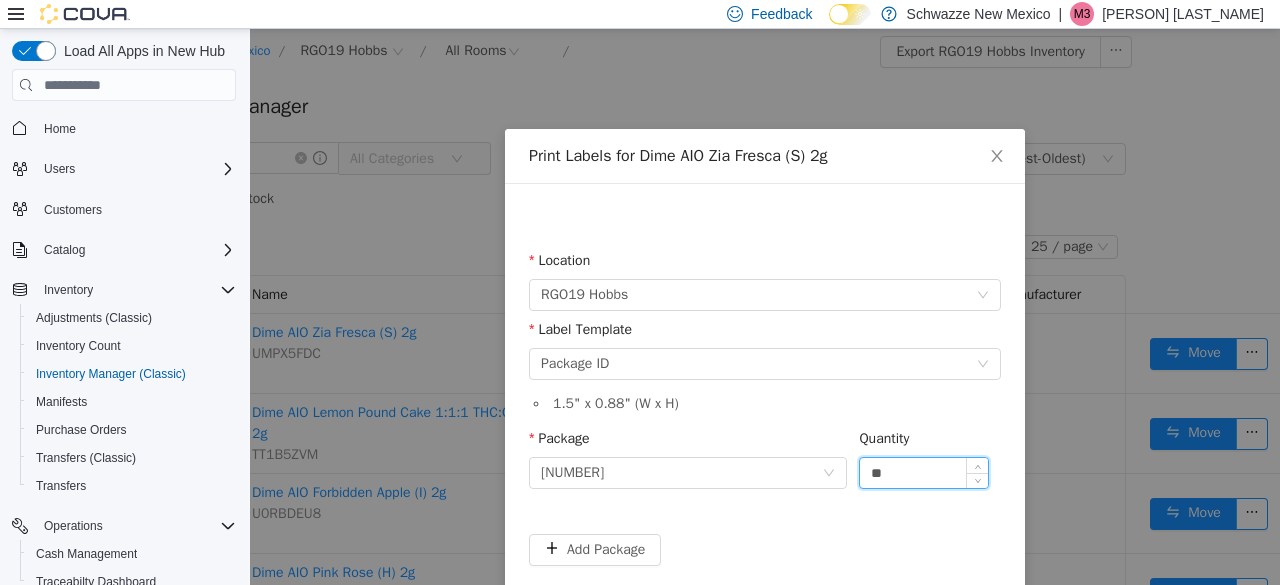 scroll, scrollTop: 81, scrollLeft: 0, axis: vertical 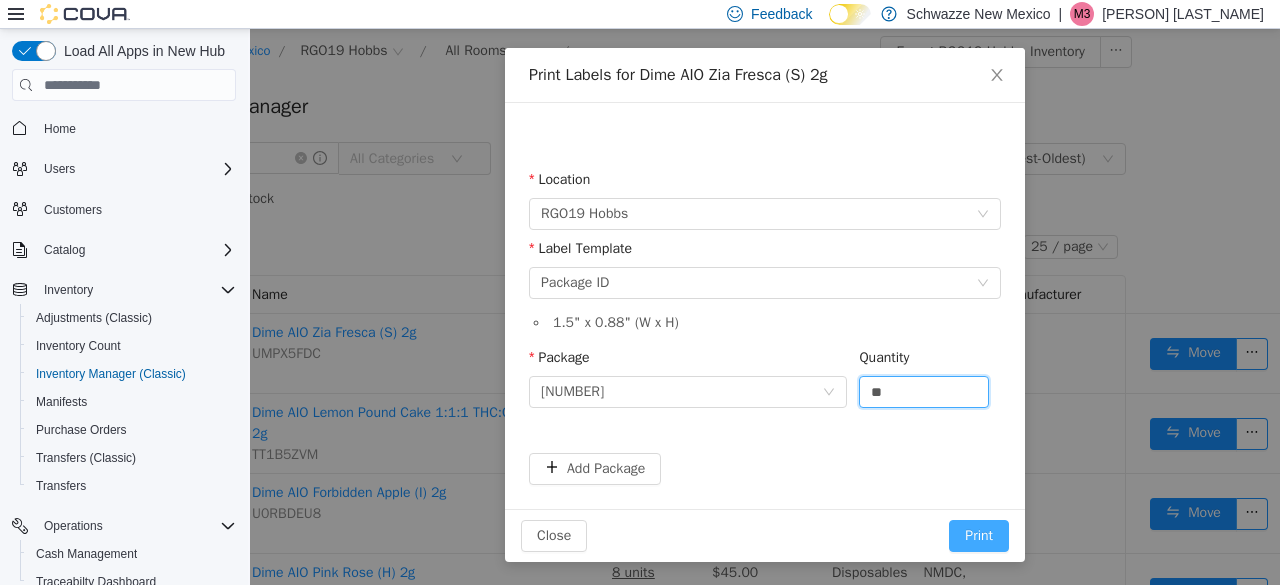 type on "**" 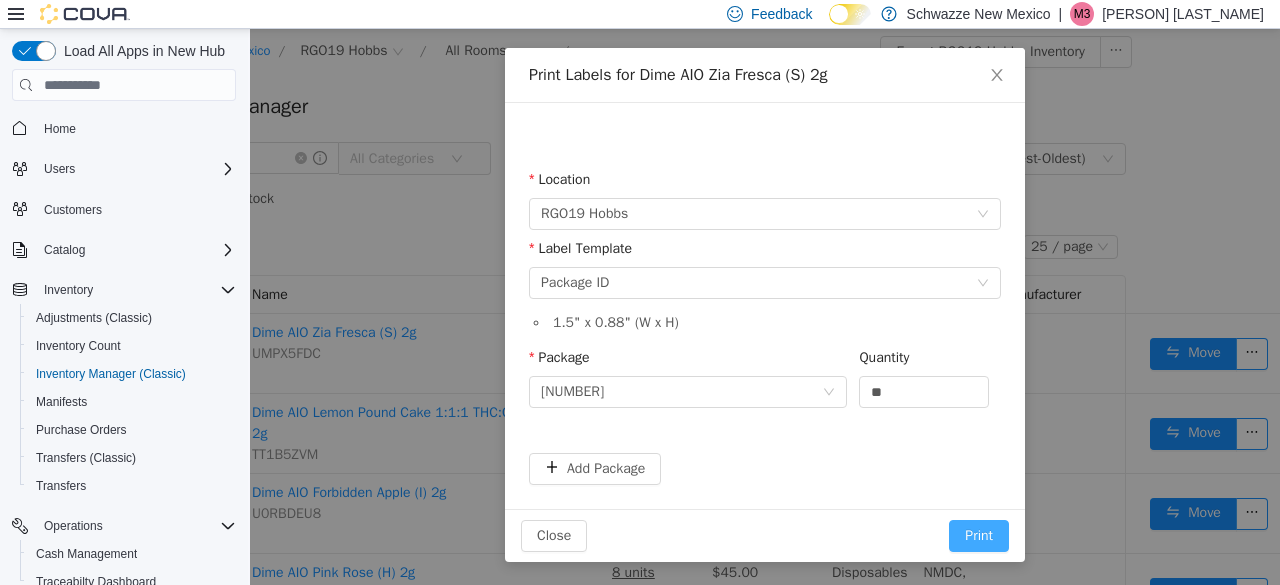 click on "Print" at bounding box center (979, 536) 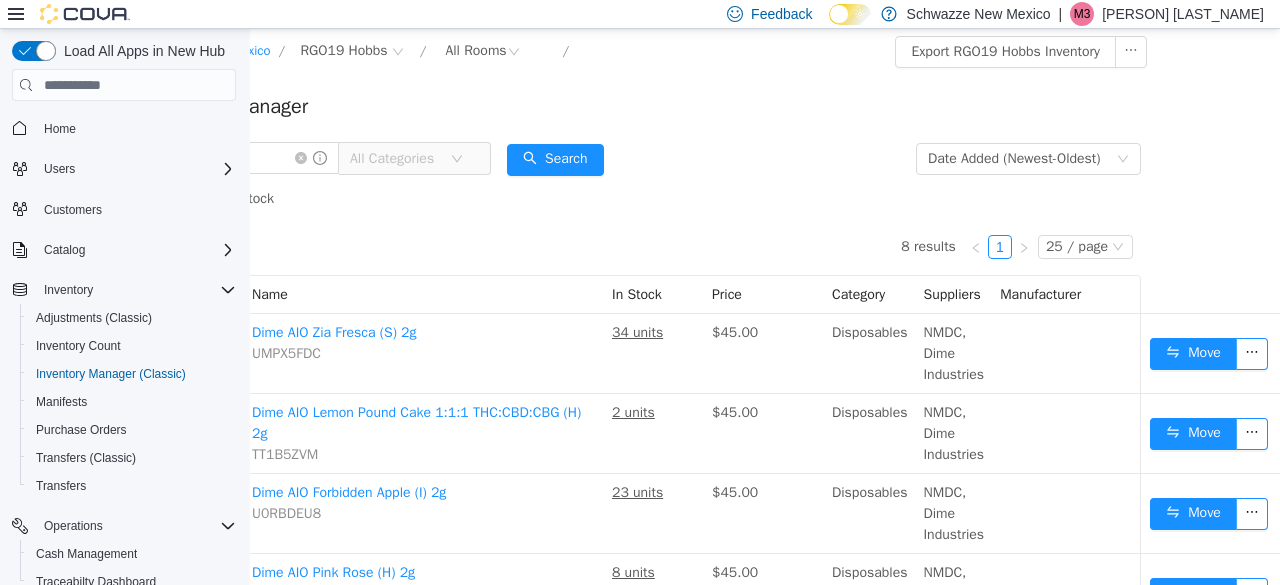 scroll, scrollTop: 32, scrollLeft: 0, axis: vertical 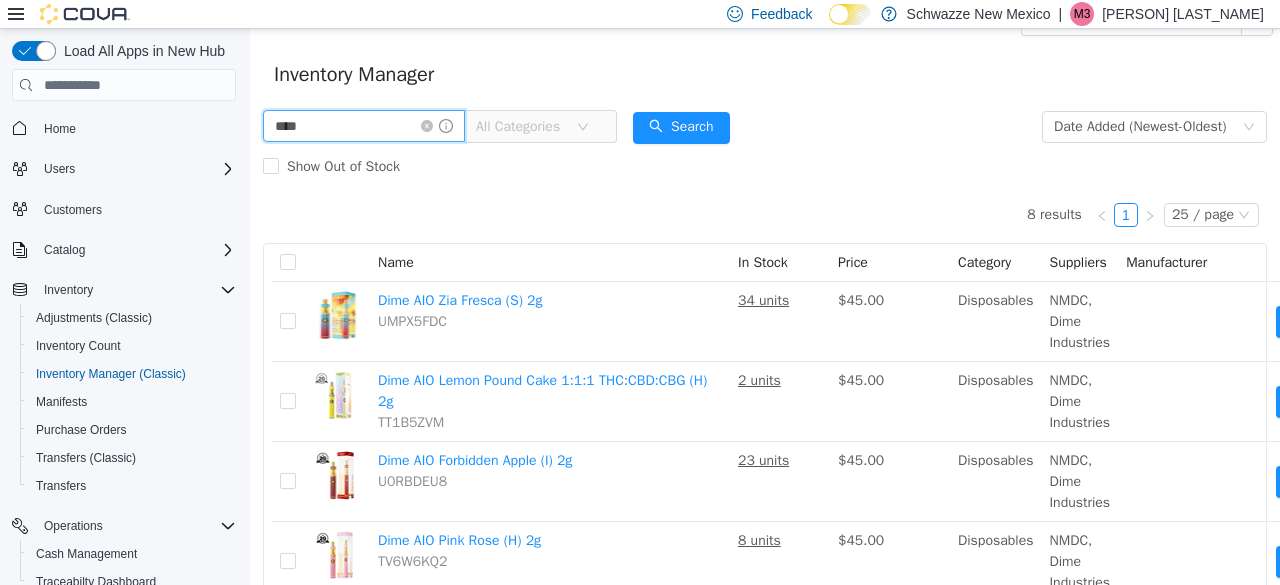 click on "****" at bounding box center [364, 126] 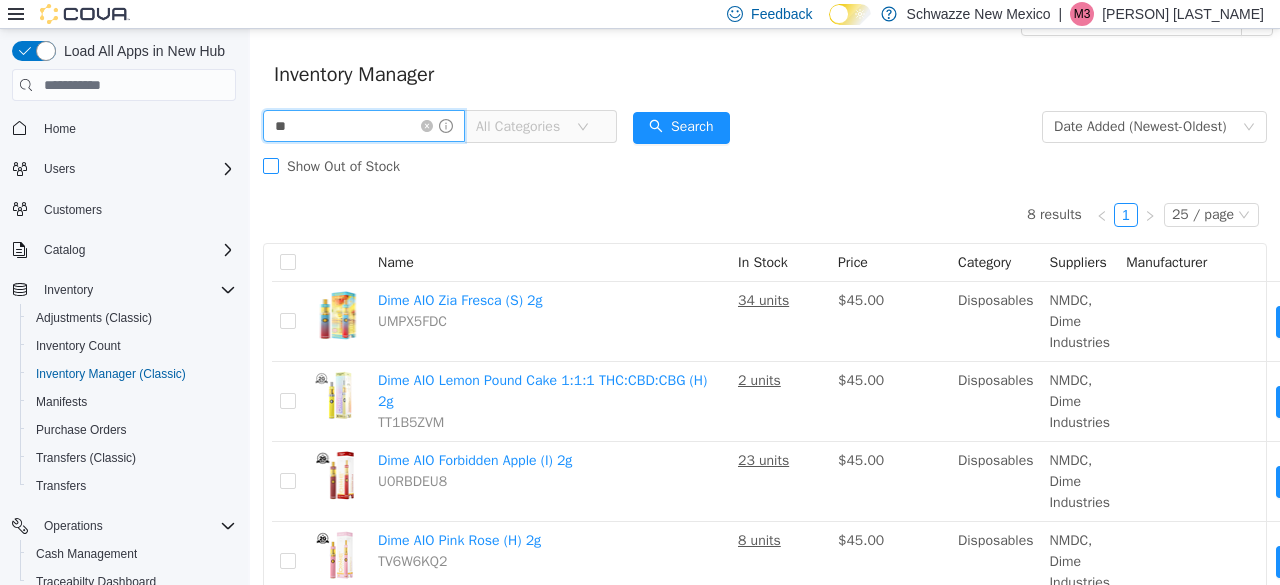 type on "*****" 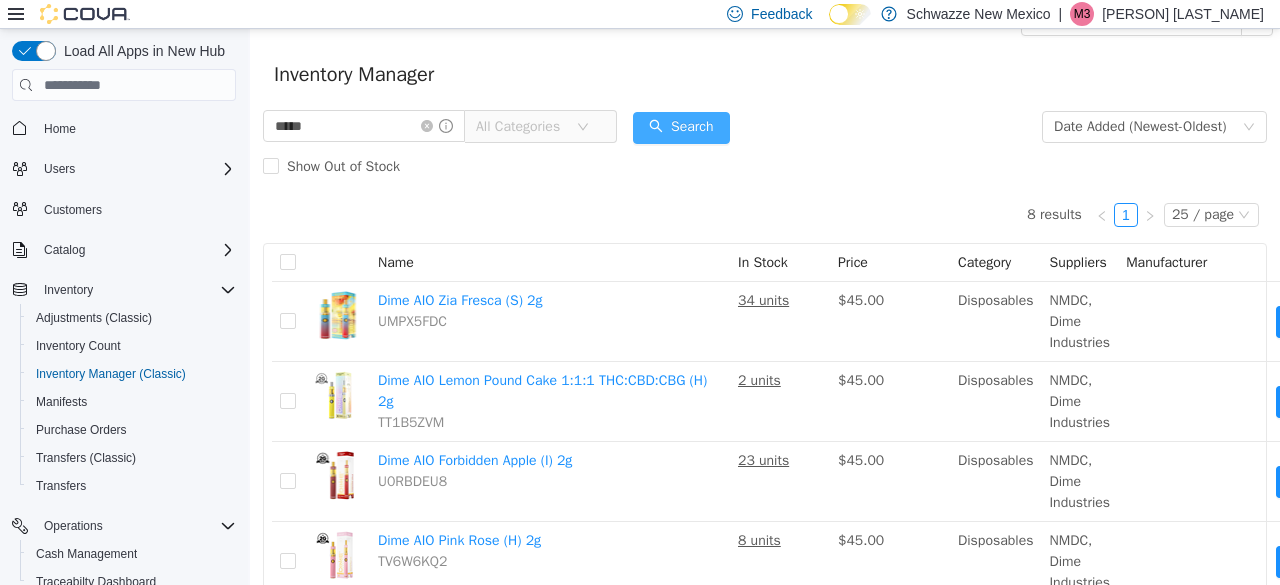 click on "Search" at bounding box center [681, 128] 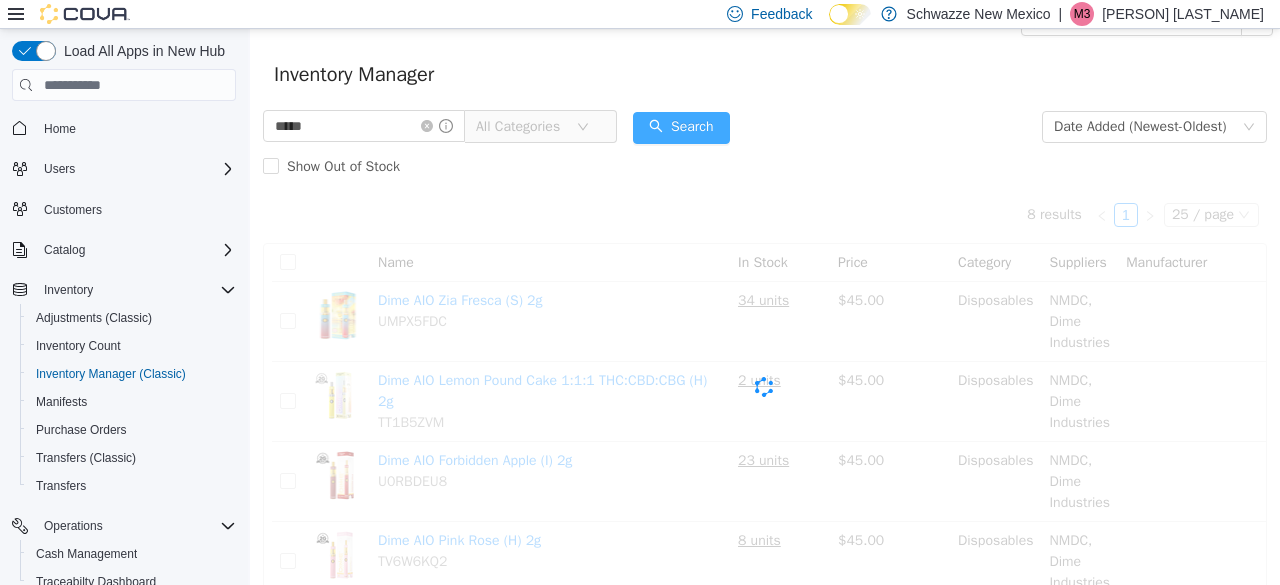 click on "Search" at bounding box center [681, 128] 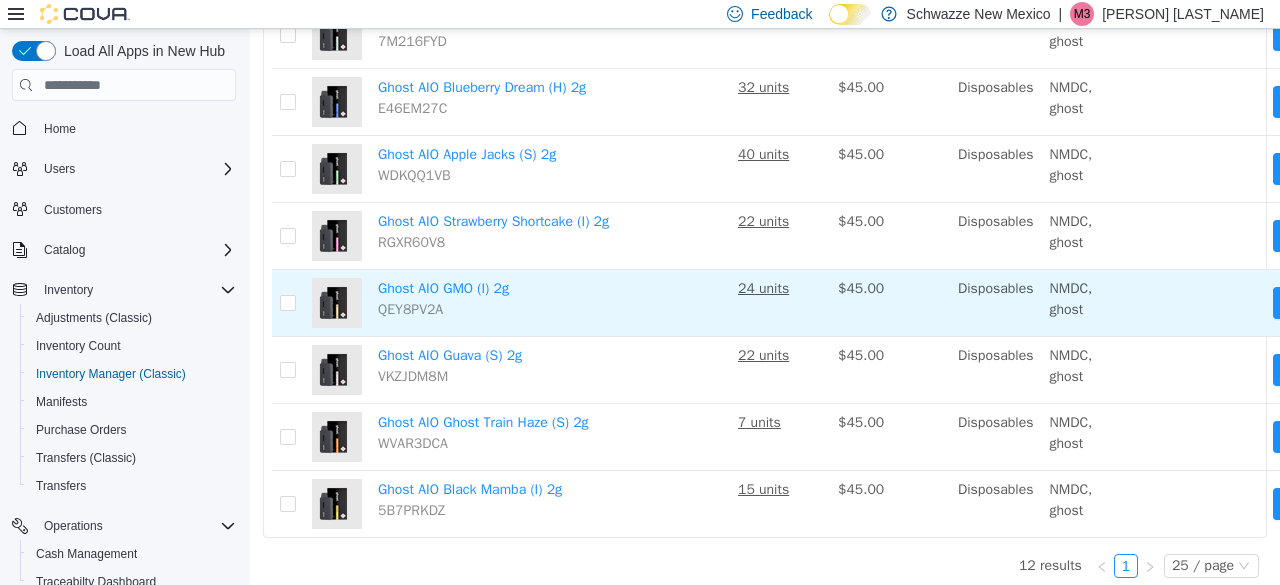 scroll, scrollTop: 572, scrollLeft: 140, axis: both 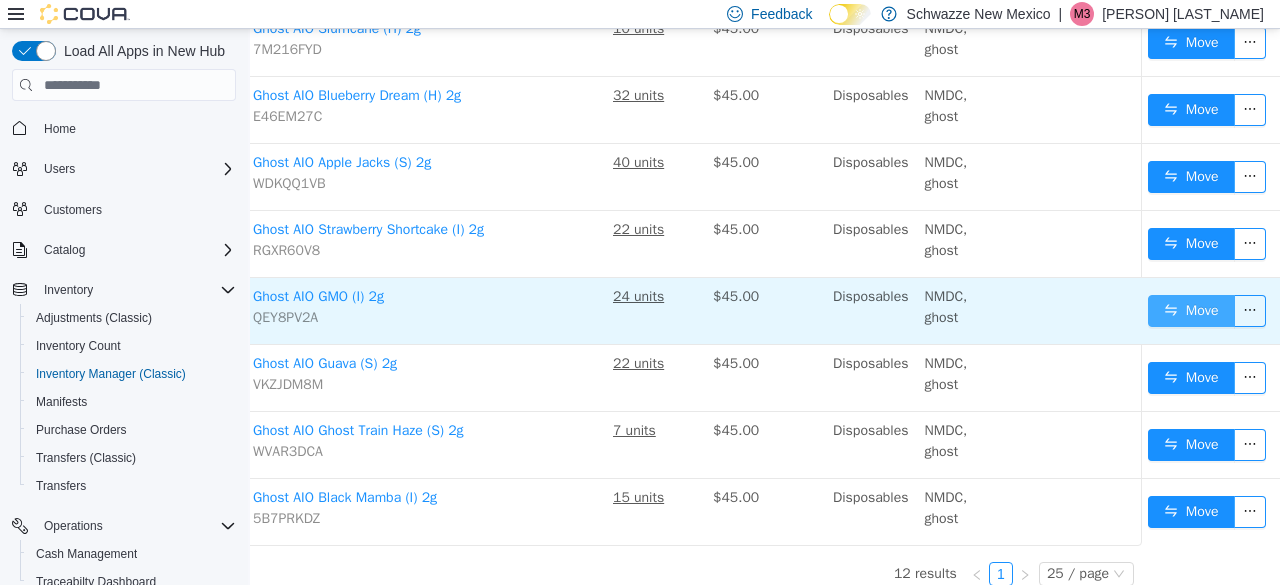 click on "Move" at bounding box center (1191, 311) 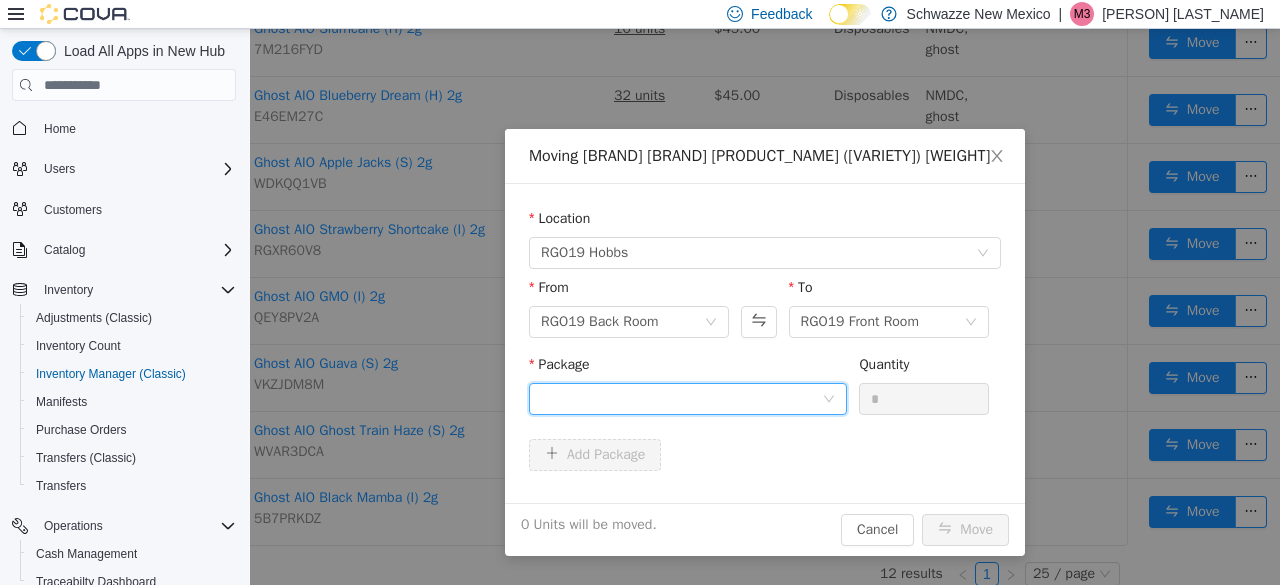 click at bounding box center (681, 399) 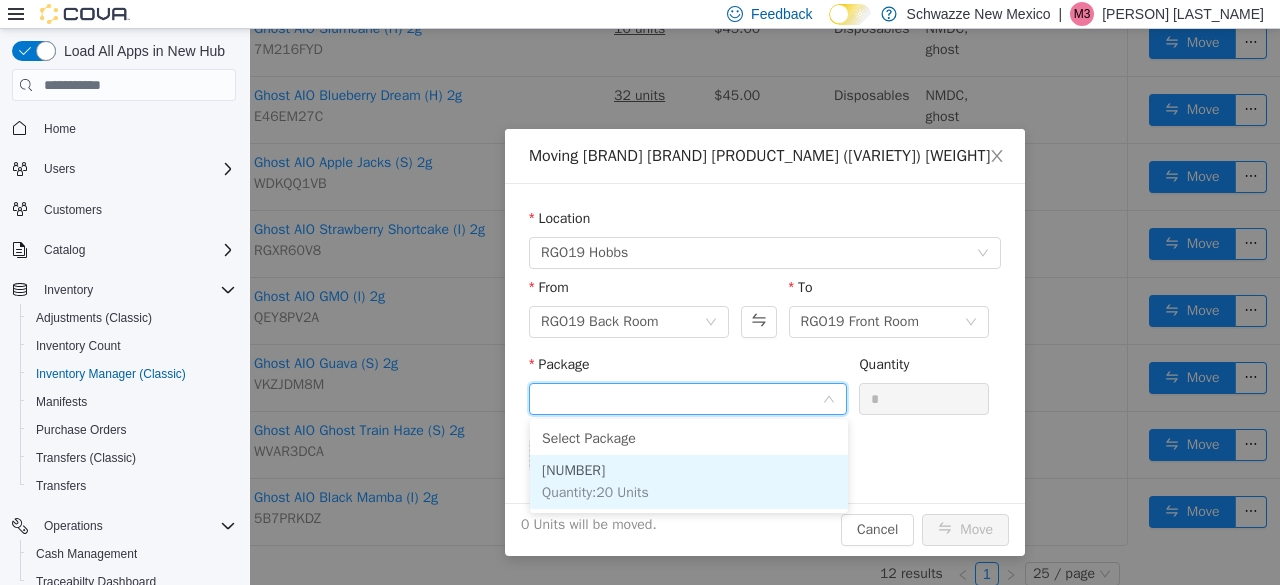 click on "[NUMBER] Quantity :  20 Units" at bounding box center [689, 482] 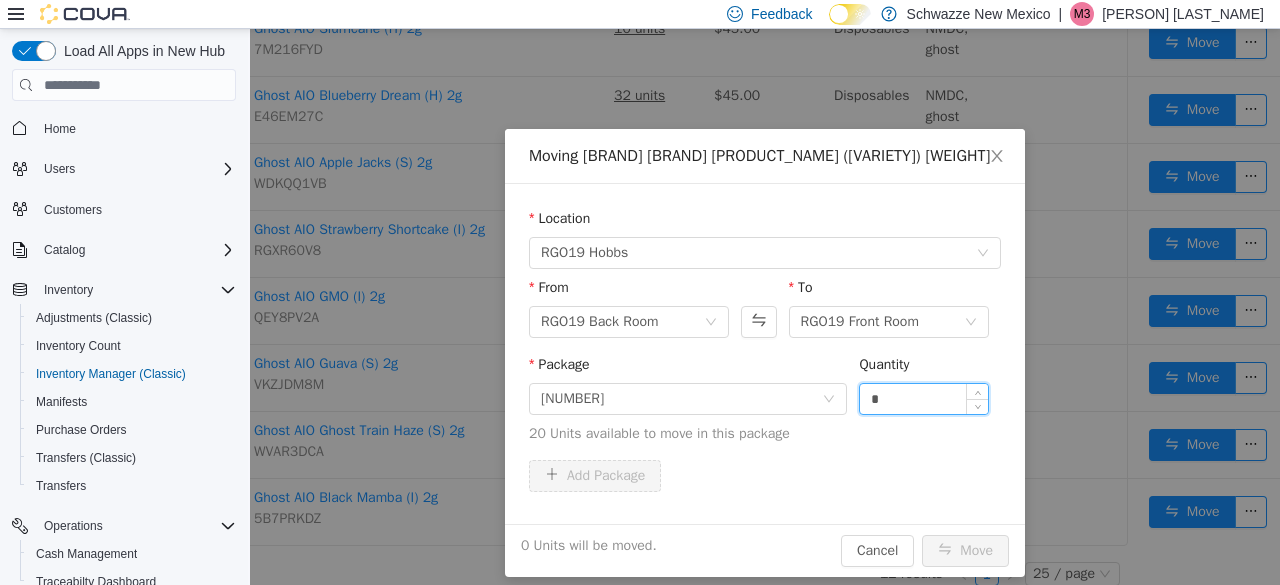 click on "*" at bounding box center (924, 399) 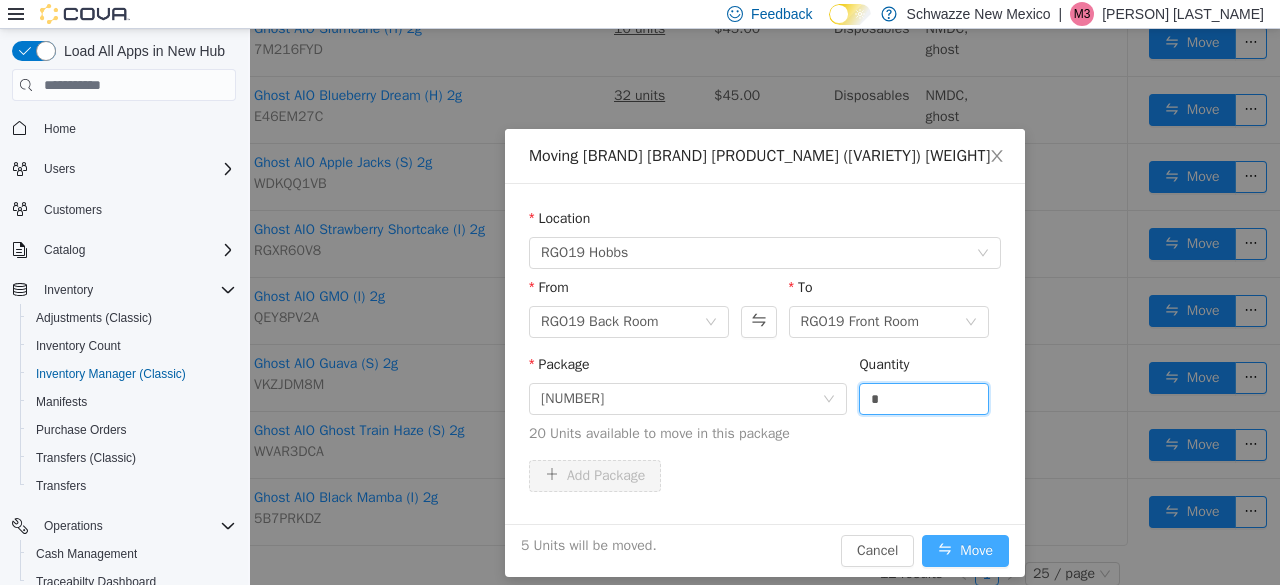 type on "*" 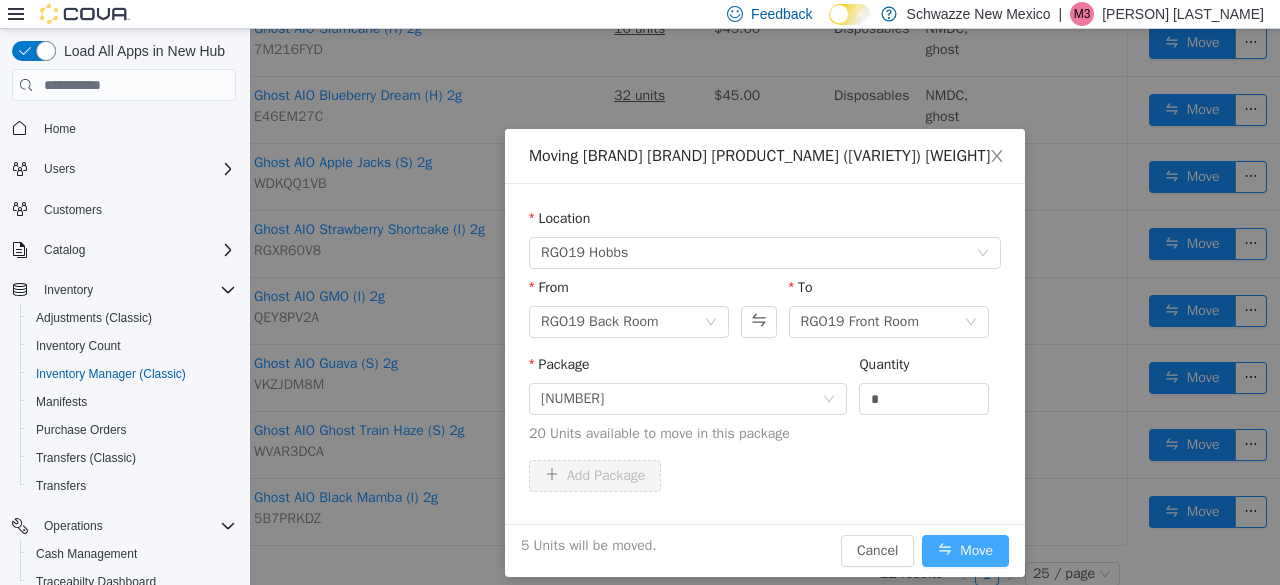 click on "Move" at bounding box center (965, 551) 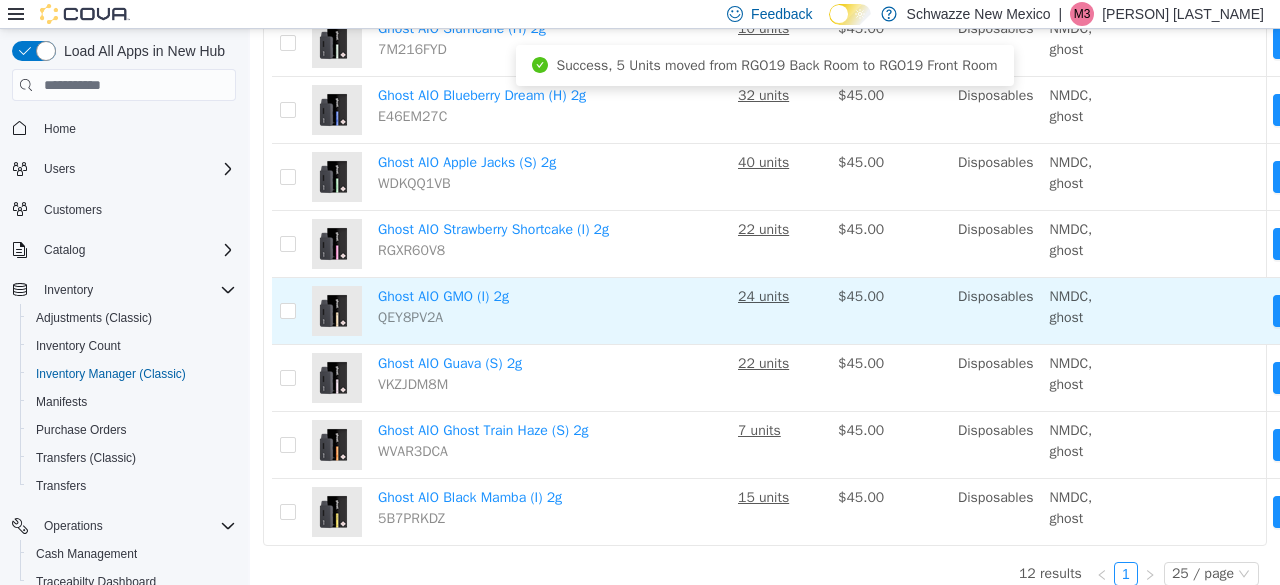 scroll, scrollTop: 572, scrollLeft: 140, axis: both 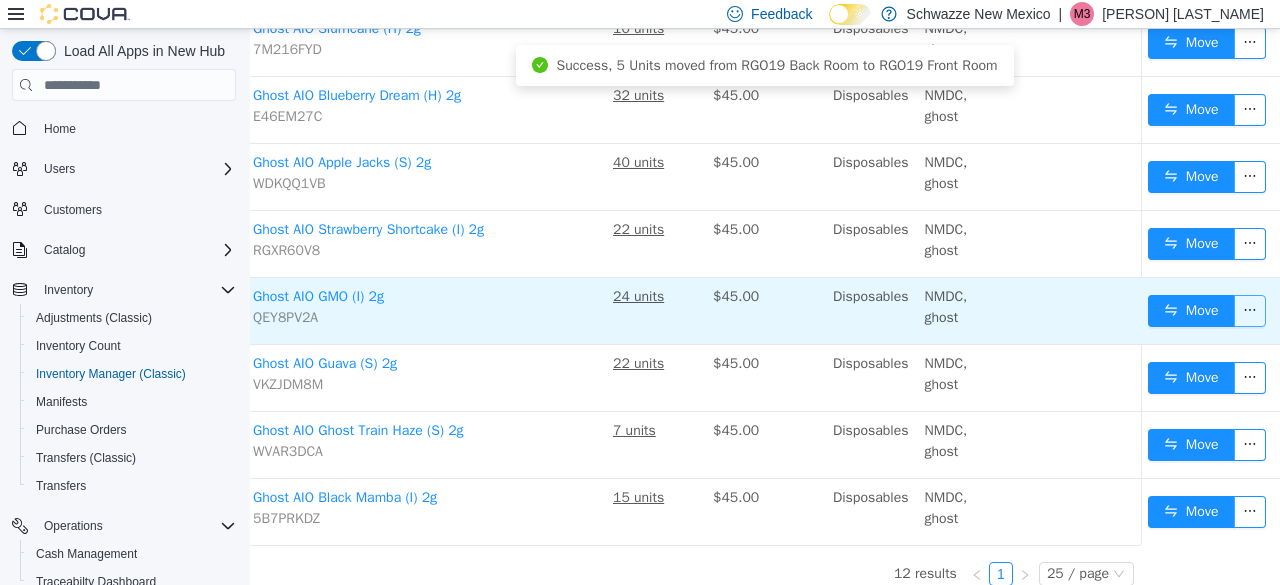 click at bounding box center [1250, 311] 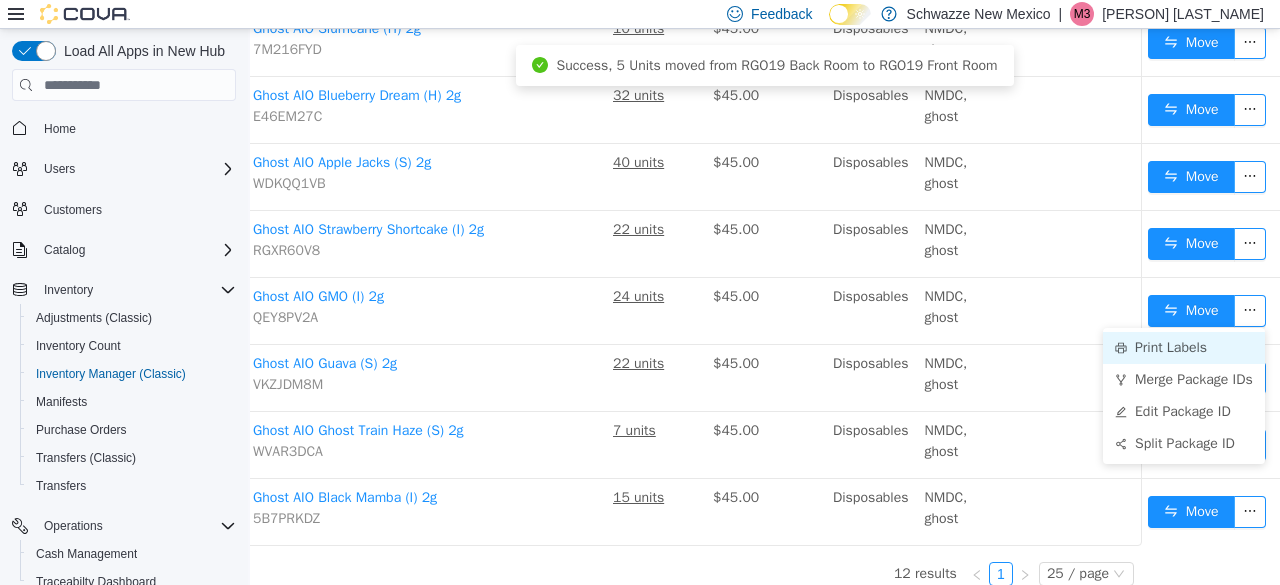 click on "Print Labels" at bounding box center [1184, 348] 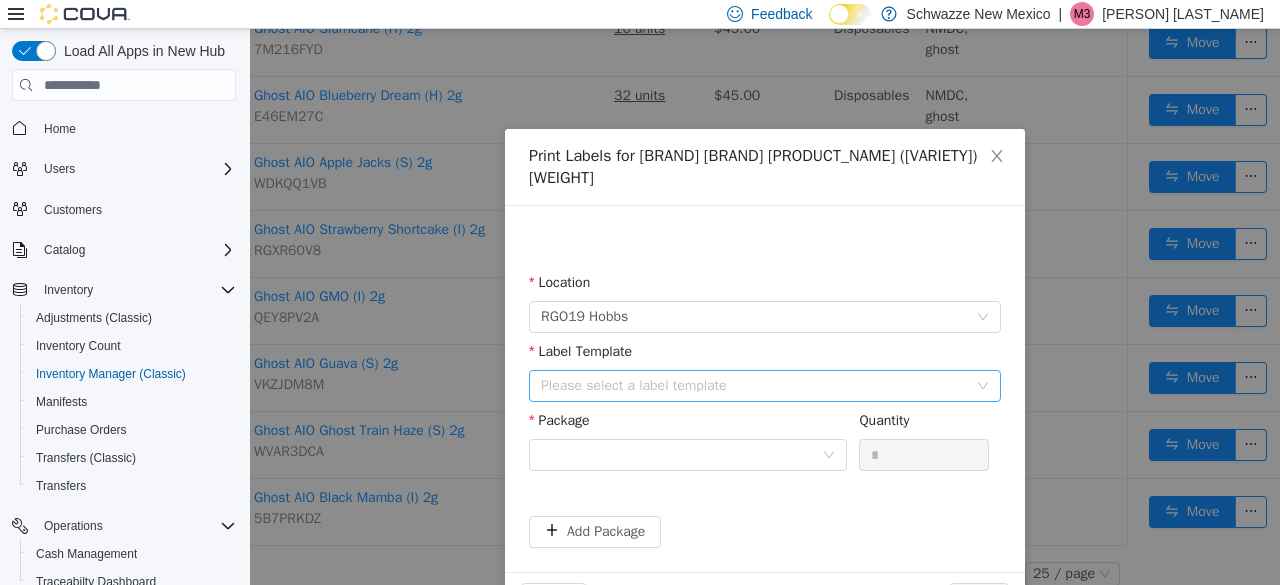 click on "Please select a label template" at bounding box center [754, 386] 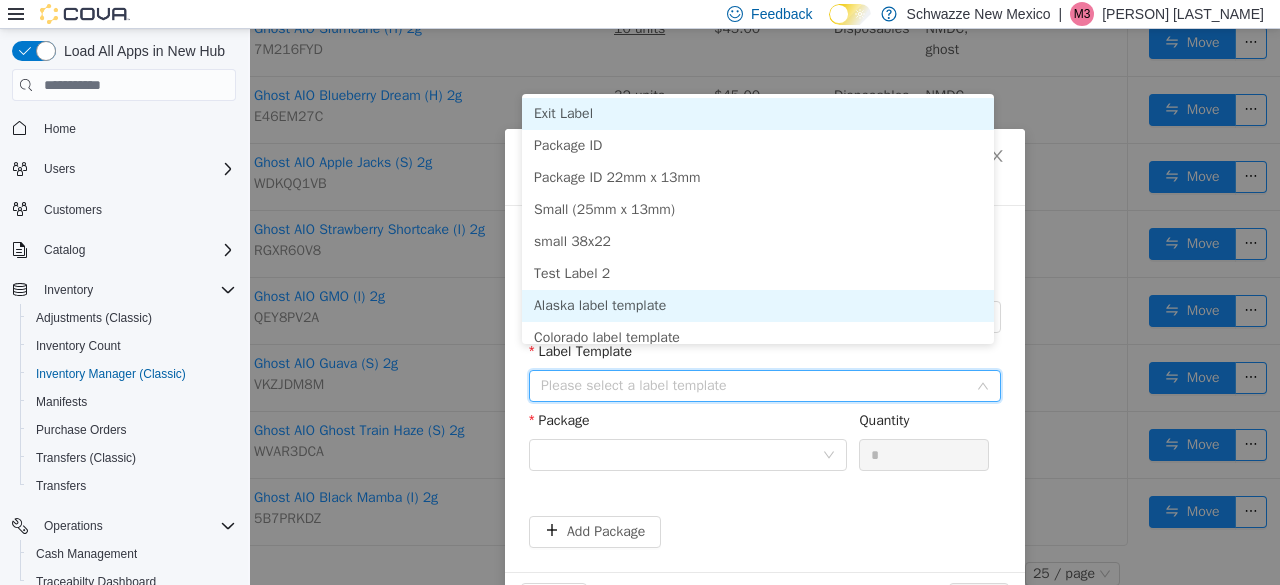 scroll, scrollTop: 10, scrollLeft: 0, axis: vertical 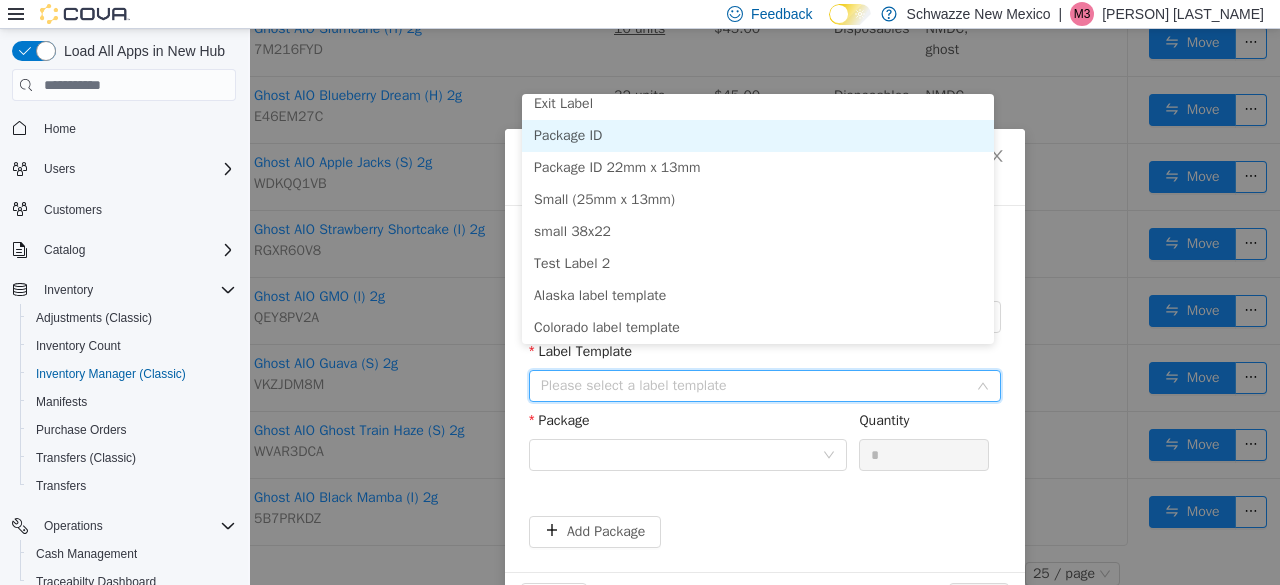 click on "Package ID" at bounding box center [758, 136] 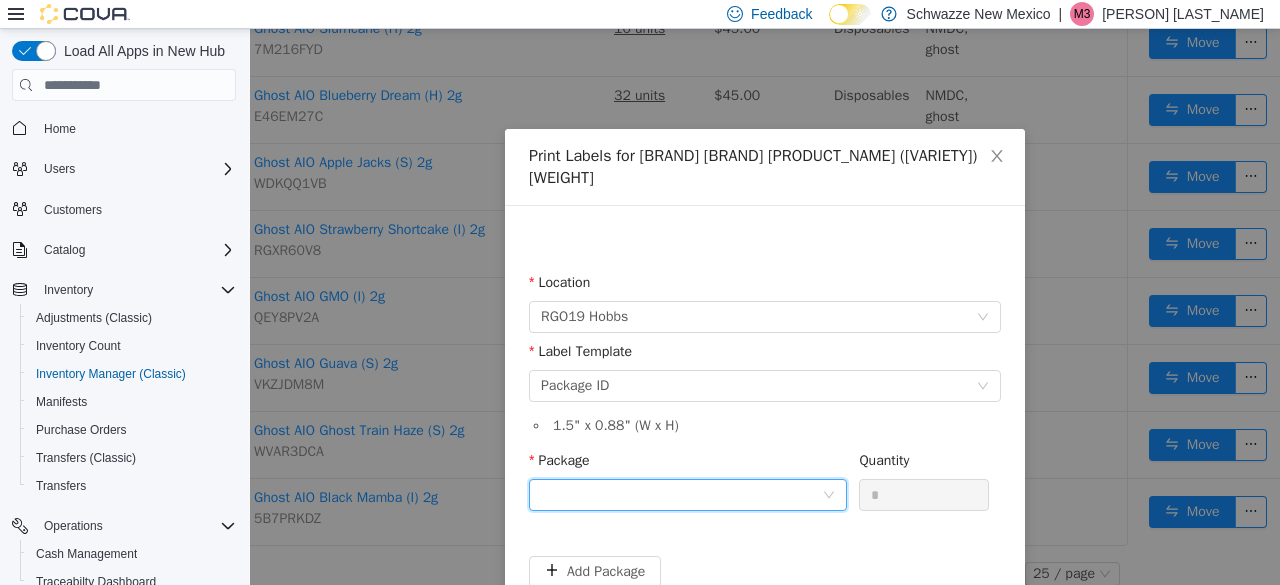 click at bounding box center (681, 495) 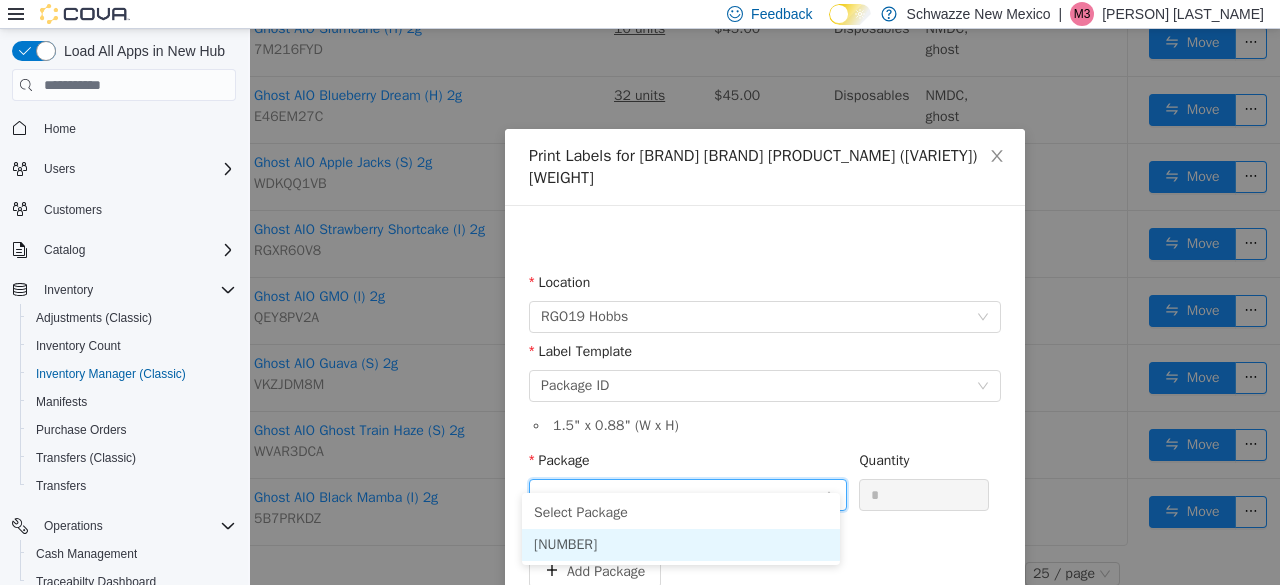 click on "[NUMBER]" at bounding box center [565, 544] 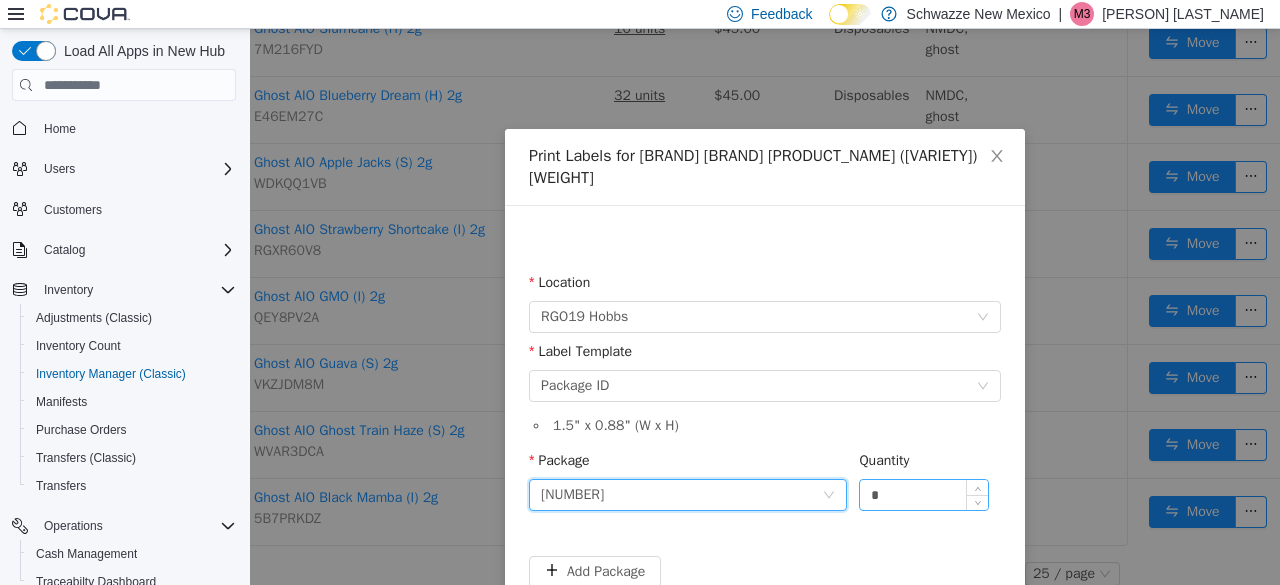 click on "*" at bounding box center [924, 495] 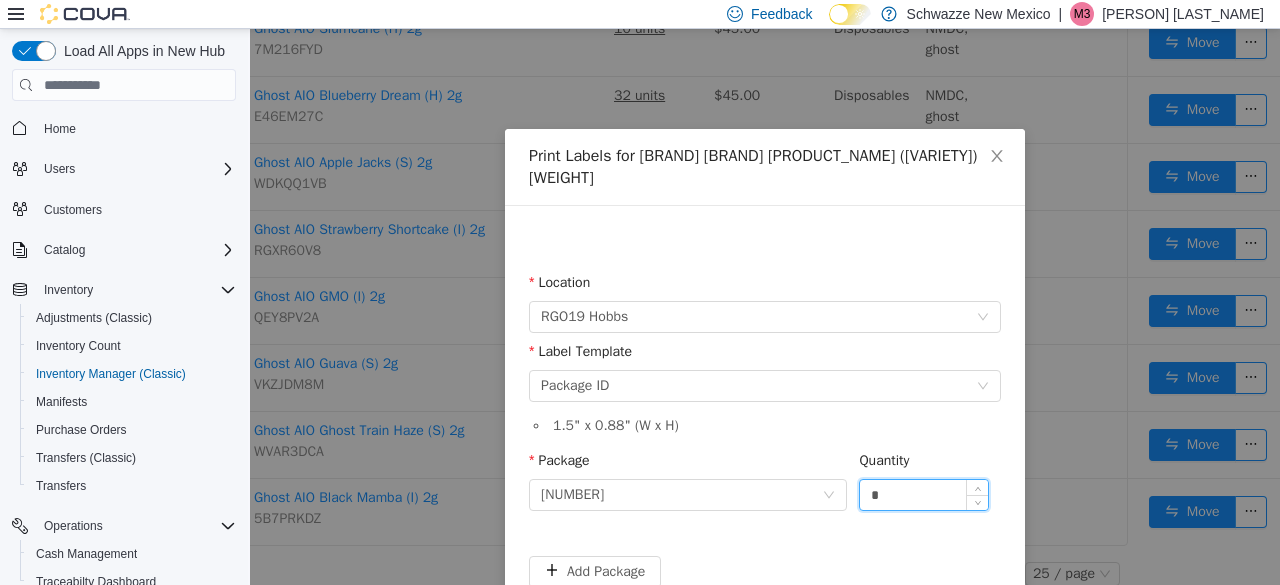 click on "*" at bounding box center (924, 495) 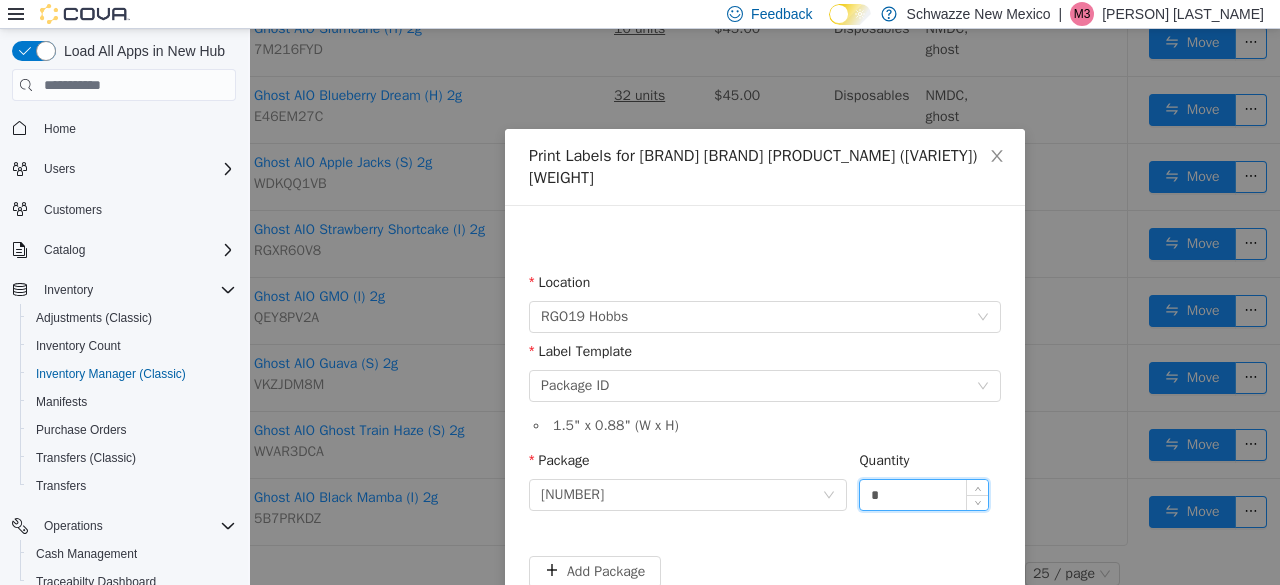 scroll, scrollTop: 81, scrollLeft: 0, axis: vertical 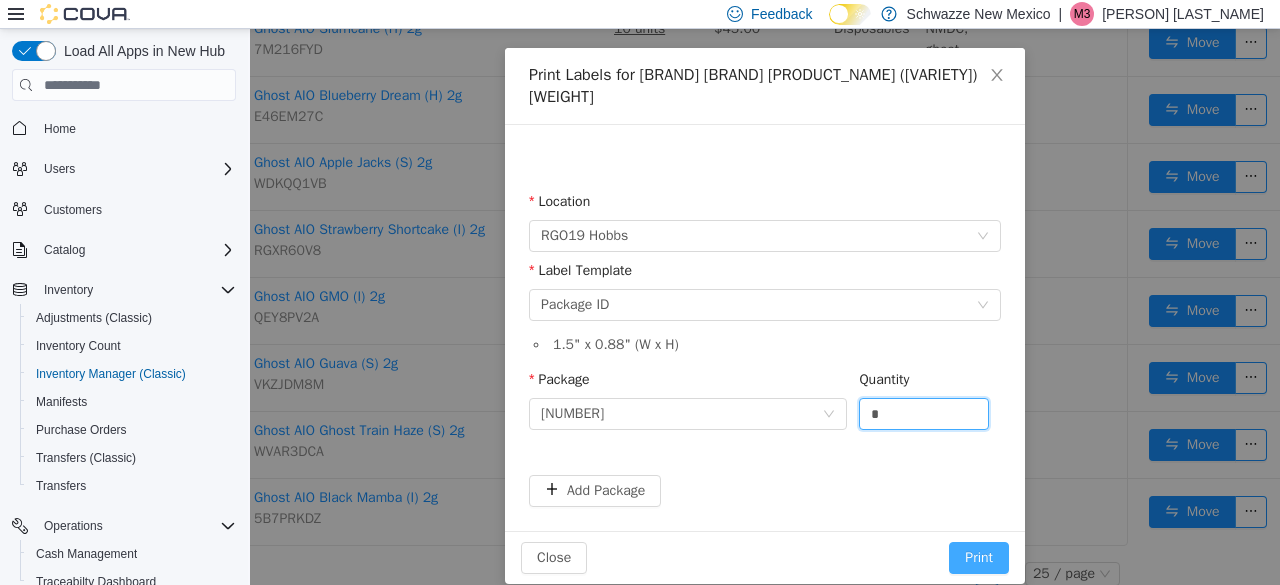 type on "*" 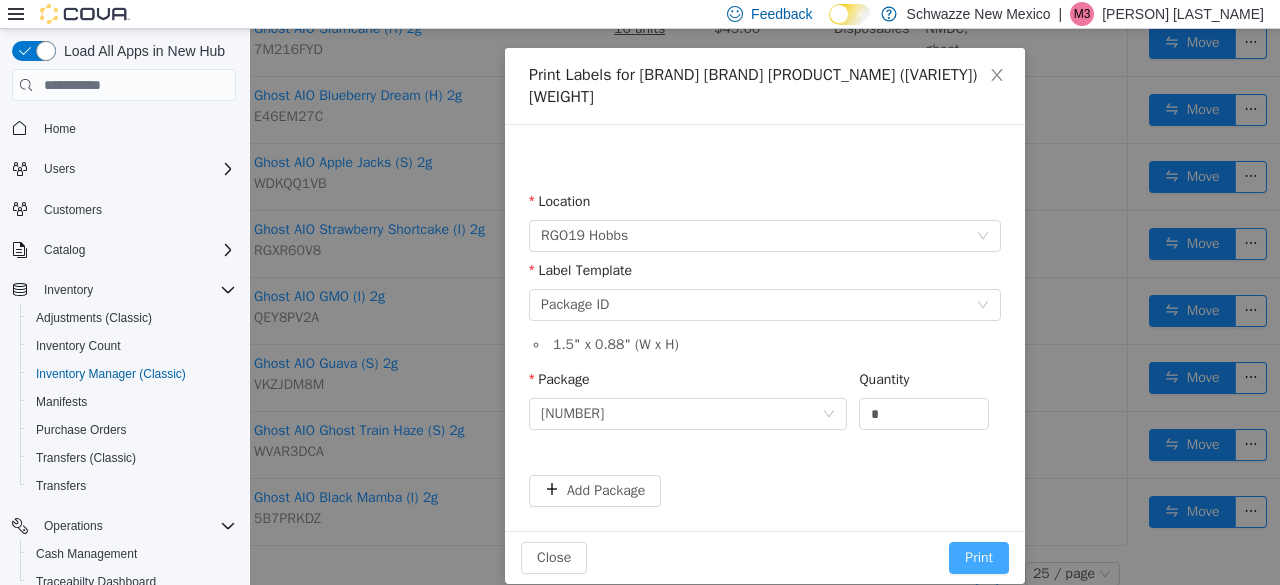 click on "Print" at bounding box center [979, 558] 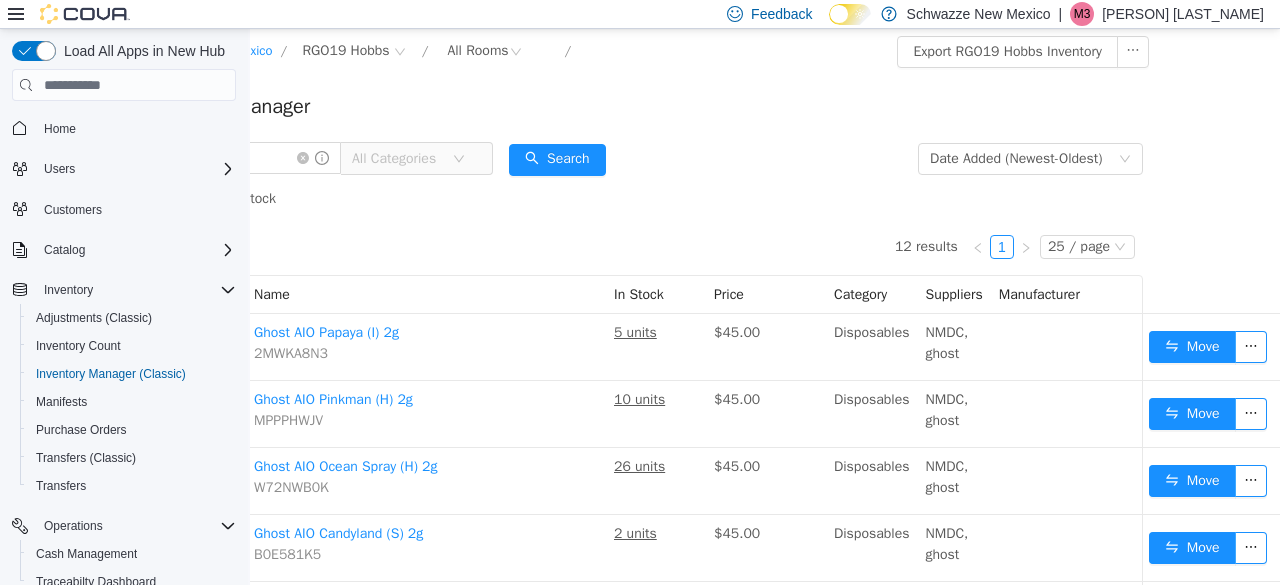 scroll, scrollTop: 0, scrollLeft: 0, axis: both 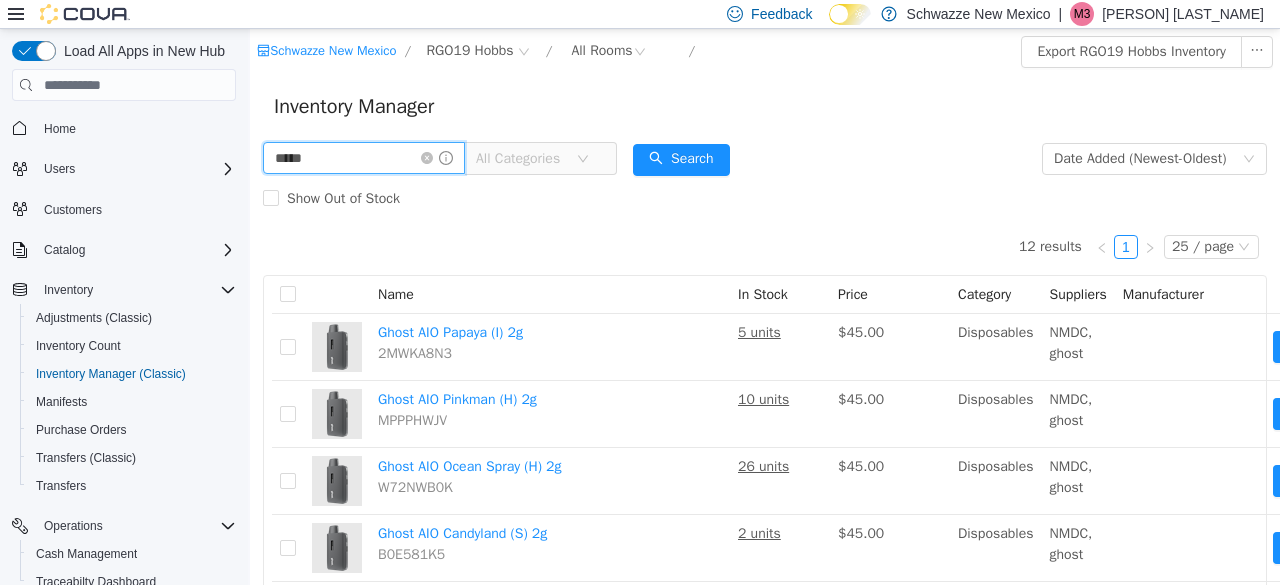click on "*****" at bounding box center (364, 158) 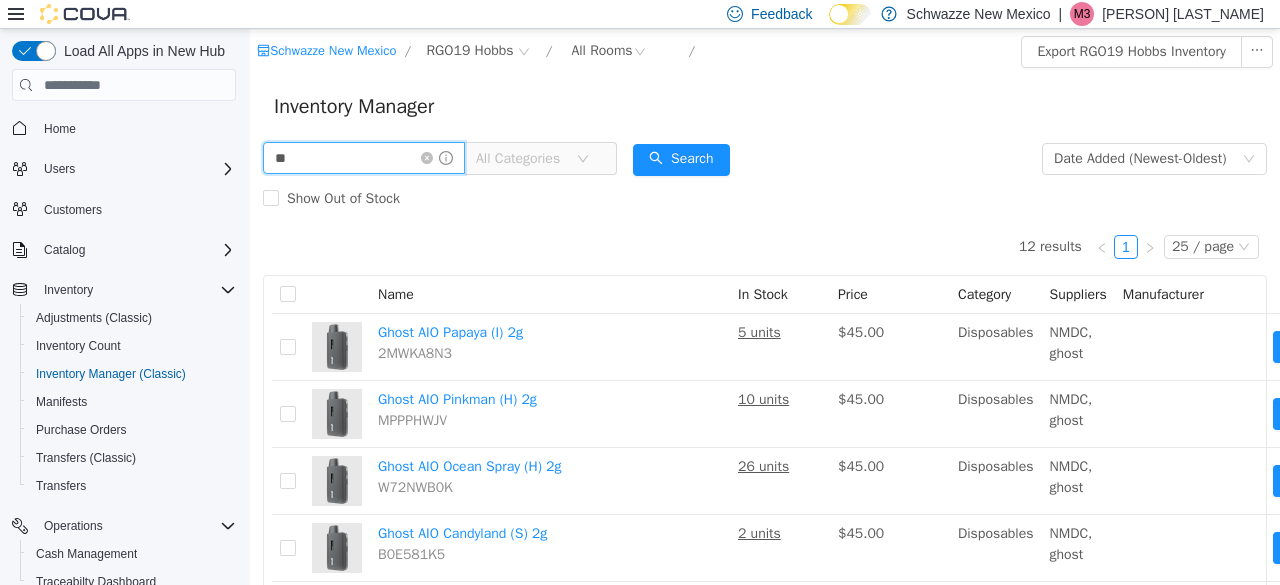 type on "*********" 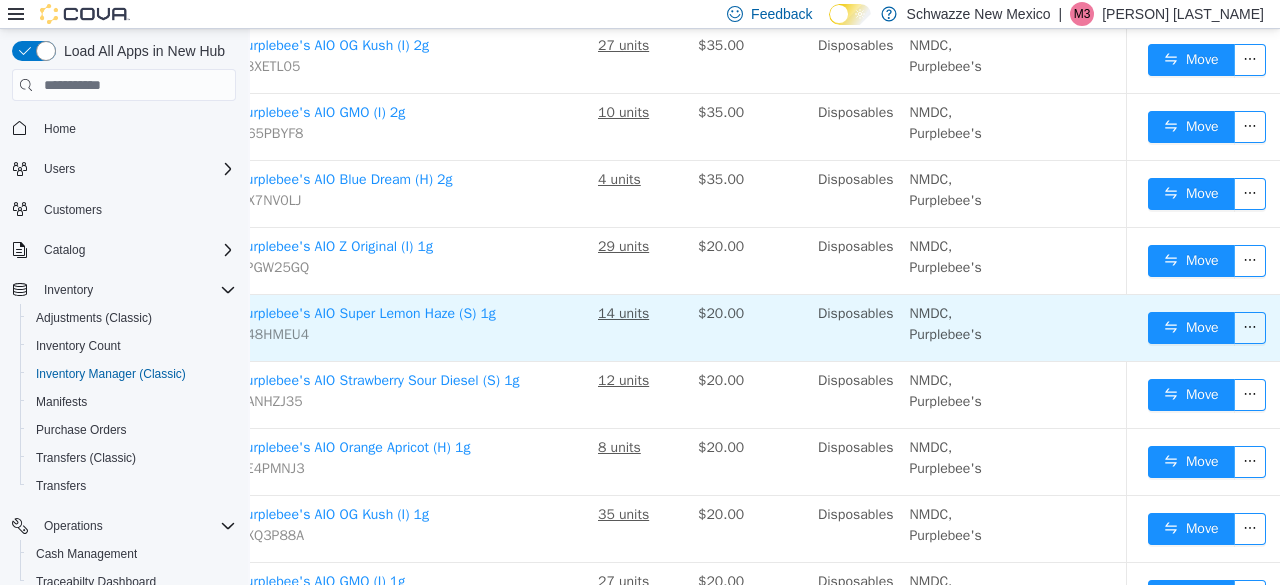 scroll, scrollTop: 1167, scrollLeft: 153, axis: both 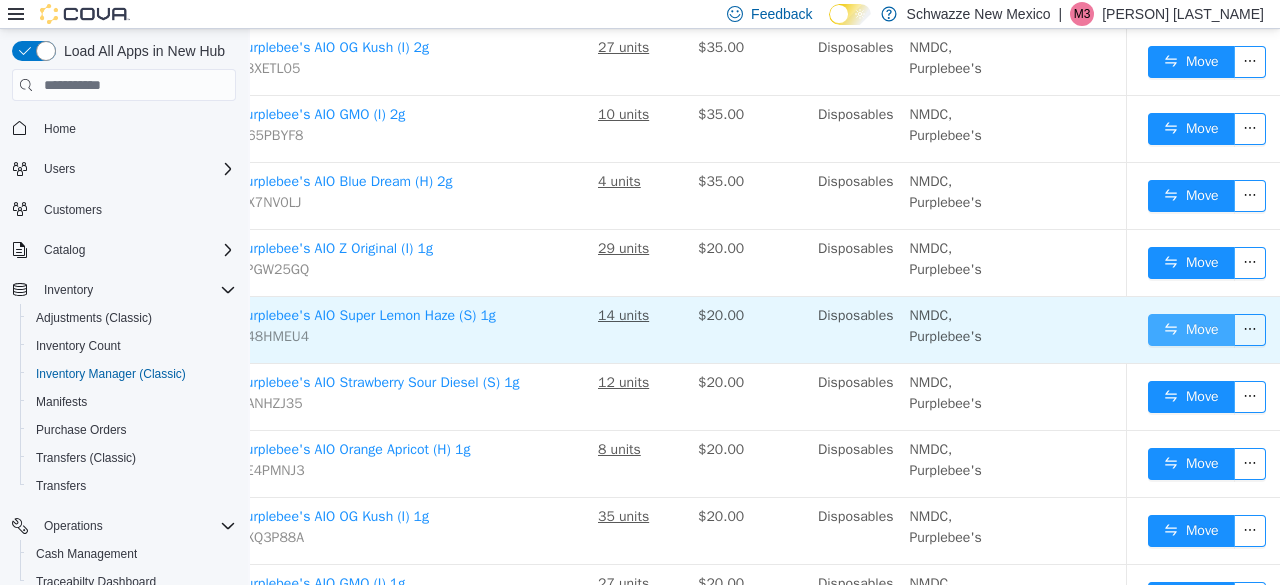 click on "Move" at bounding box center [1191, 330] 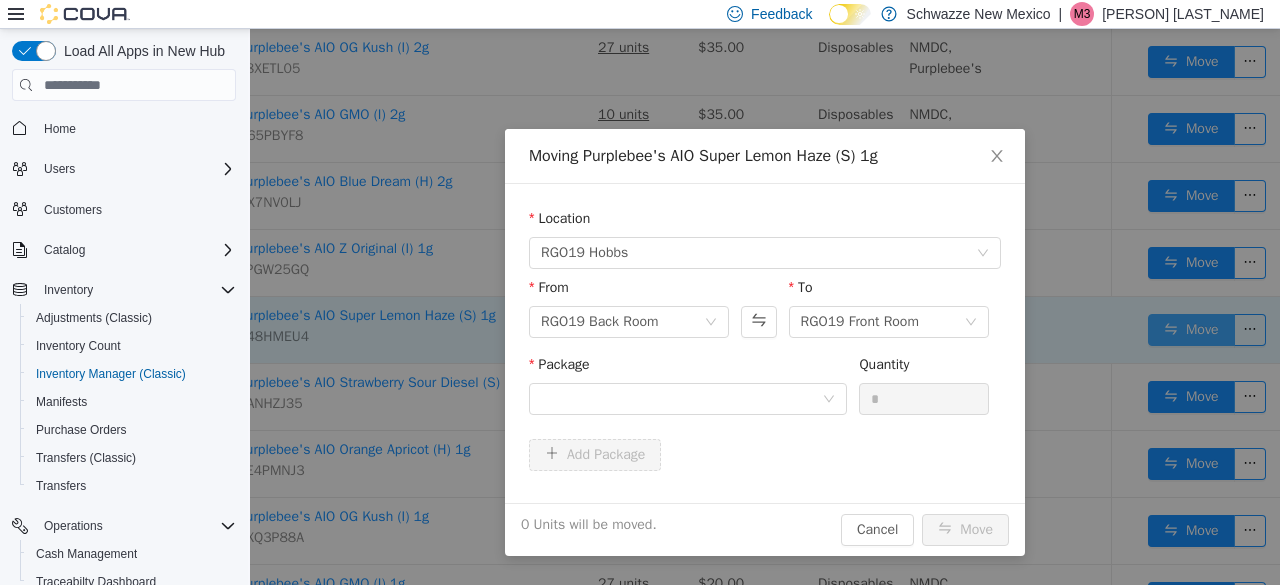 scroll, scrollTop: 1167, scrollLeft: 138, axis: both 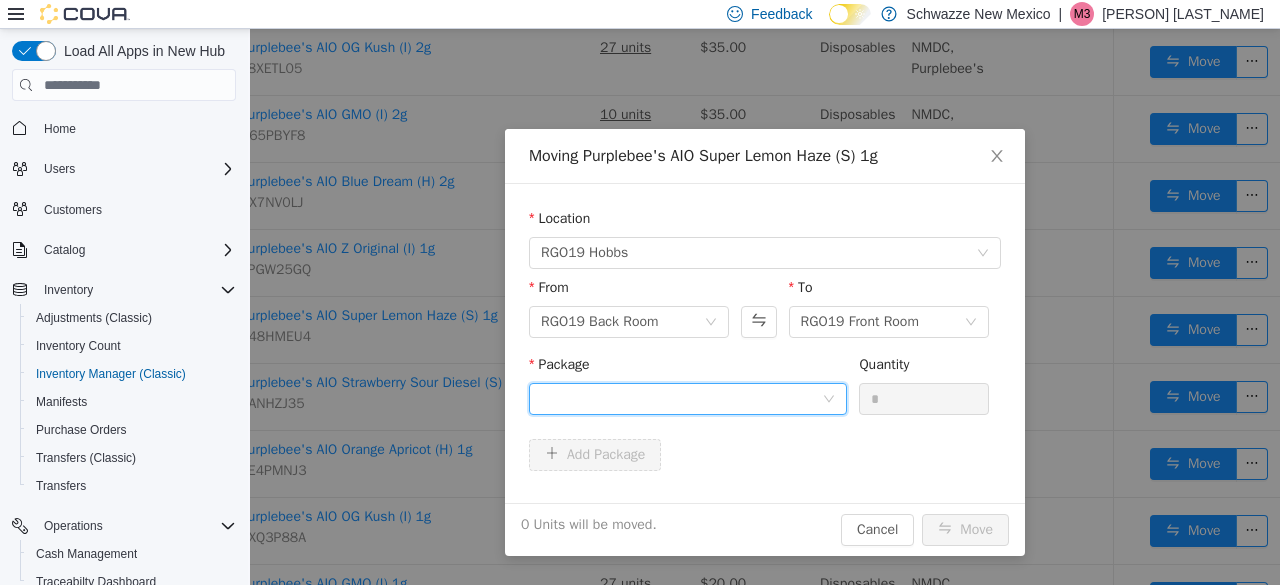 click at bounding box center [681, 399] 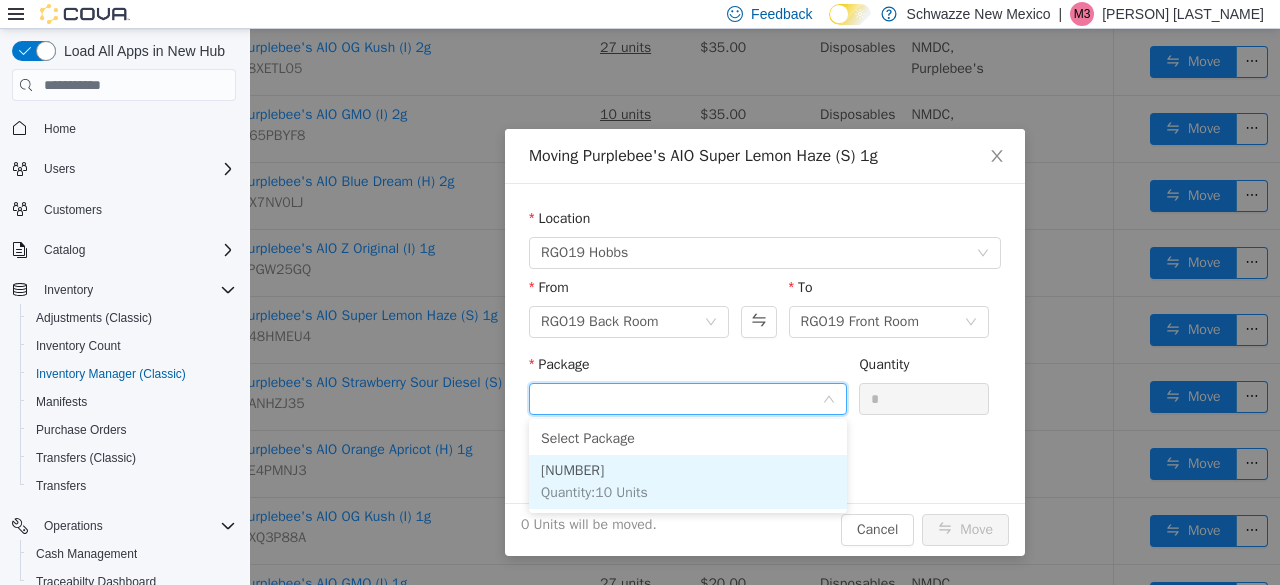 click on "[NUMBER] Quantity :  10 Units" at bounding box center (688, 482) 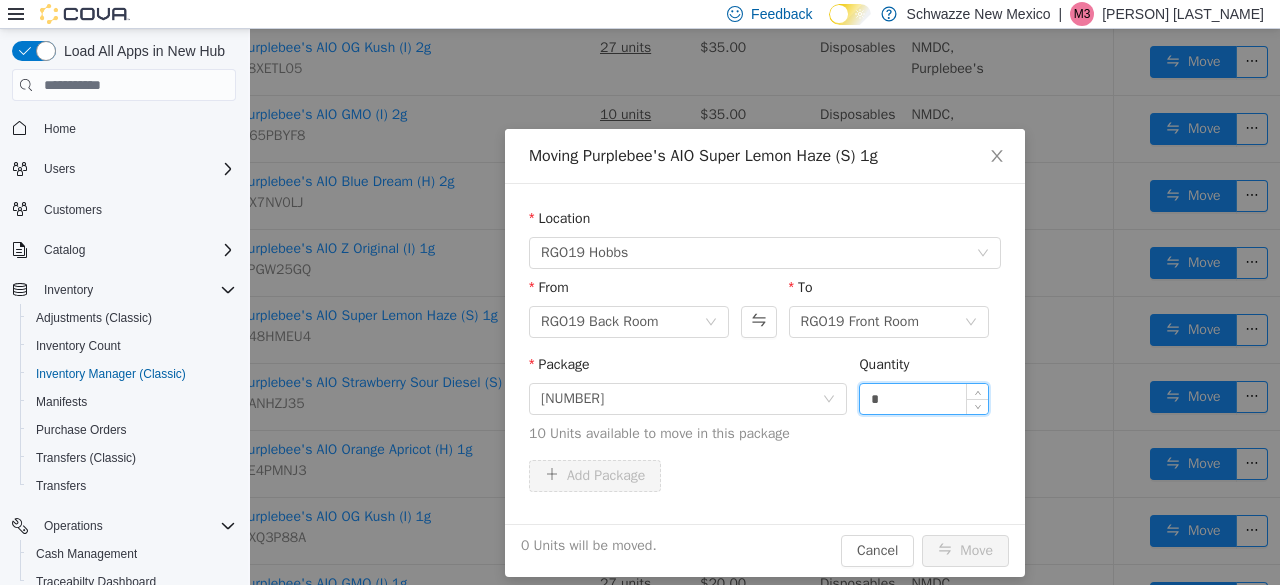 click on "*" at bounding box center (924, 399) 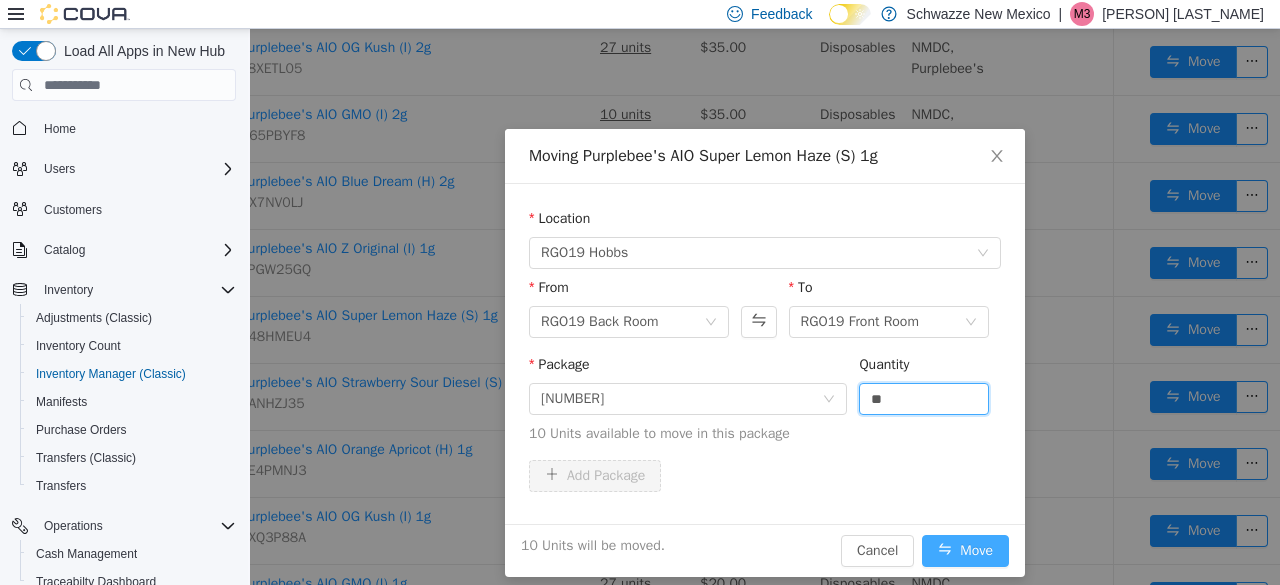 type on "**" 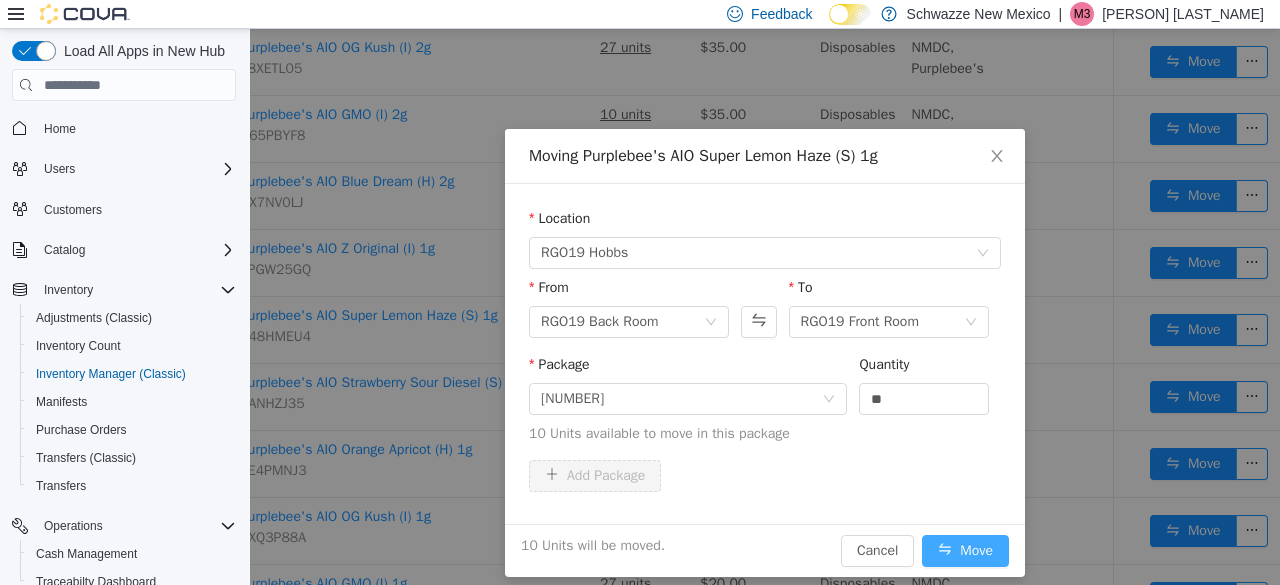 click on "Move" at bounding box center (965, 551) 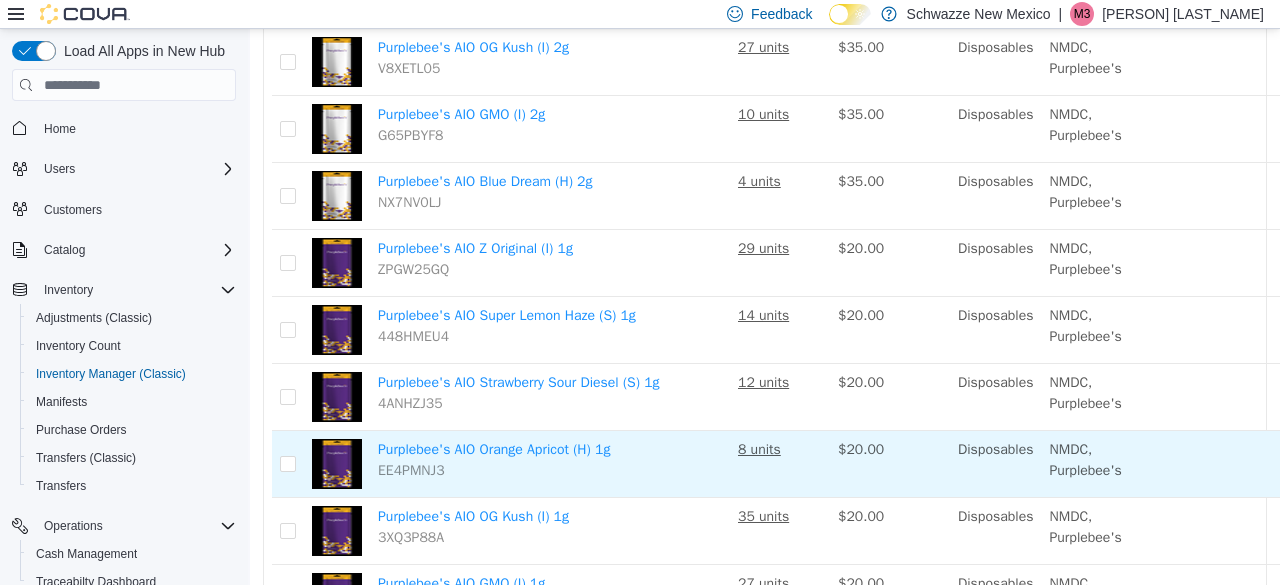 scroll, scrollTop: 1136, scrollLeft: 153, axis: both 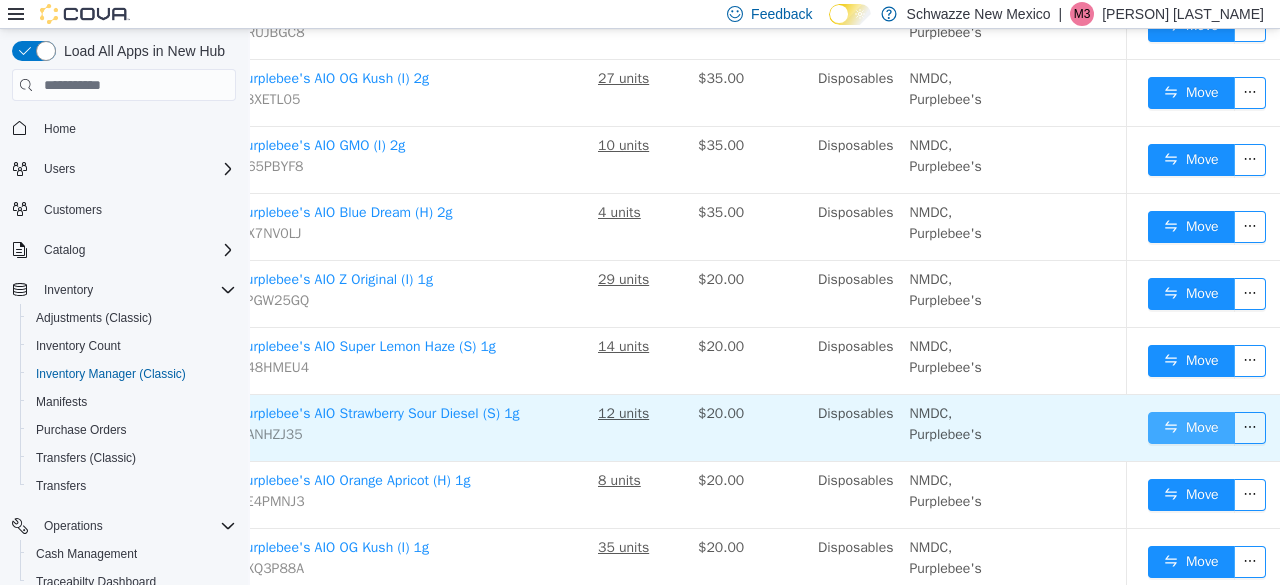 click on "Move" at bounding box center [1191, 428] 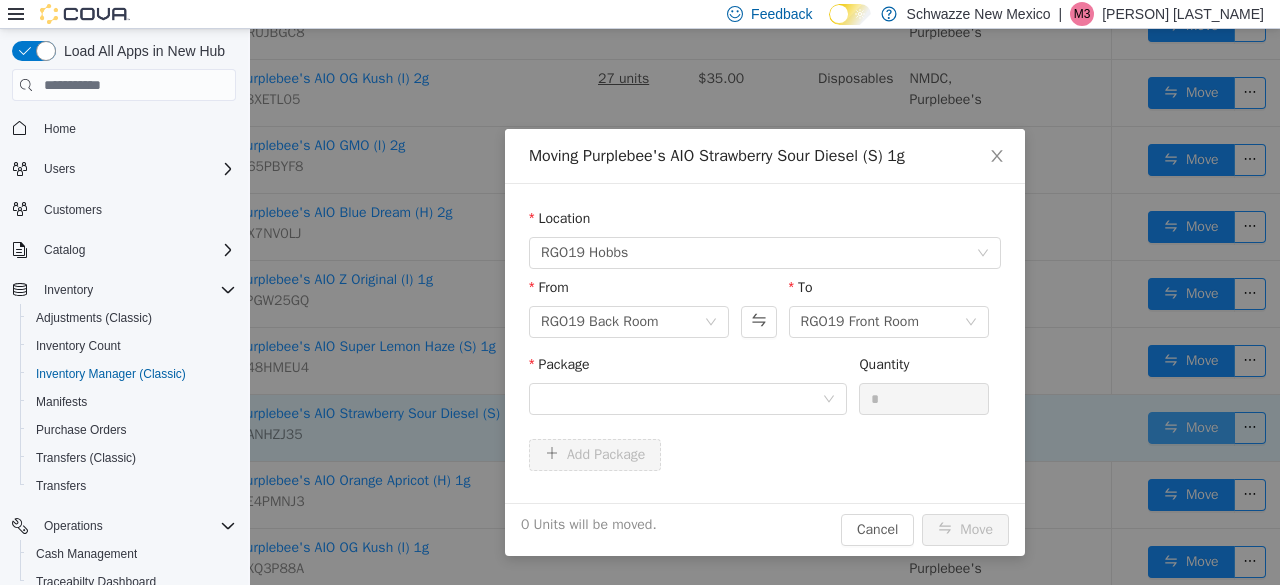 scroll, scrollTop: 1136, scrollLeft: 138, axis: both 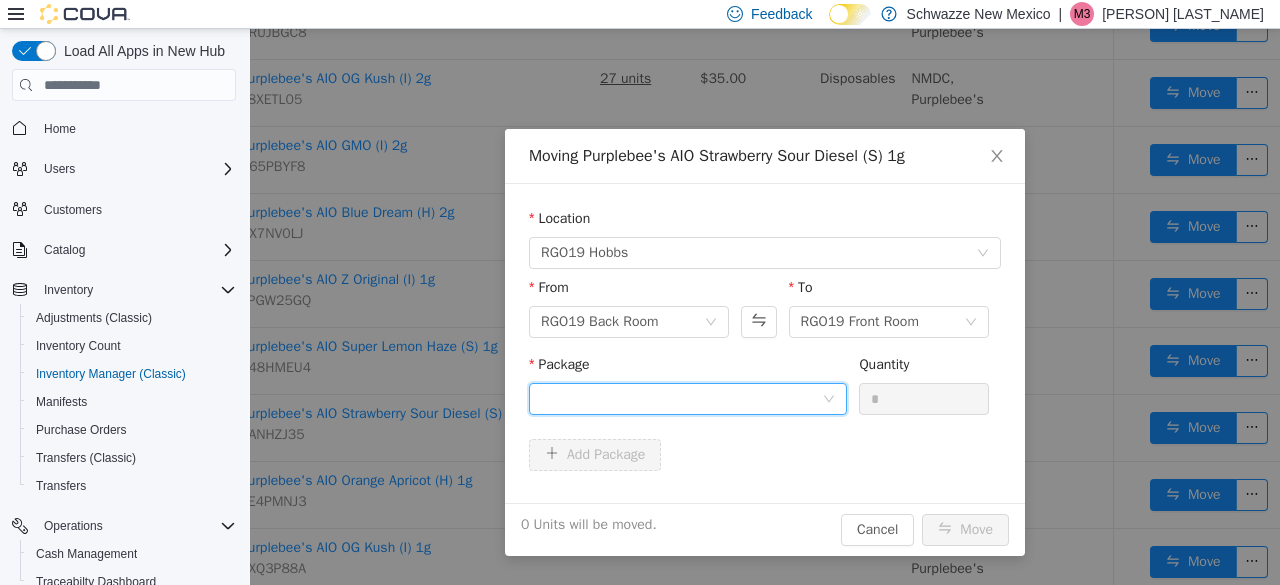 click at bounding box center [681, 399] 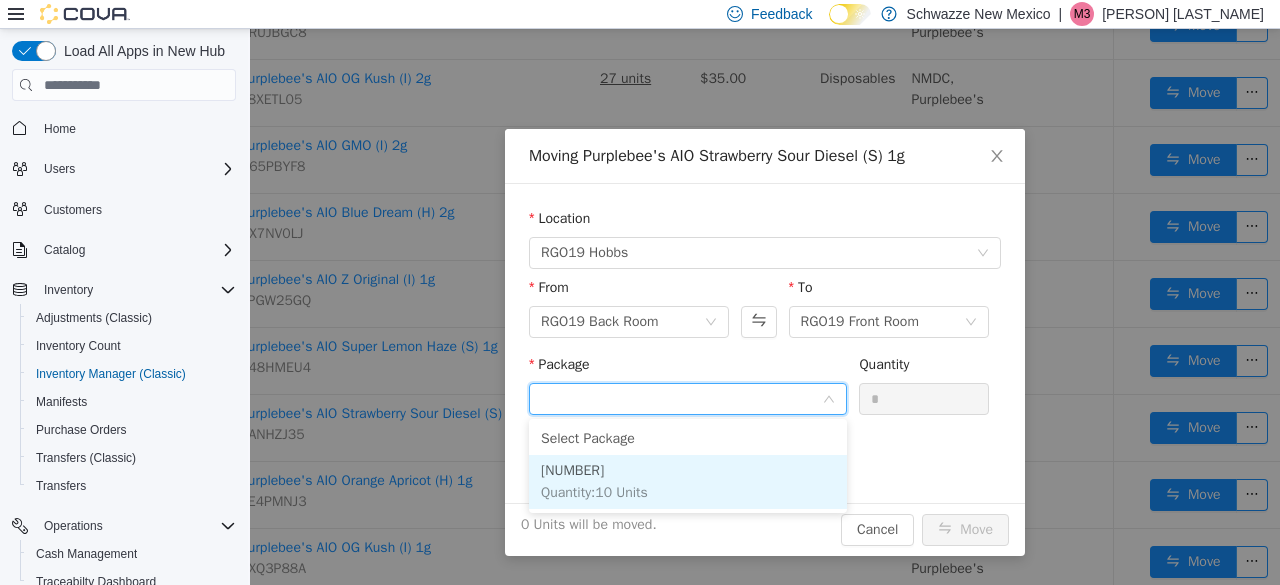 click on "[NUMBER] Quantity :  10 Units" at bounding box center [688, 482] 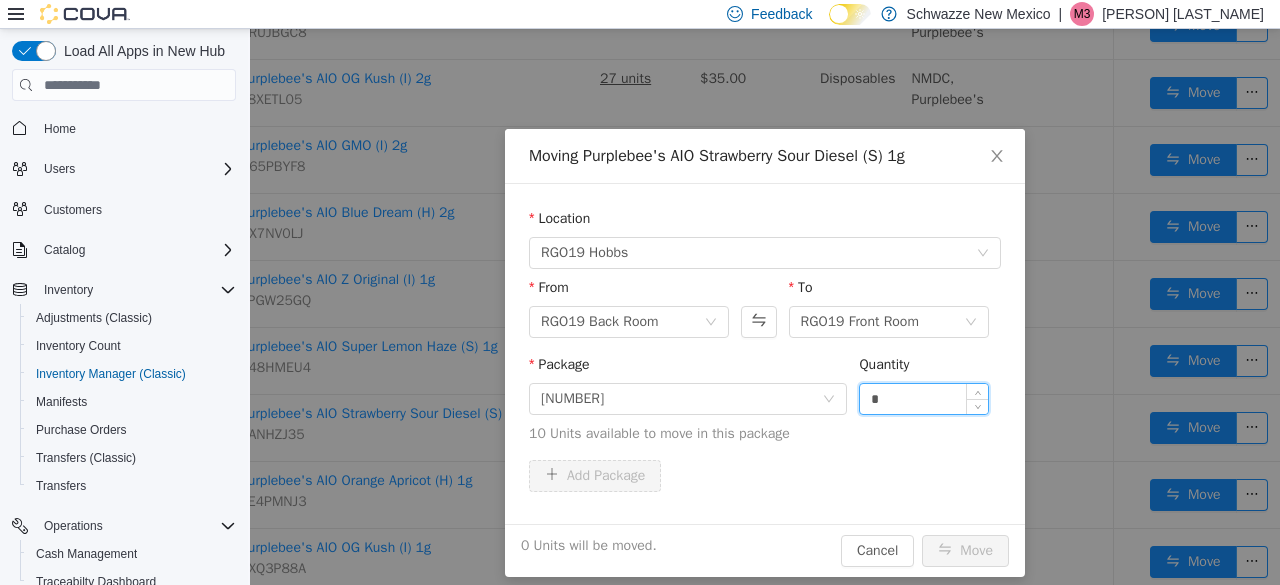 click on "*" at bounding box center [924, 399] 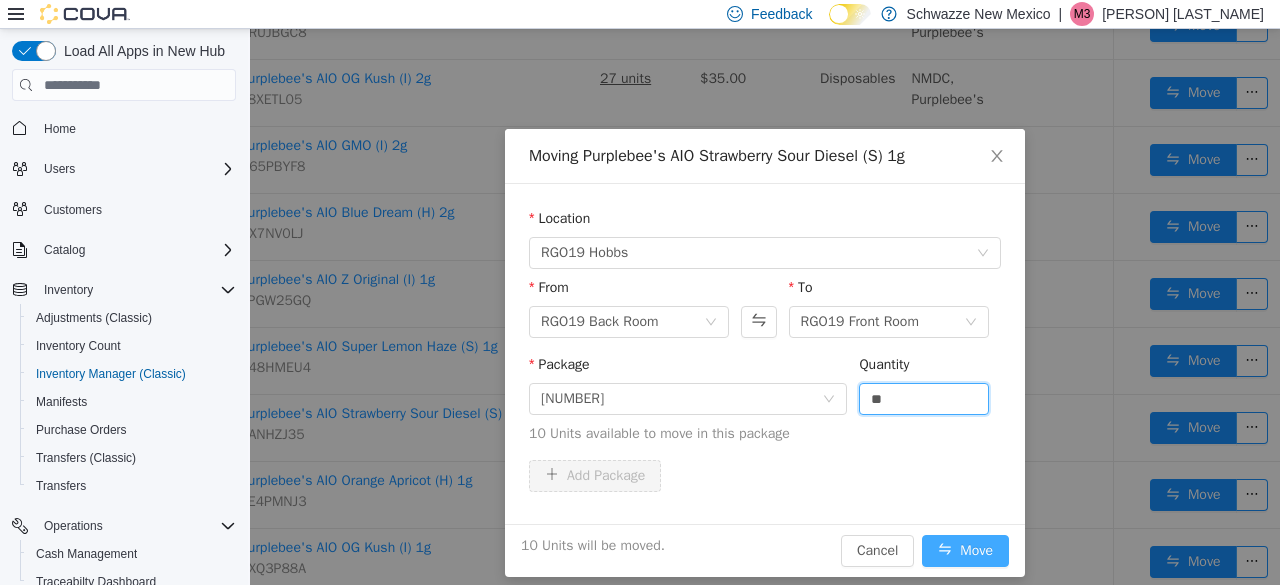 type on "**" 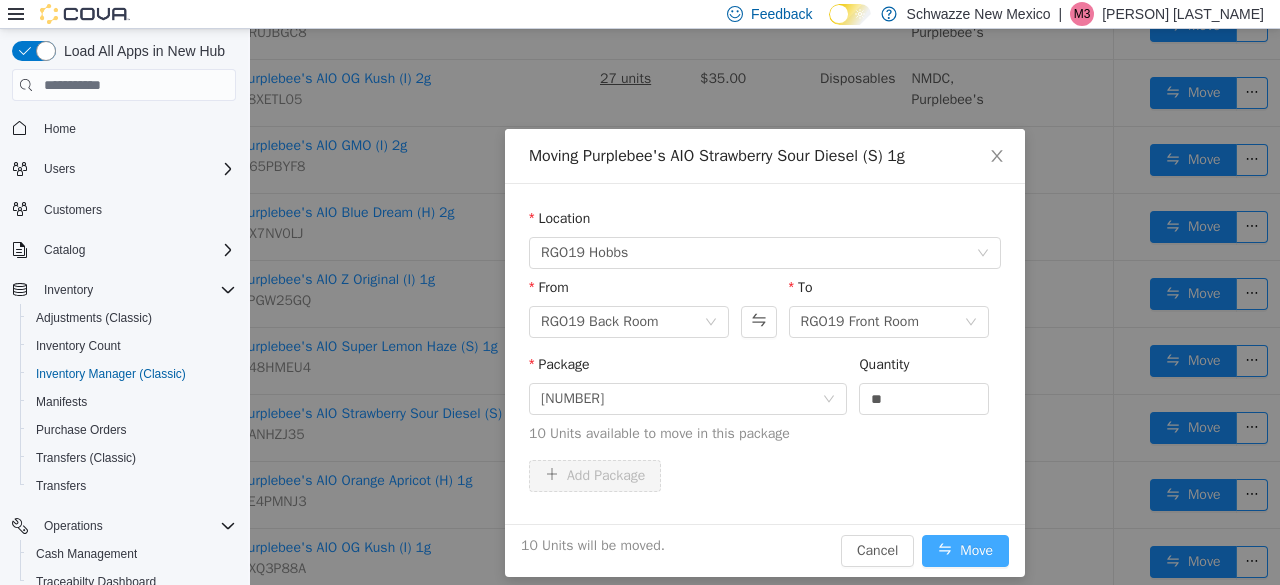 click on "Move" at bounding box center (965, 551) 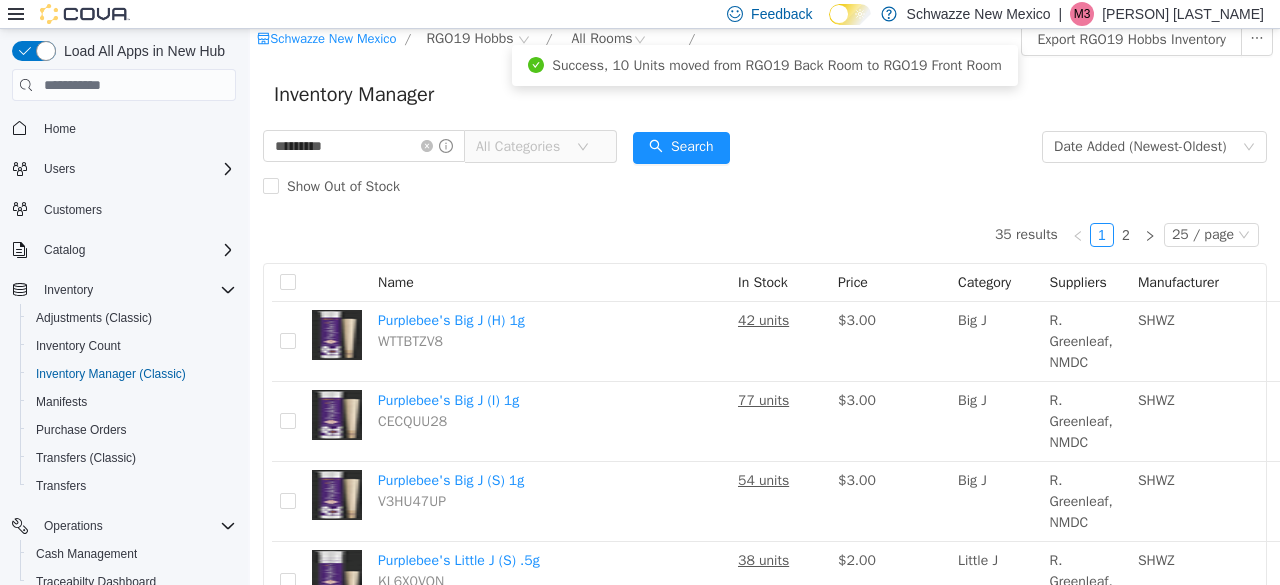 scroll, scrollTop: 0, scrollLeft: 0, axis: both 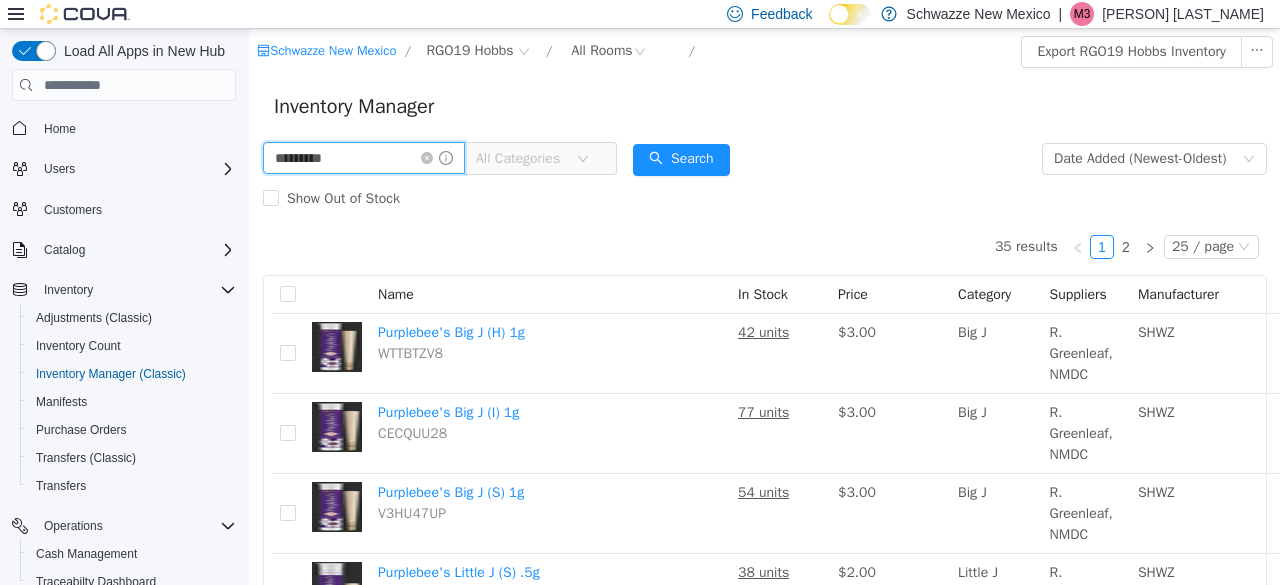 click on "*********" at bounding box center [364, 158] 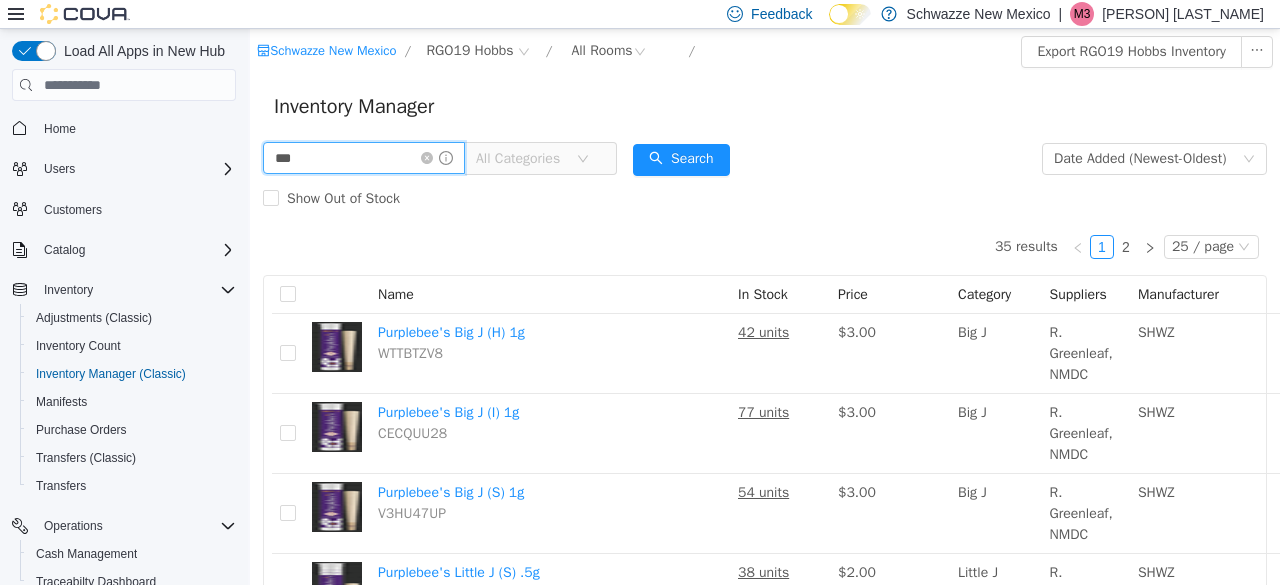 type on "*********" 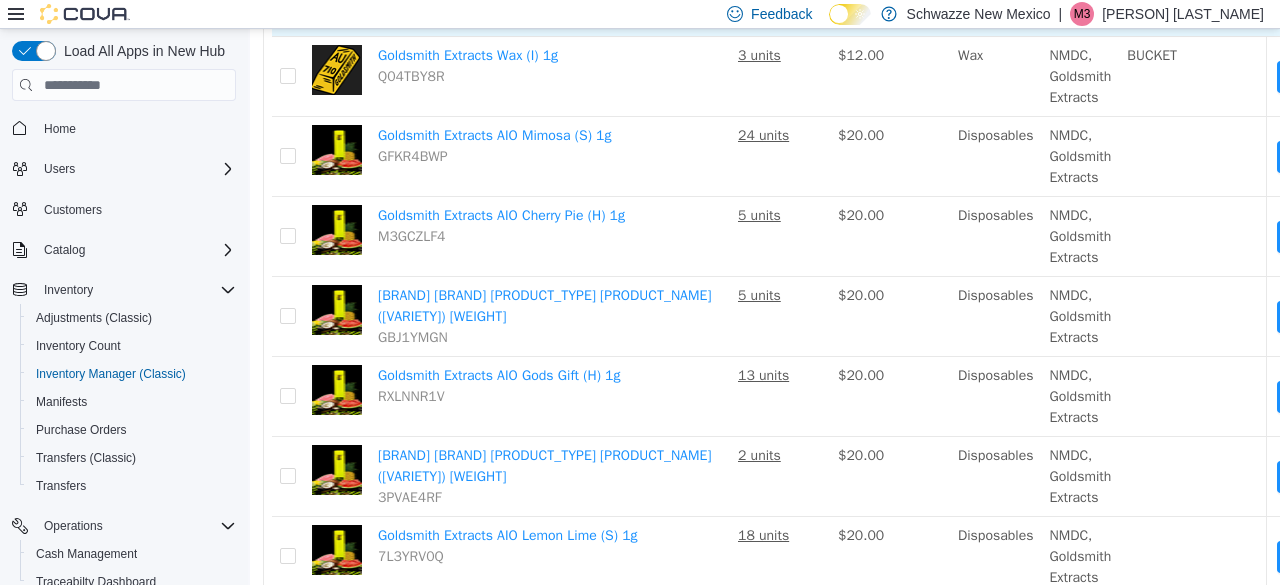 scroll, scrollTop: 357, scrollLeft: 145, axis: both 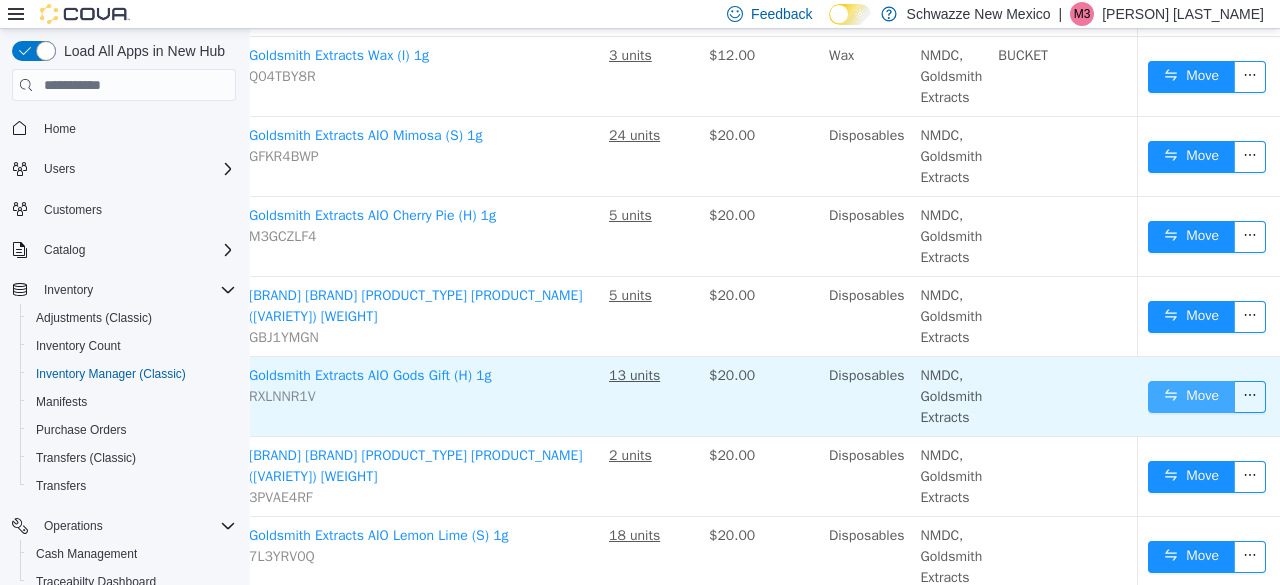 click on "Move" at bounding box center [1191, 397] 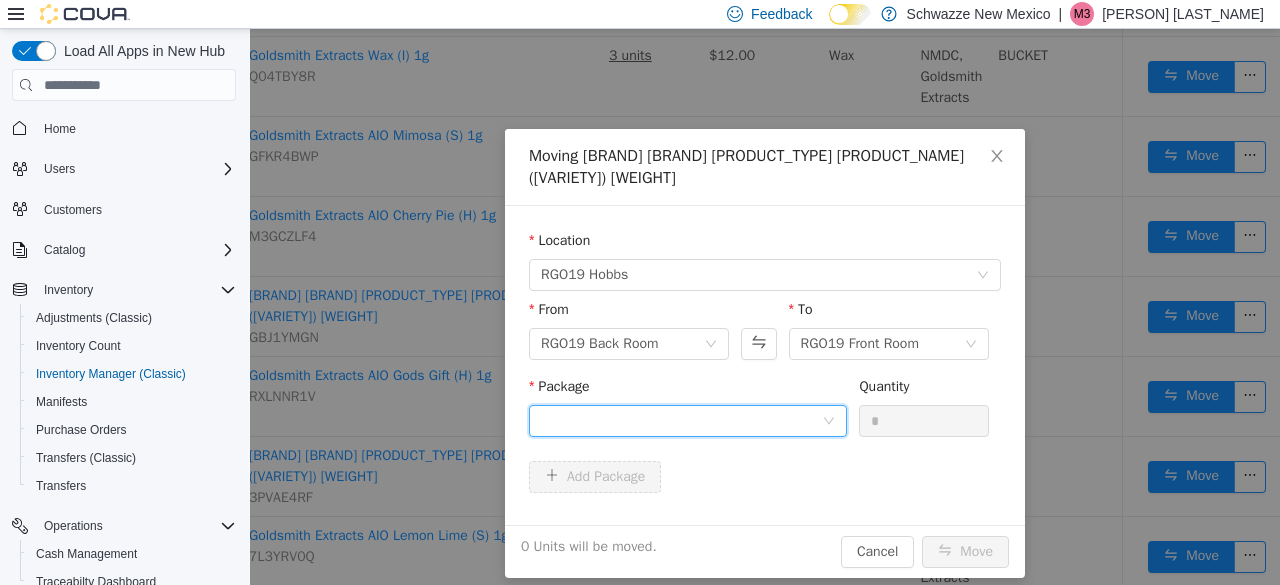 click at bounding box center (681, 421) 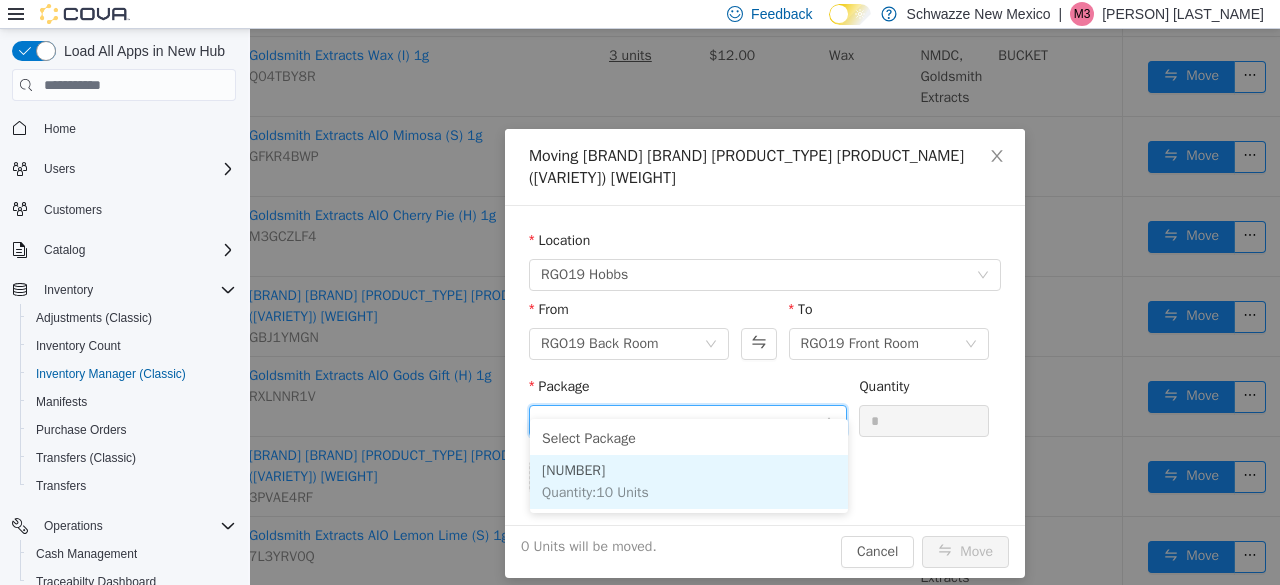 click on "[NUMBER] Quantity :  10 Units" at bounding box center (689, 482) 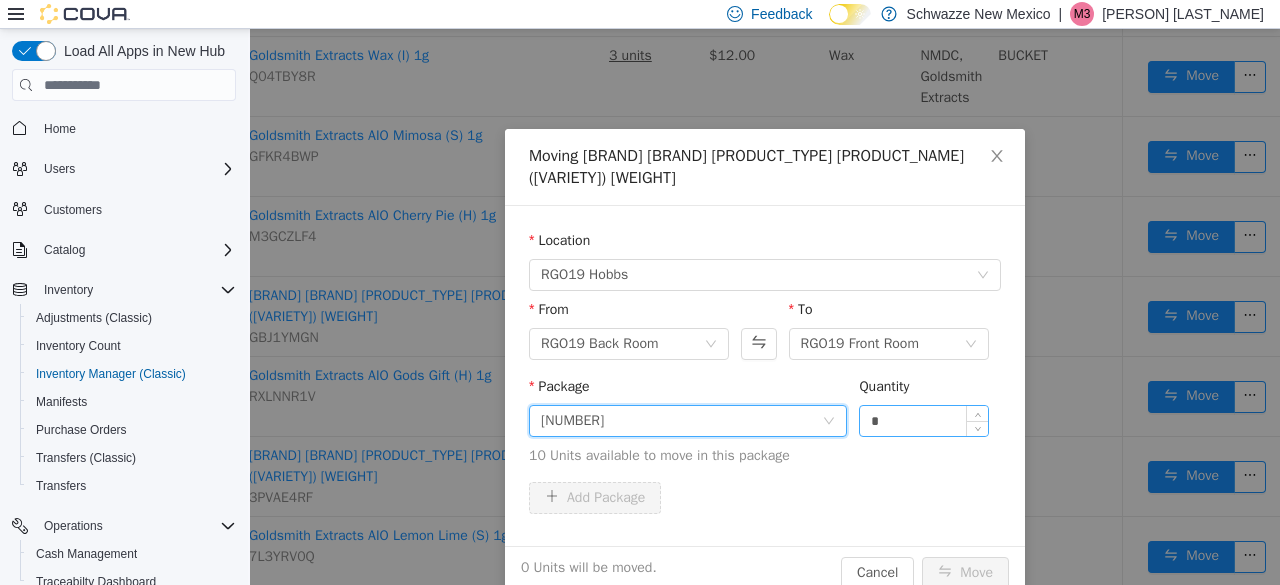 click on "*" at bounding box center [924, 421] 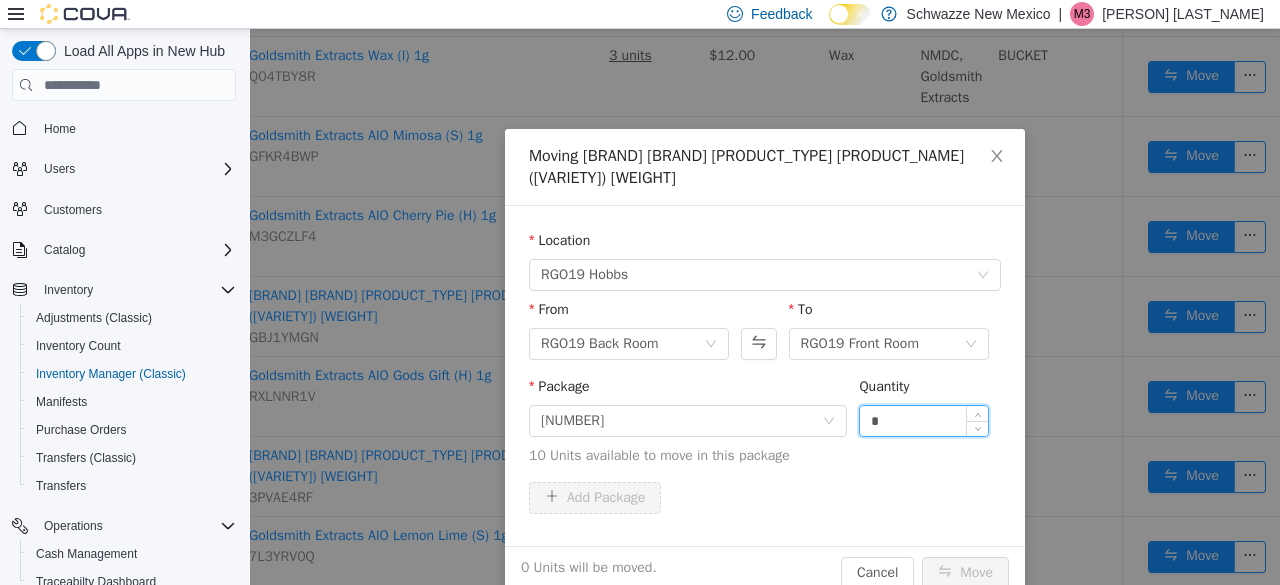 click on "*" at bounding box center (924, 421) 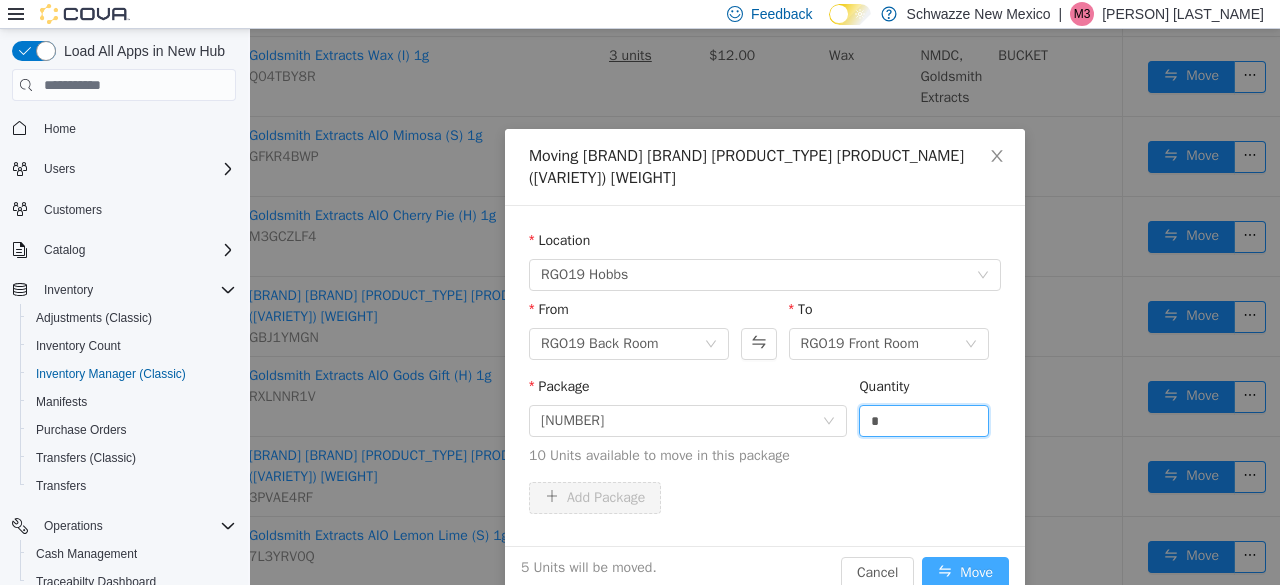 type on "*" 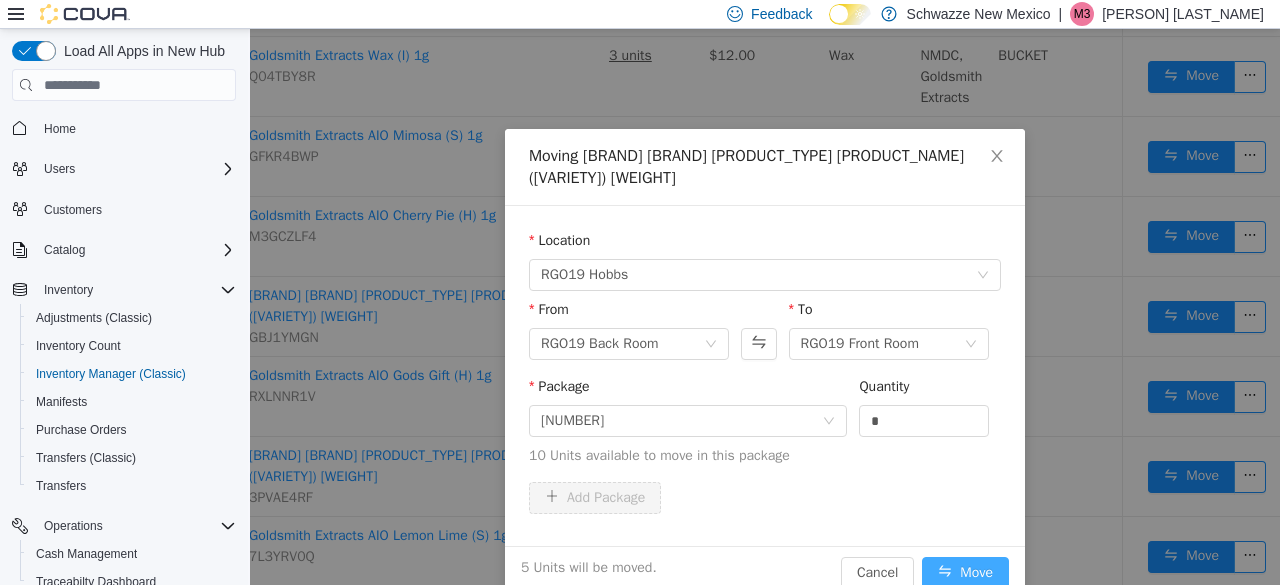 click on "Move" at bounding box center (965, 573) 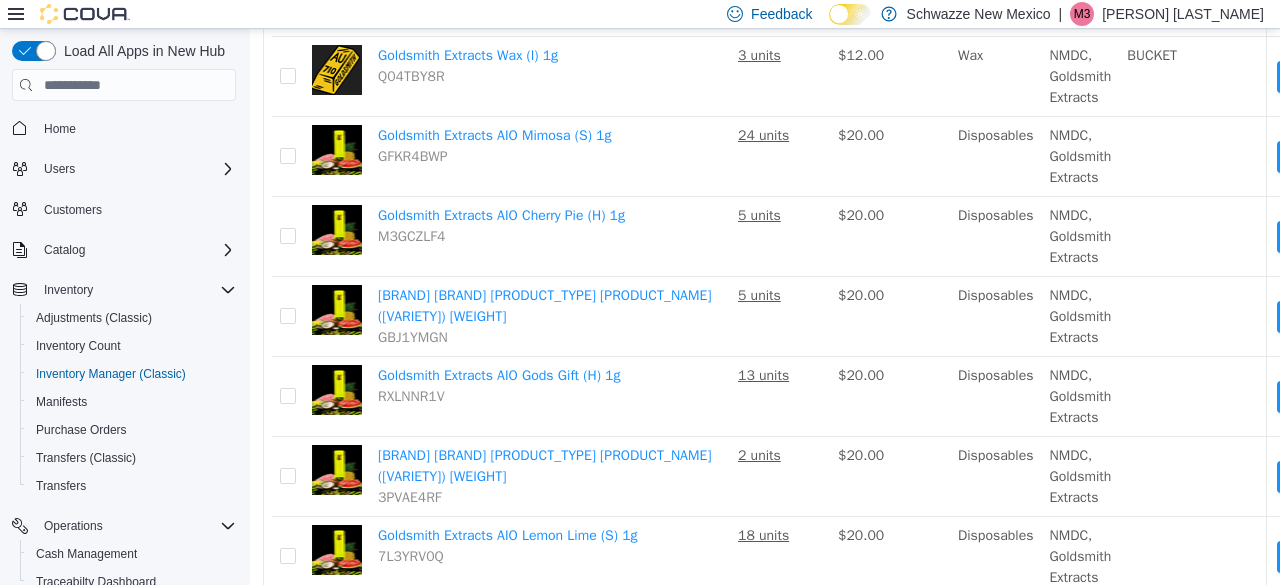 scroll, scrollTop: 0, scrollLeft: 0, axis: both 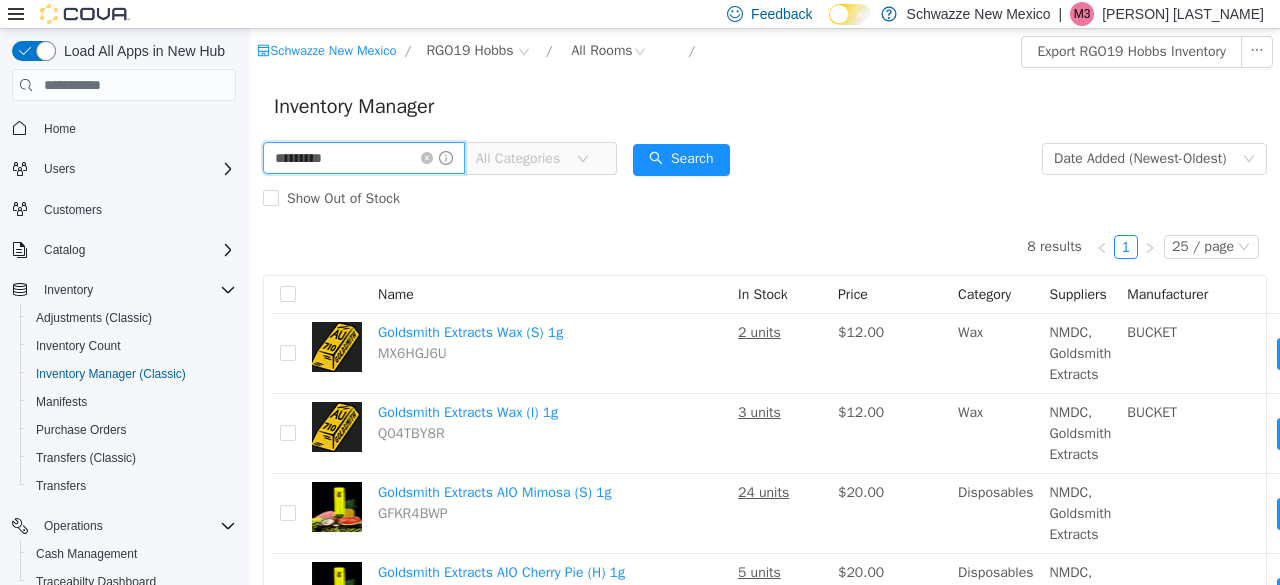click on "*********" at bounding box center (364, 158) 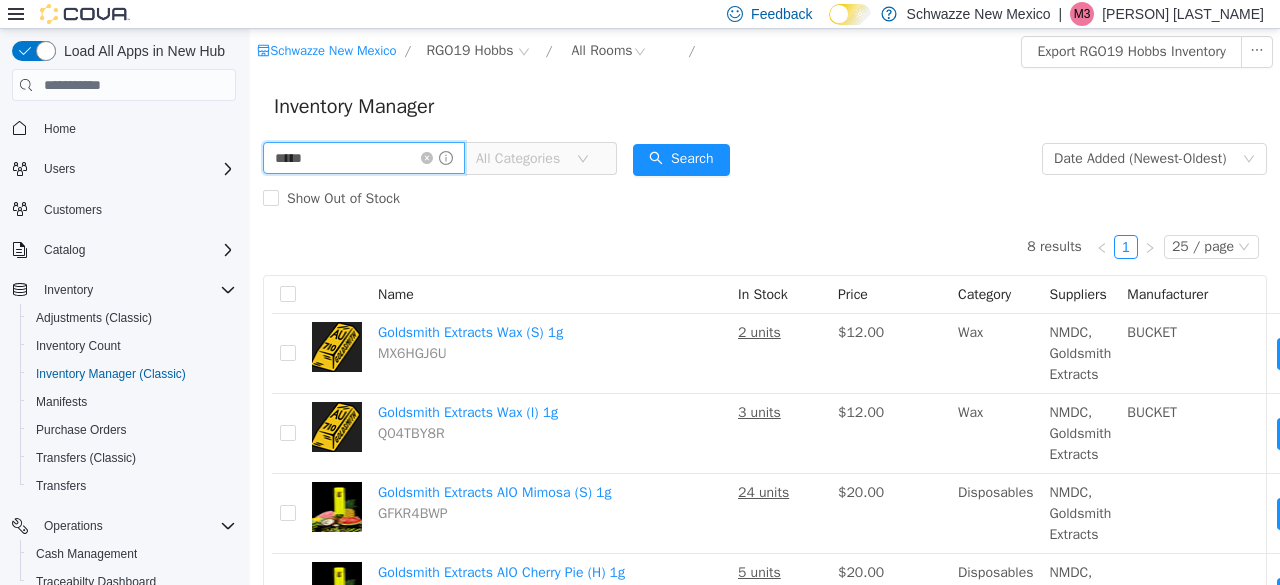 type on "*****" 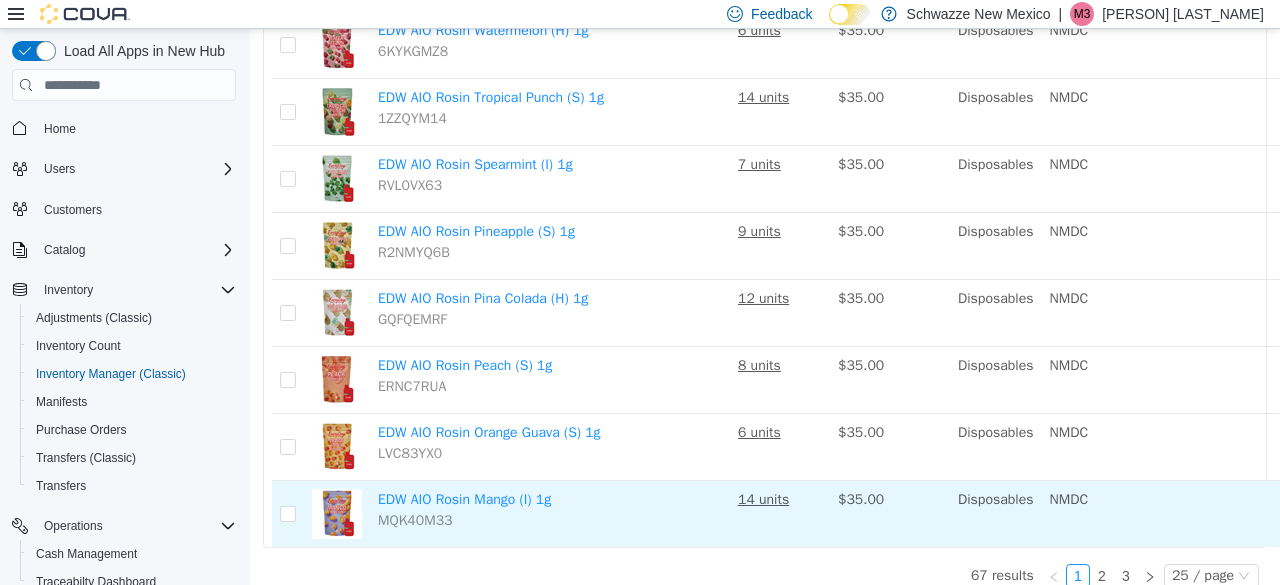 scroll, scrollTop: 1626, scrollLeft: 148, axis: both 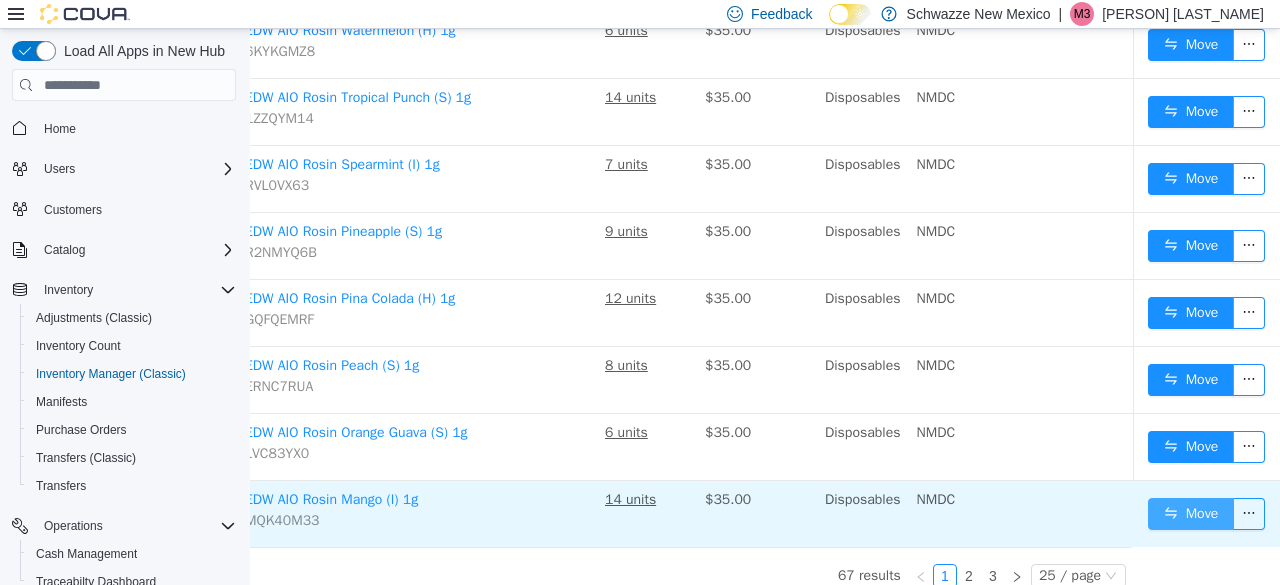 click on "Move" at bounding box center [1191, 514] 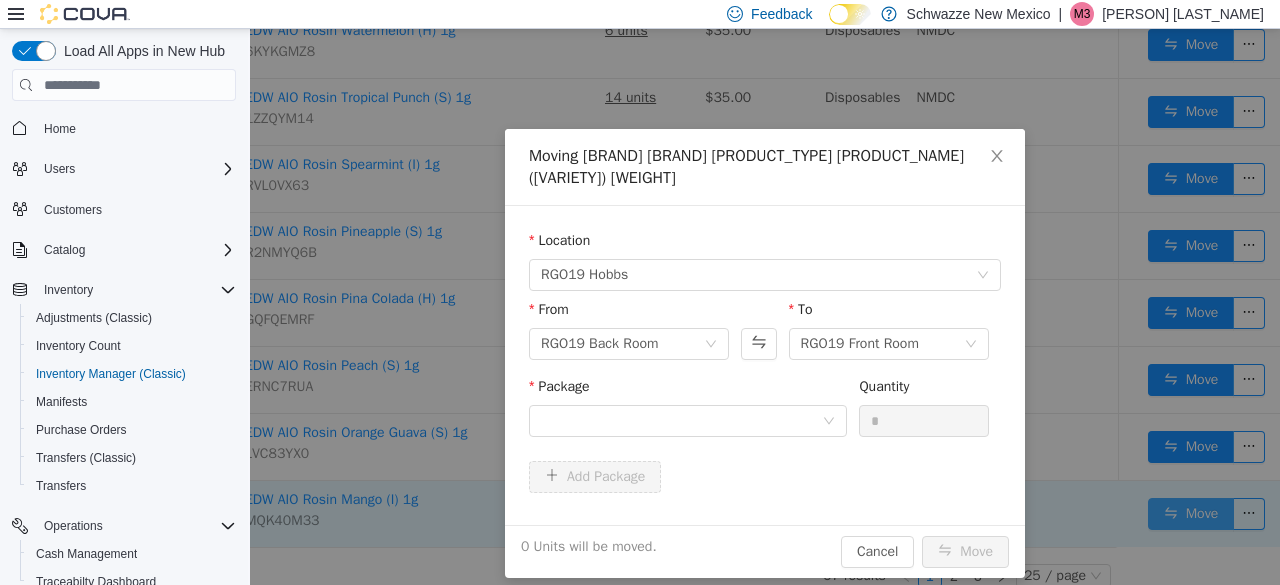 scroll, scrollTop: 1611, scrollLeft: 132, axis: both 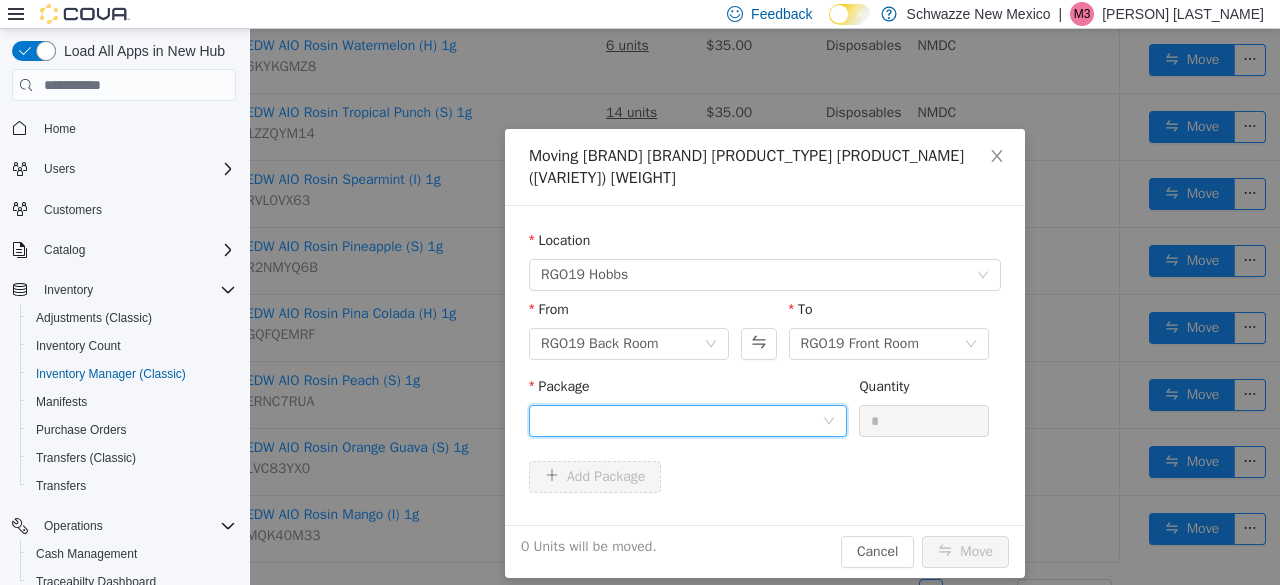 click at bounding box center [681, 421] 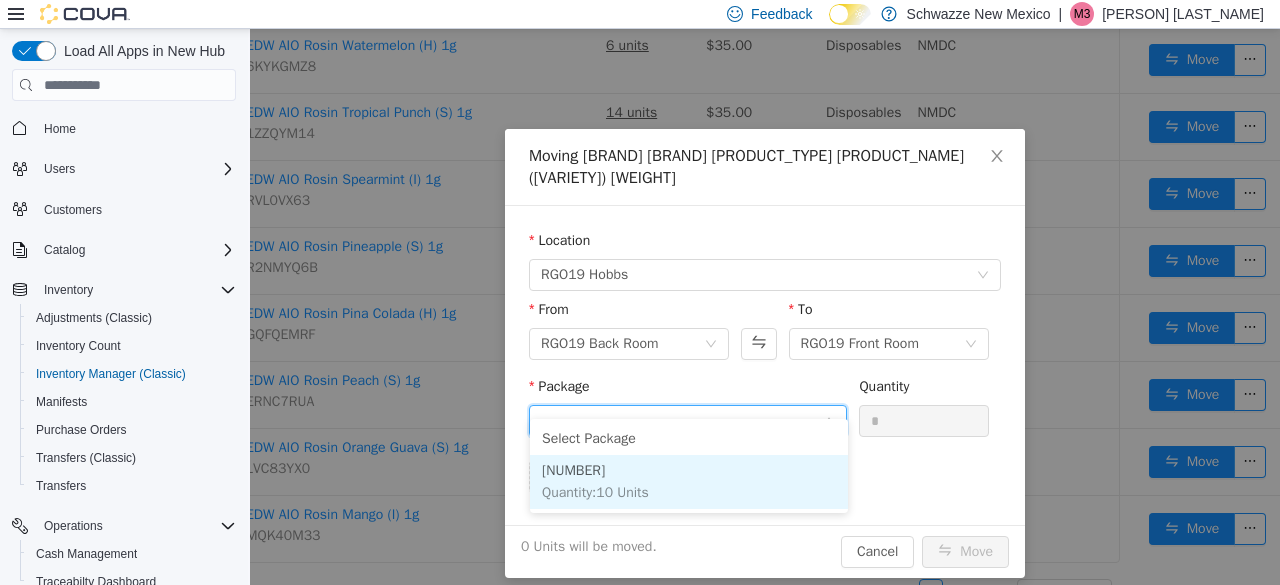 click on "[NUMBER] Quantity :  10 Units" at bounding box center [689, 482] 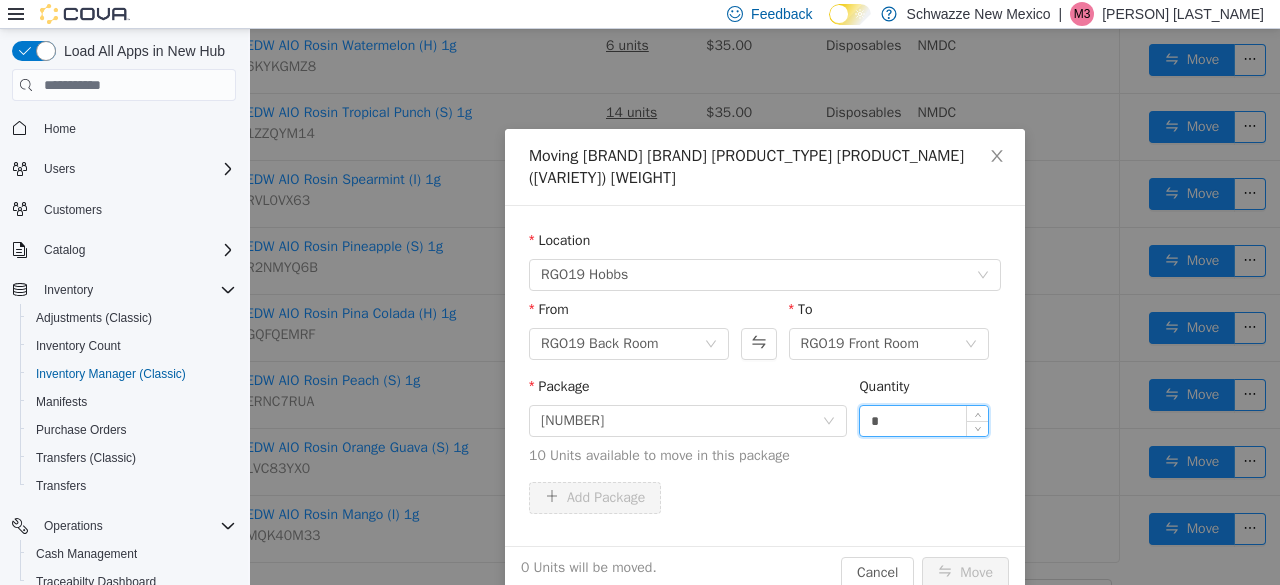 click on "*" at bounding box center (924, 421) 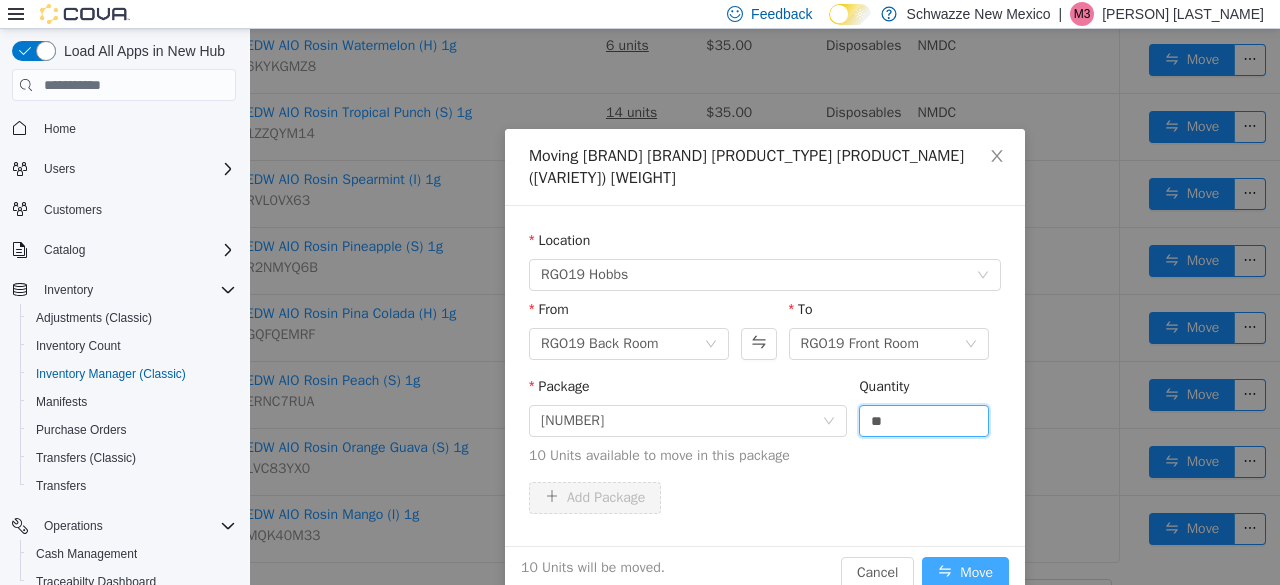 type on "**" 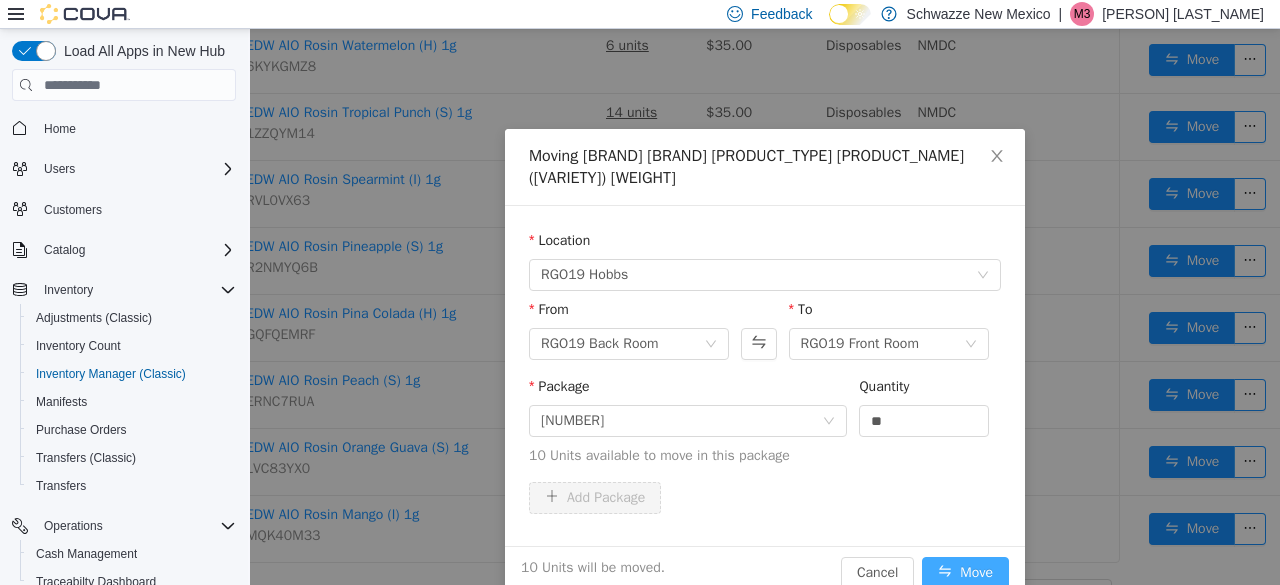 click on "Move" at bounding box center (965, 573) 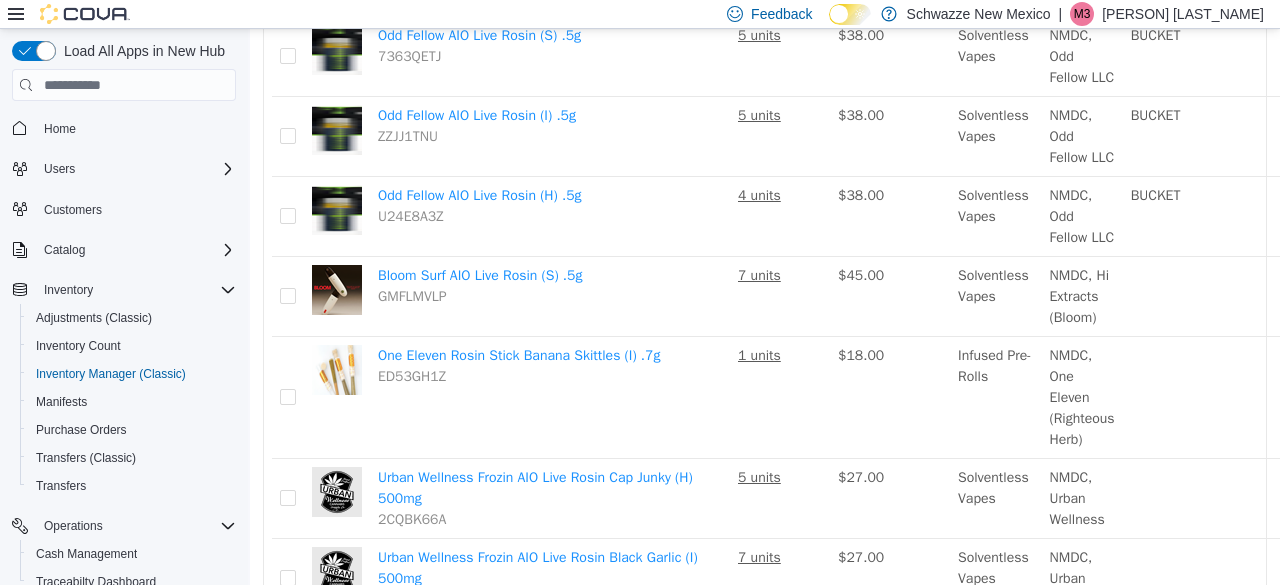 scroll, scrollTop: 75, scrollLeft: 0, axis: vertical 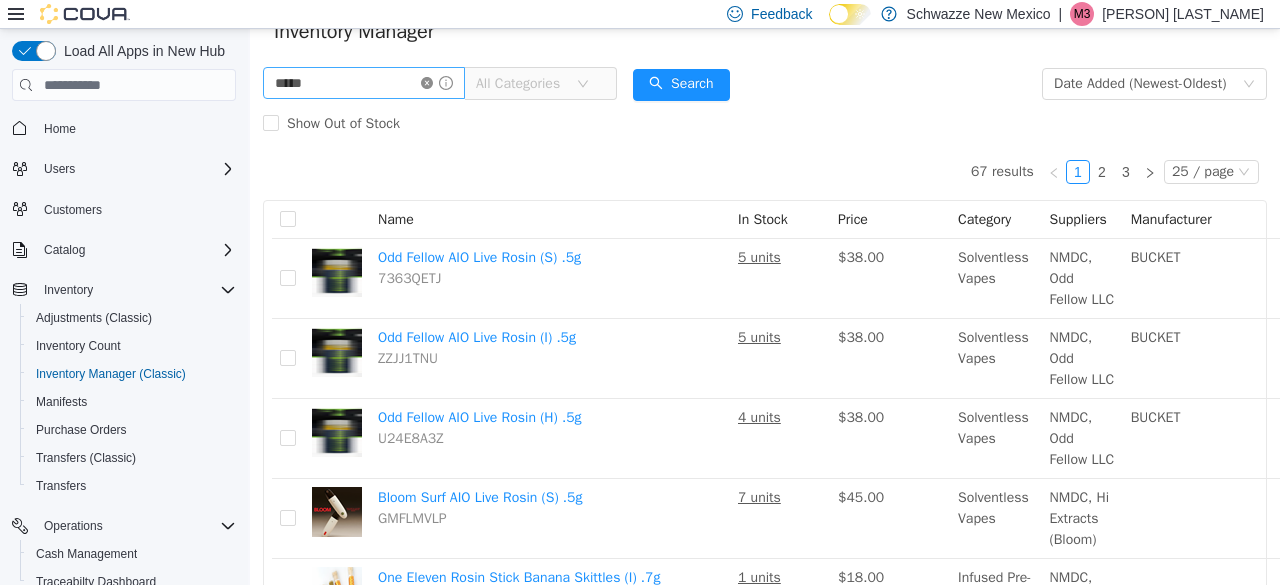 click 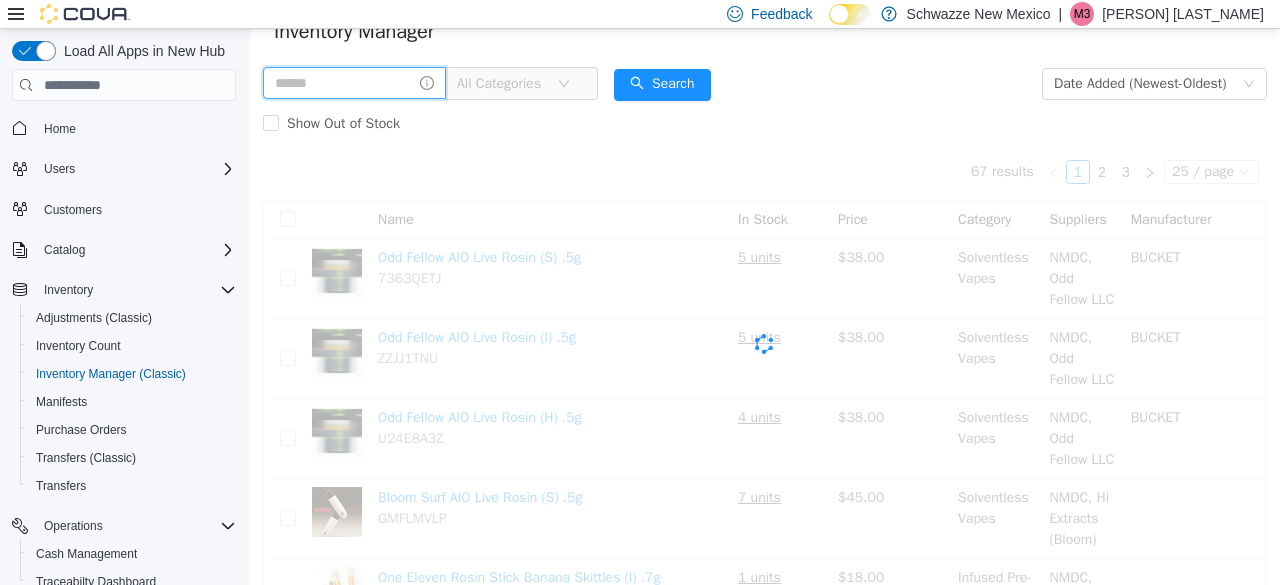 click at bounding box center (354, 83) 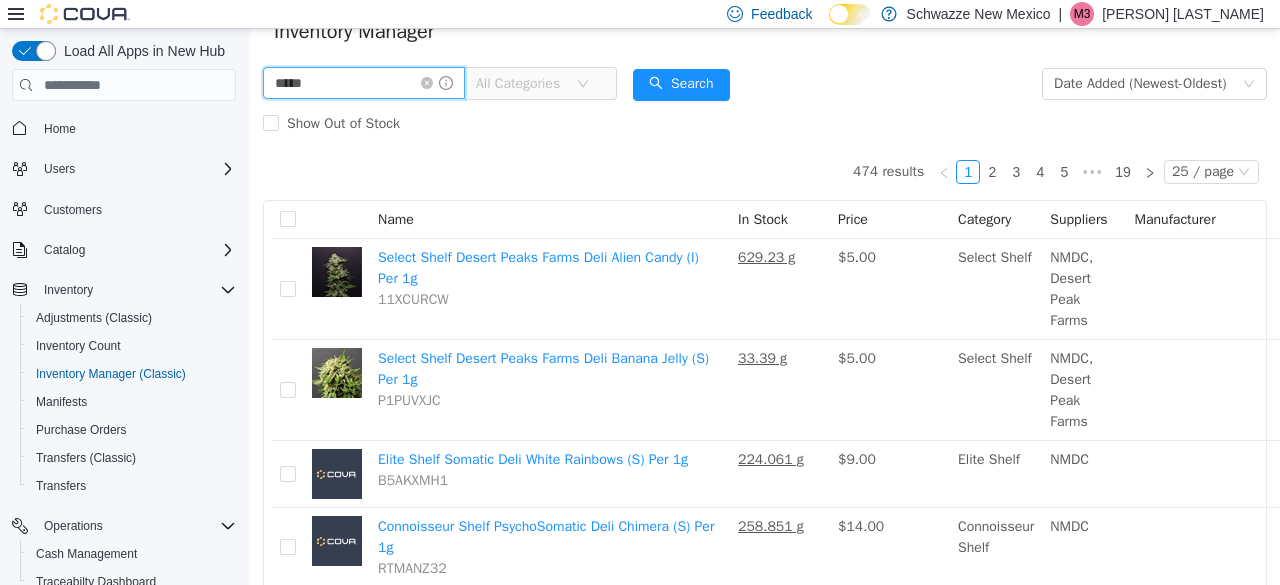 type on "**********" 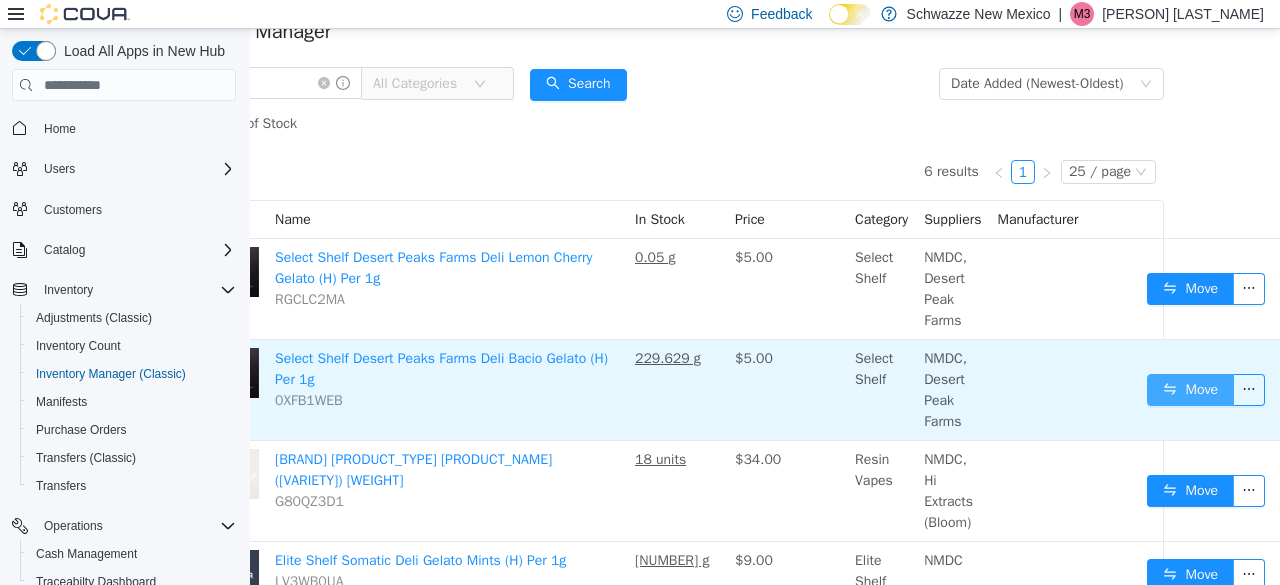 click on "Move" at bounding box center [1190, 390] 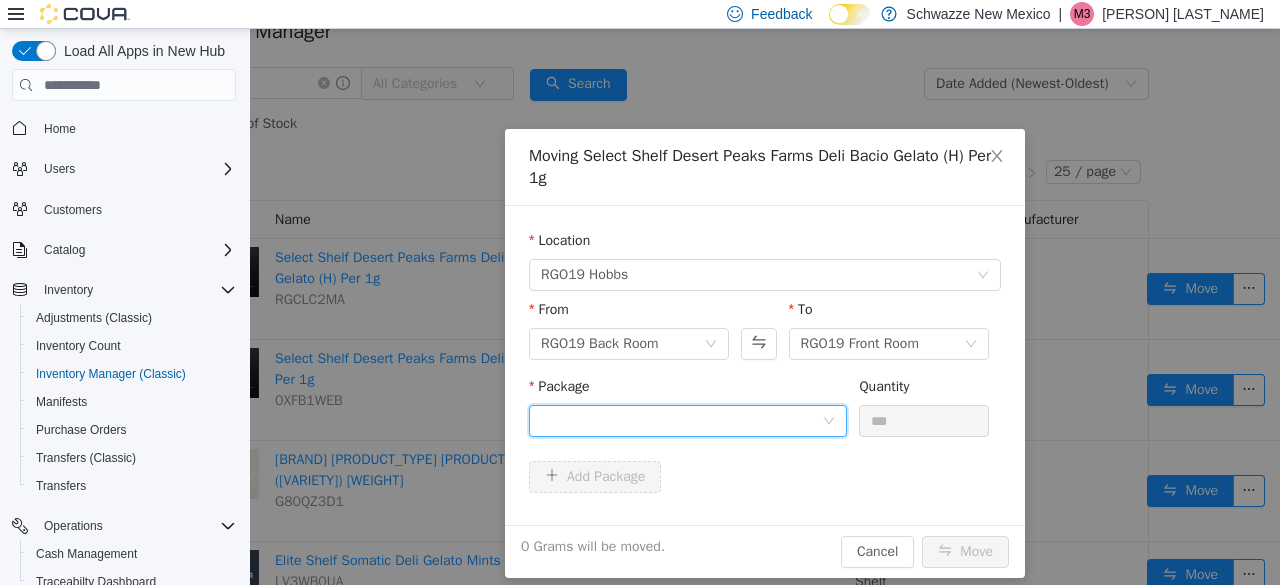 click at bounding box center (681, 421) 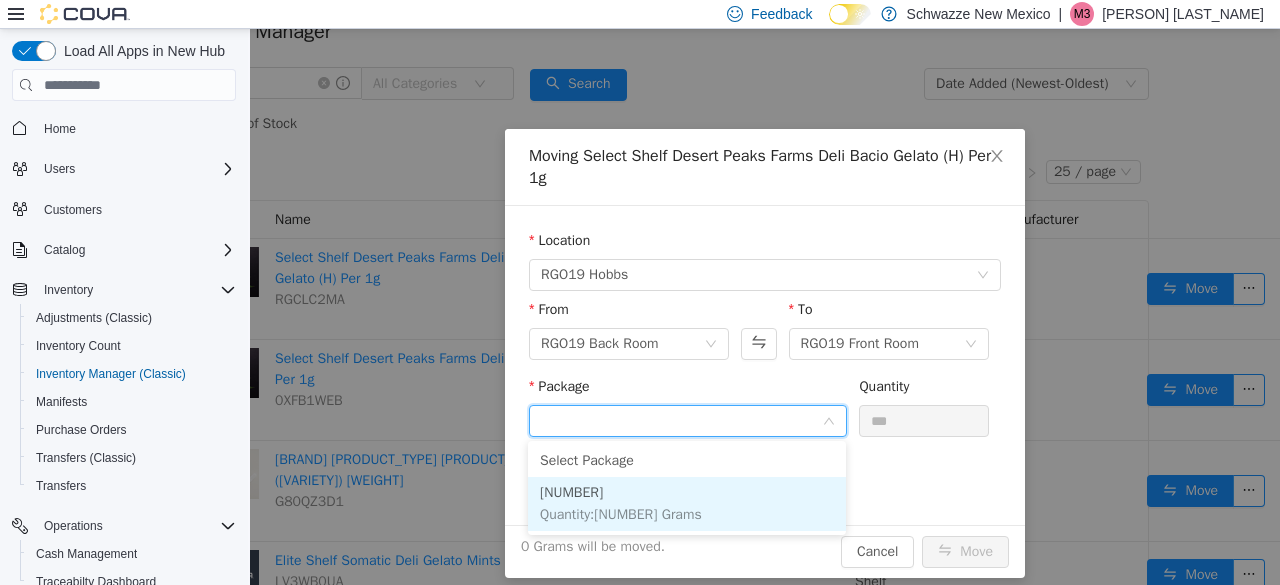 click on "[NUMBER] Quantity :  227 Grams" at bounding box center [687, 504] 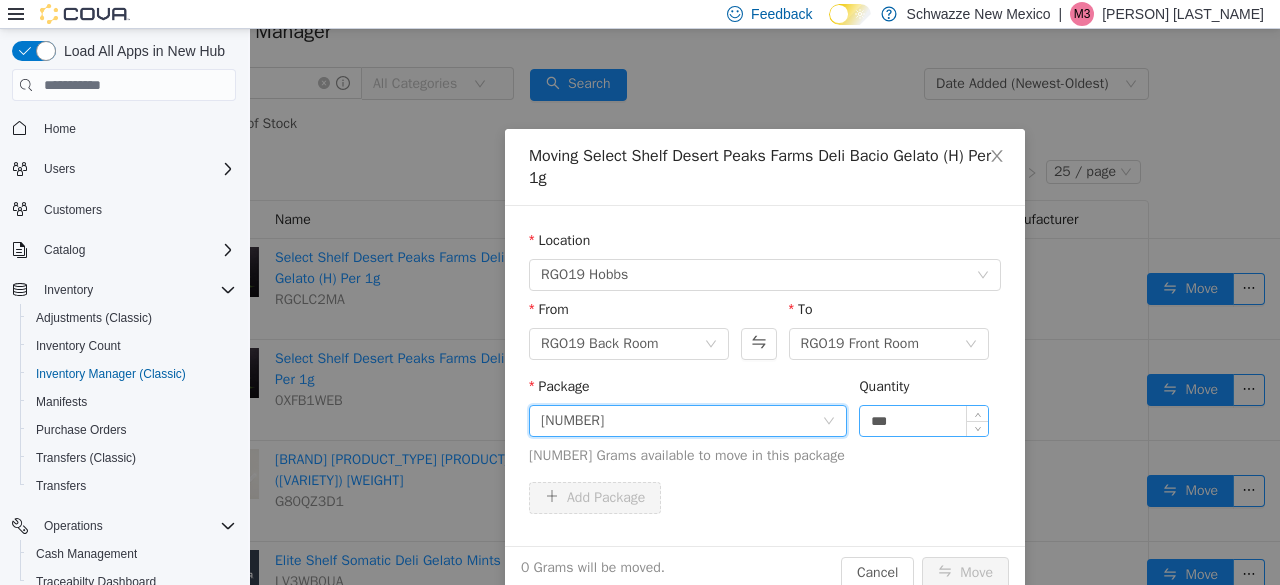click on "***" at bounding box center (924, 421) 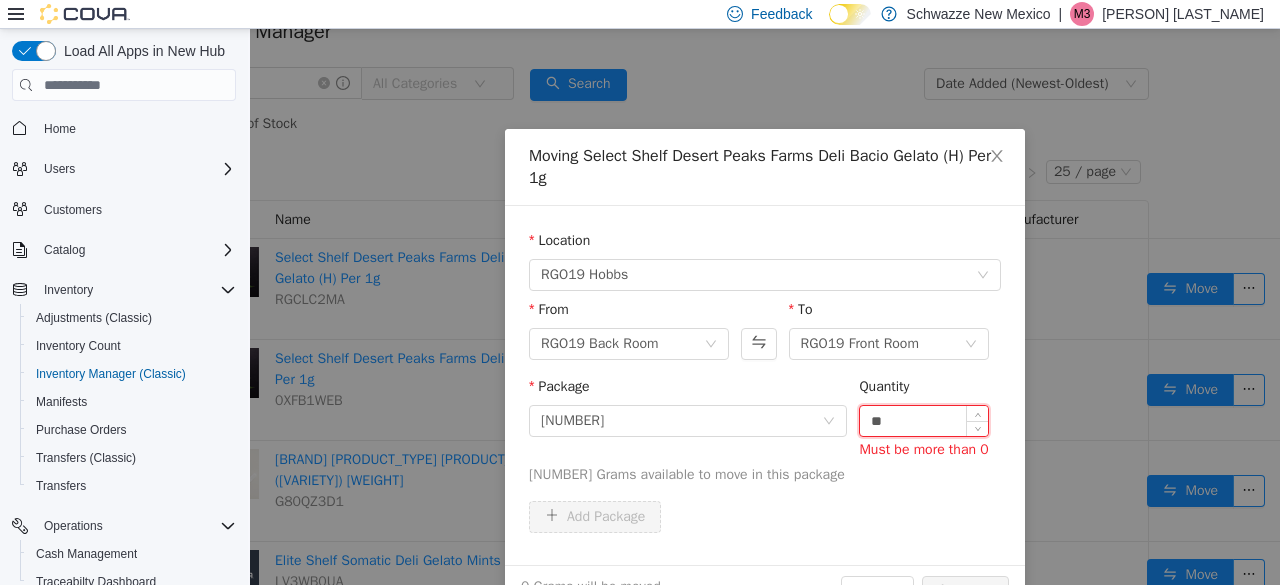 type on "*" 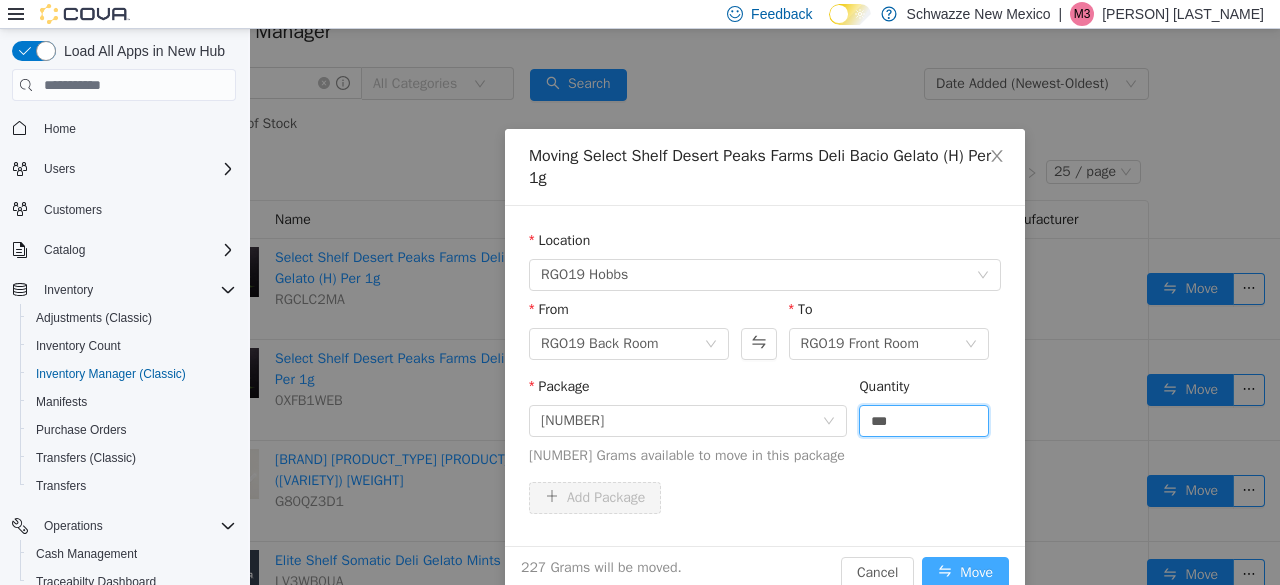 type on "*****" 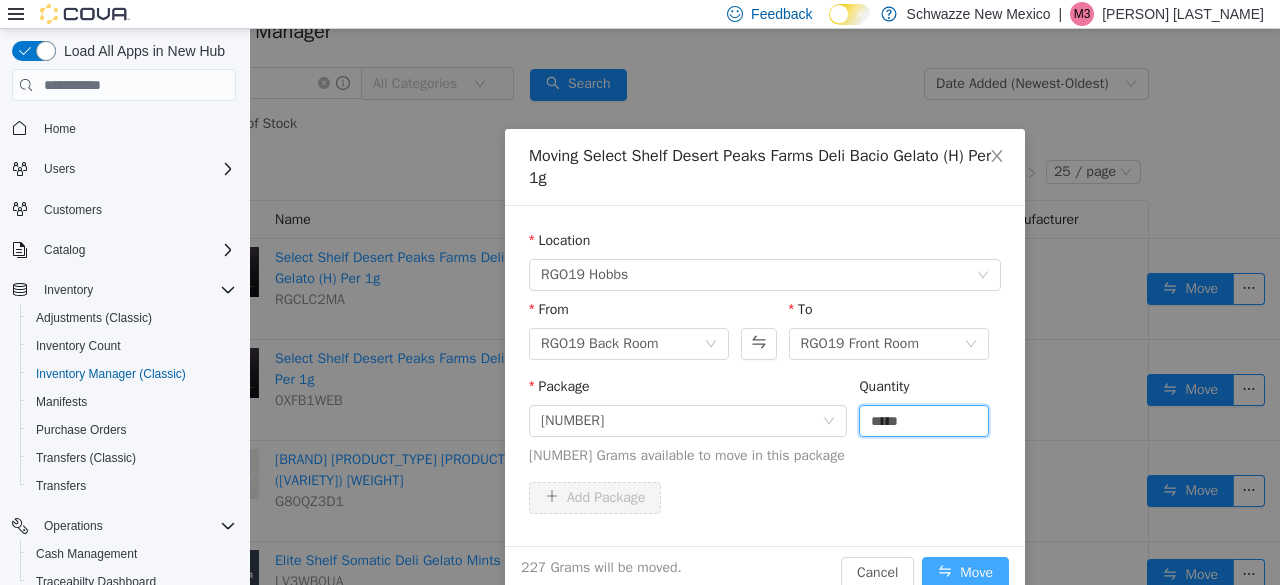 click on "Move" at bounding box center (965, 573) 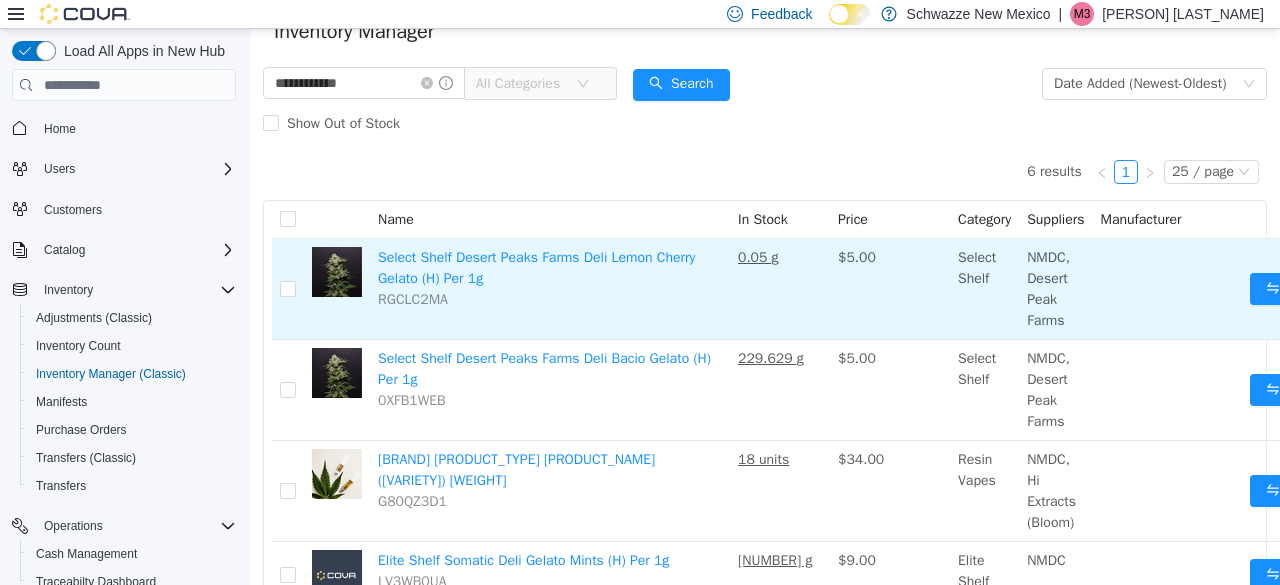 scroll, scrollTop: 75, scrollLeft: 124, axis: both 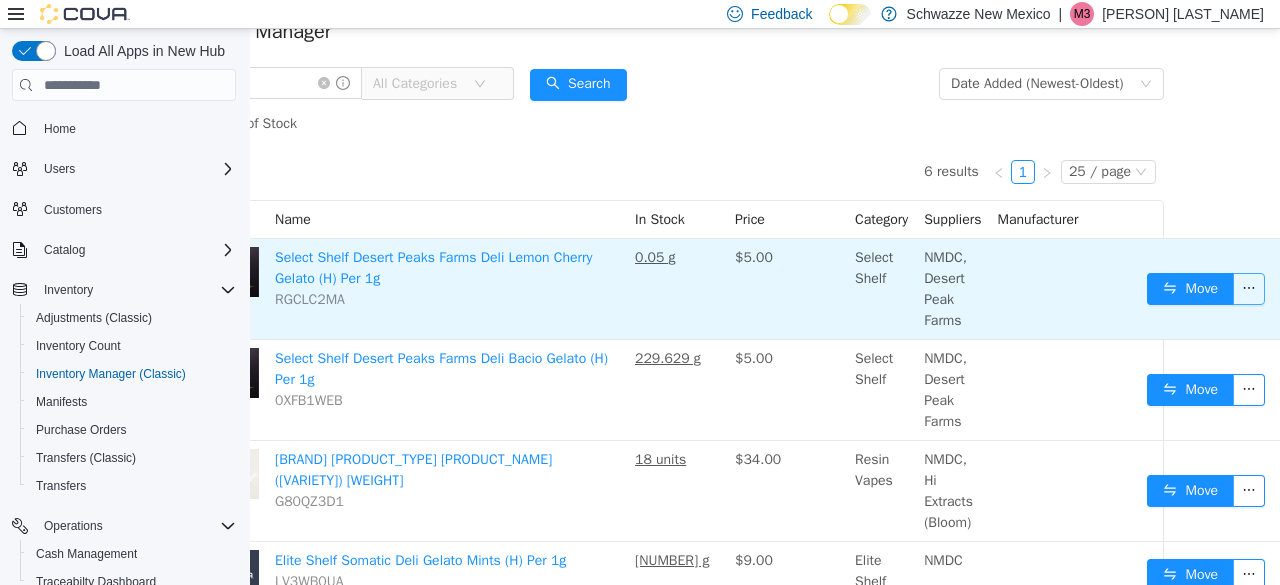 click at bounding box center (1249, 289) 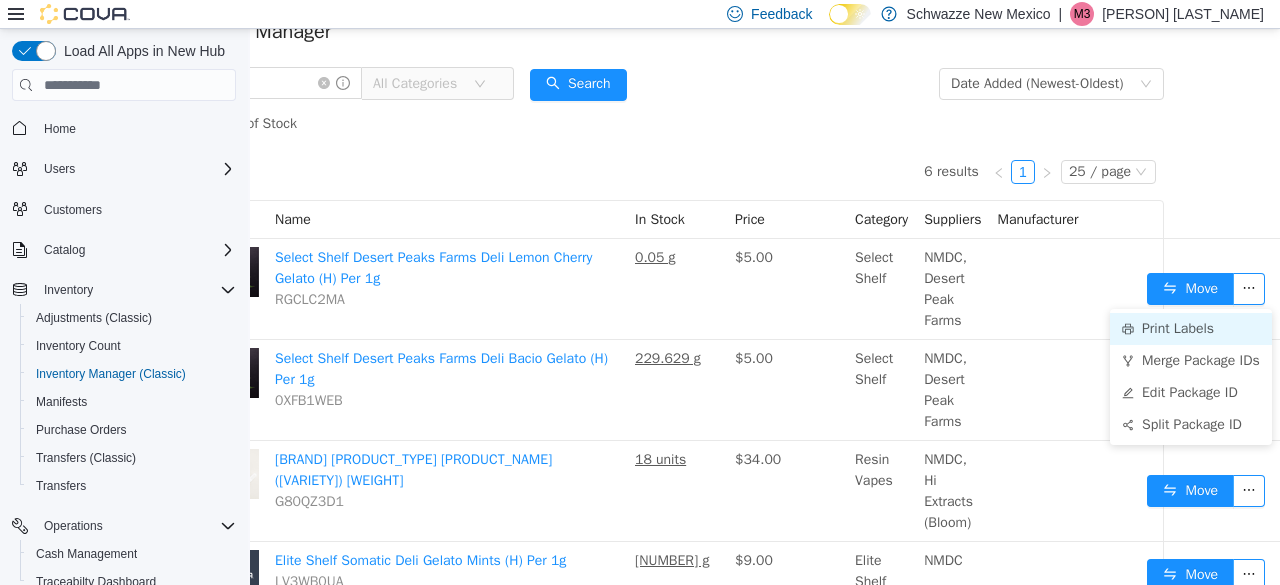 click on "Print Labels" at bounding box center (1191, 329) 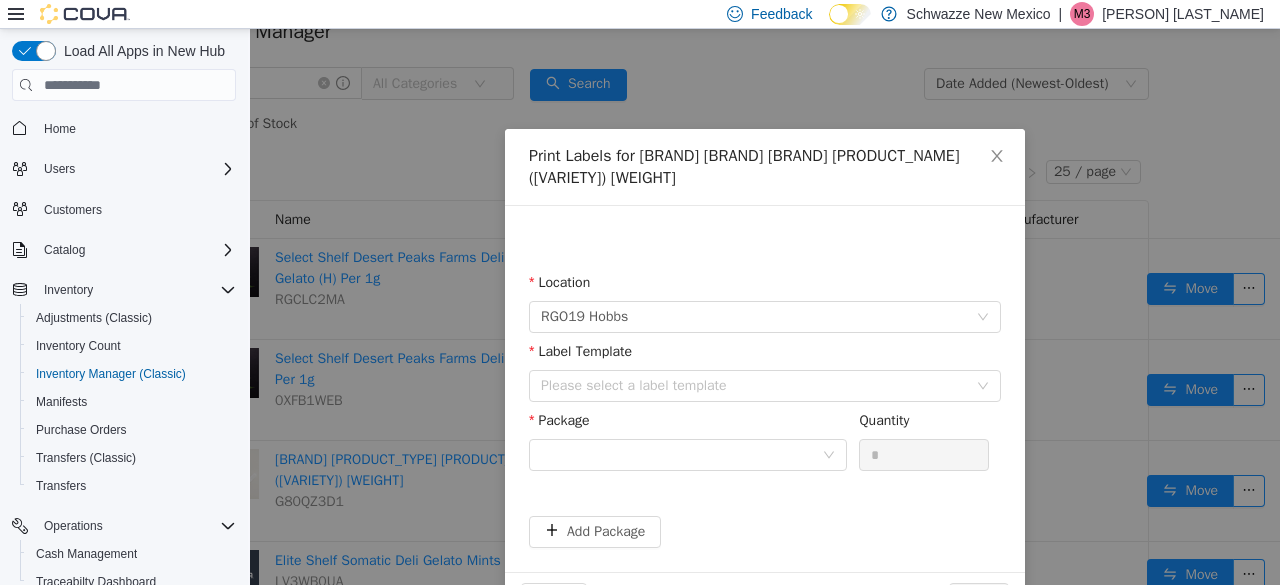 scroll, scrollTop: 75, scrollLeft: 109, axis: both 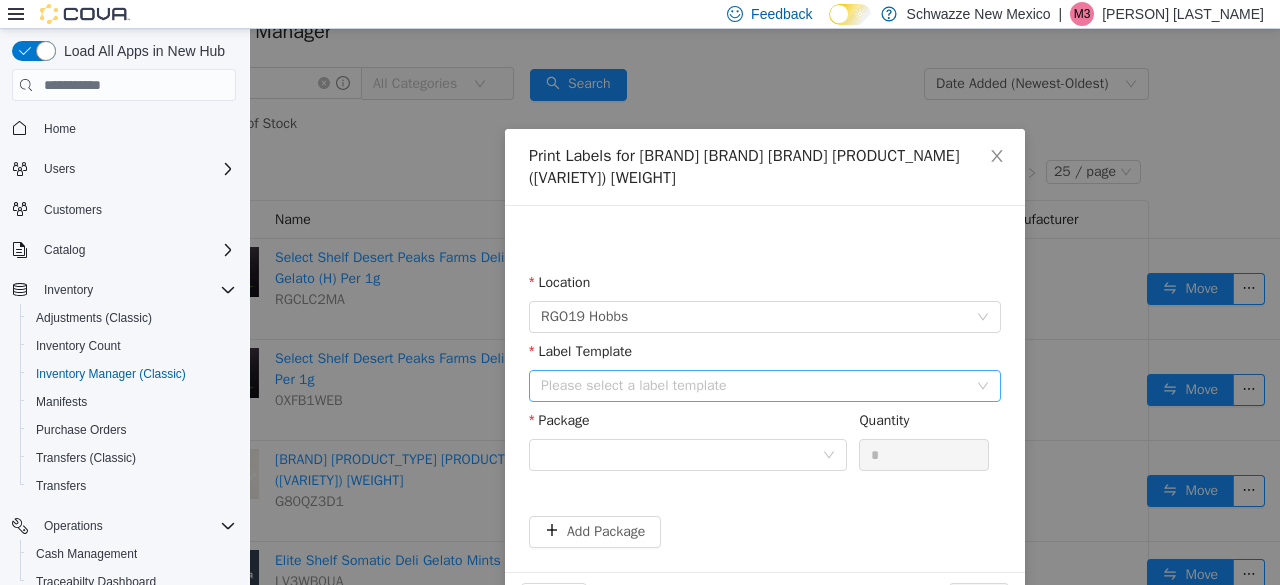 click on "Please select a label template" at bounding box center (754, 386) 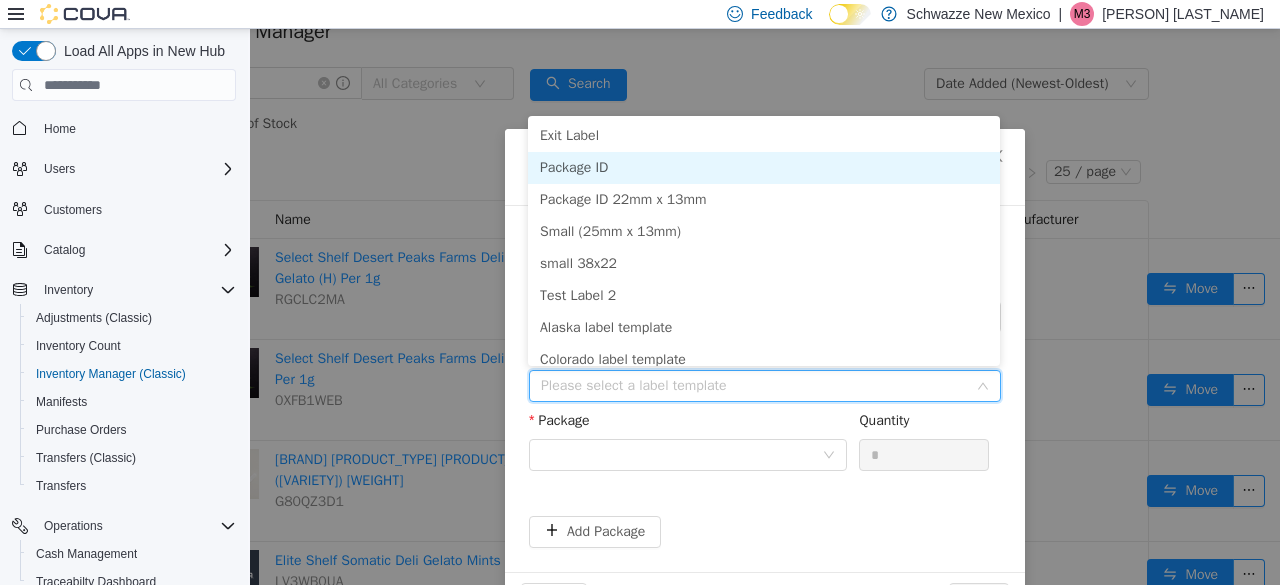 click on "Package ID" at bounding box center (764, 168) 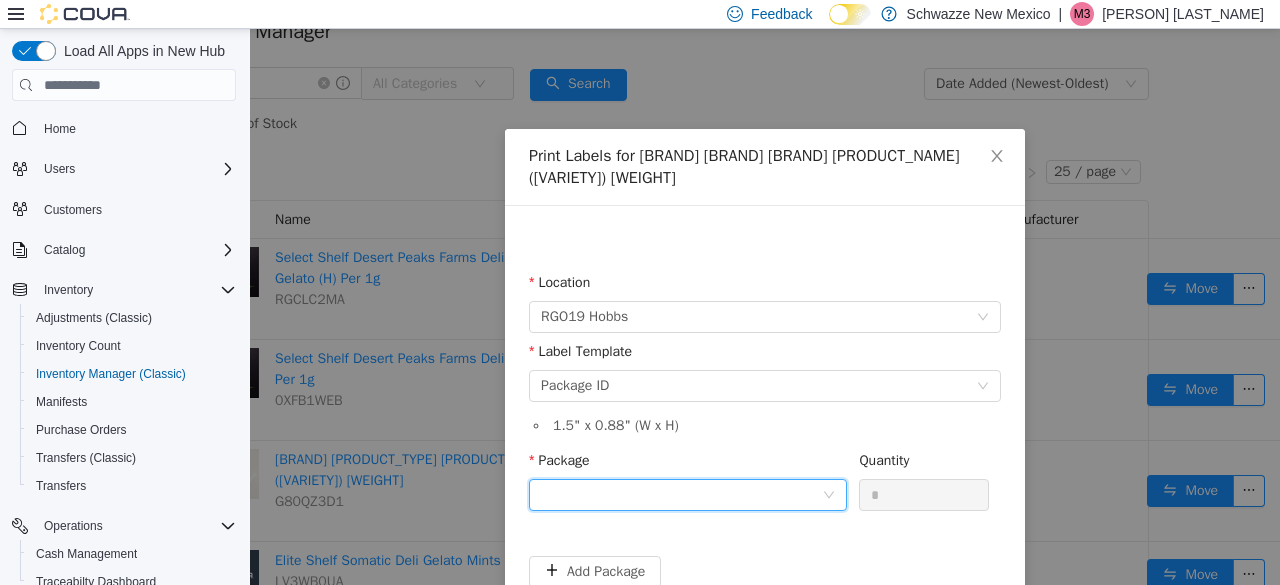 click at bounding box center [681, 495] 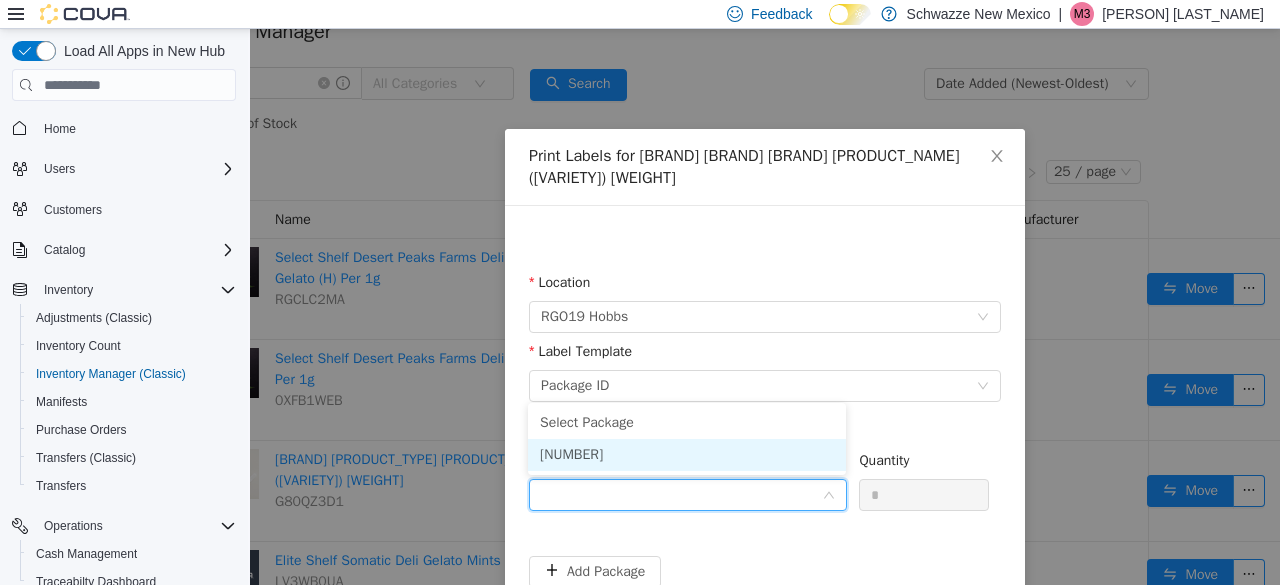 click on "[NUMBER]" at bounding box center [687, 455] 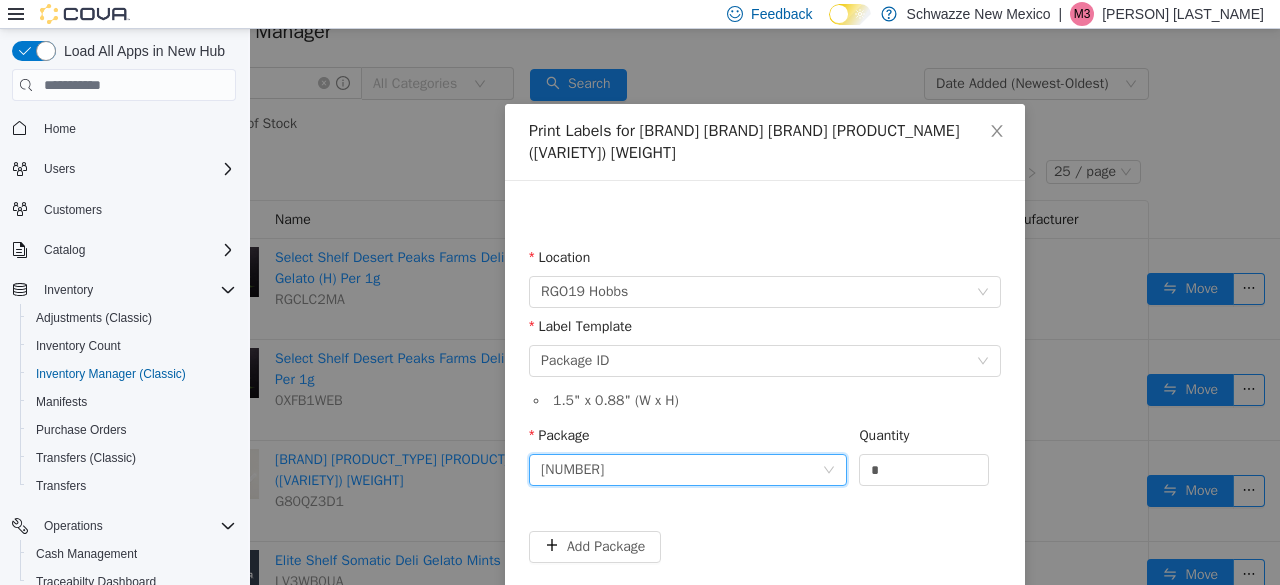 scroll, scrollTop: 26, scrollLeft: 0, axis: vertical 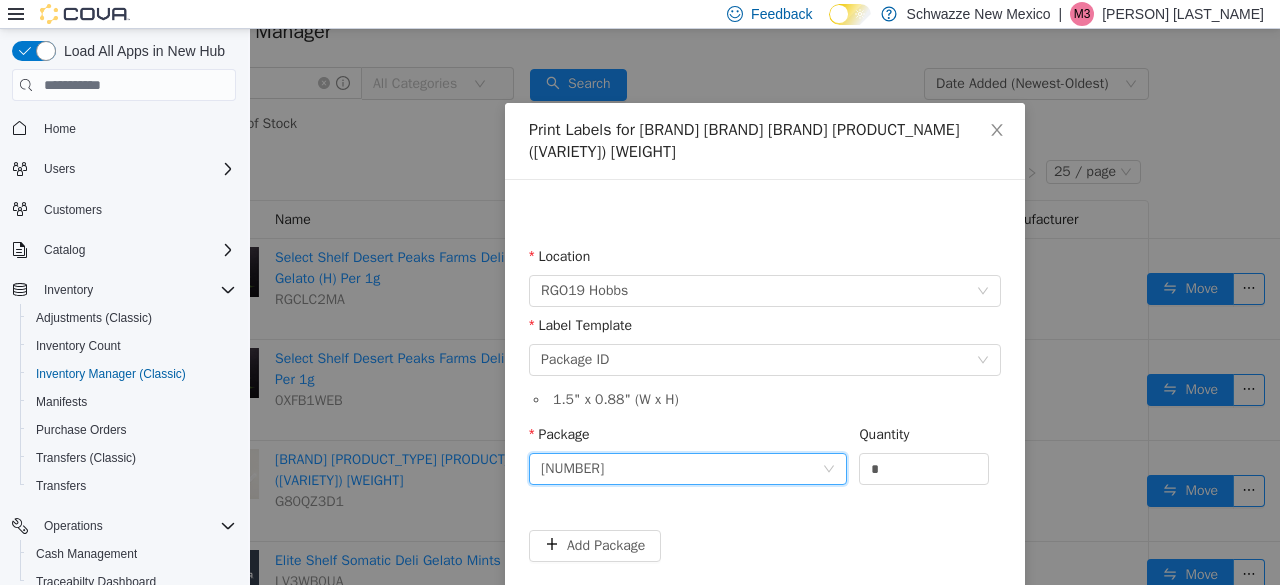 click on "[NUMBER]" at bounding box center [681, 469] 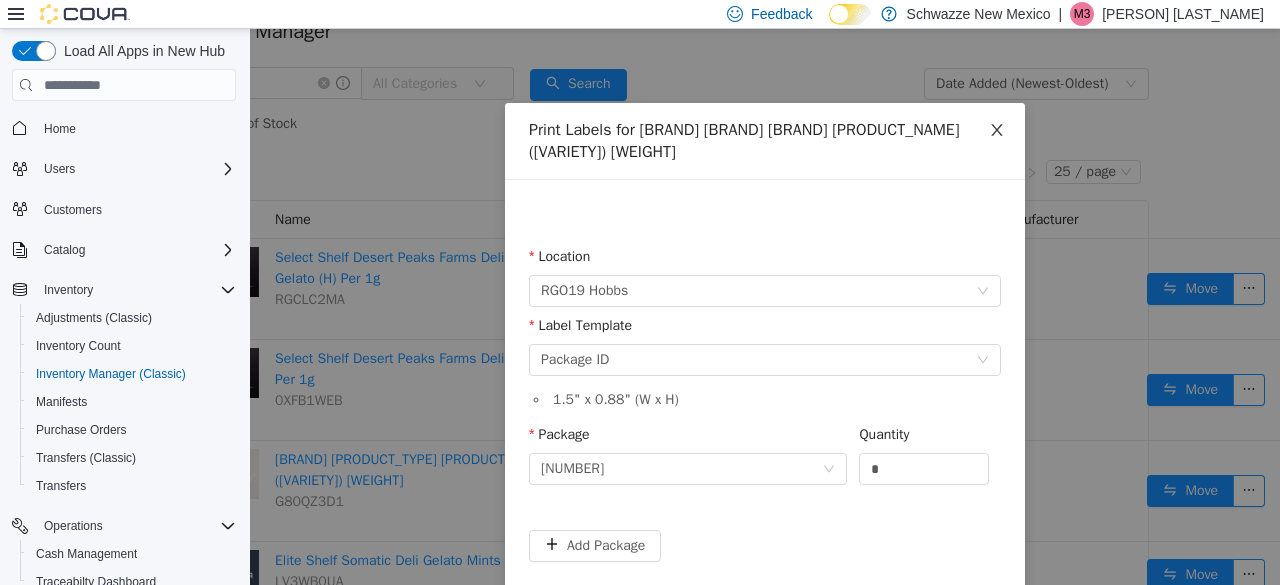 click 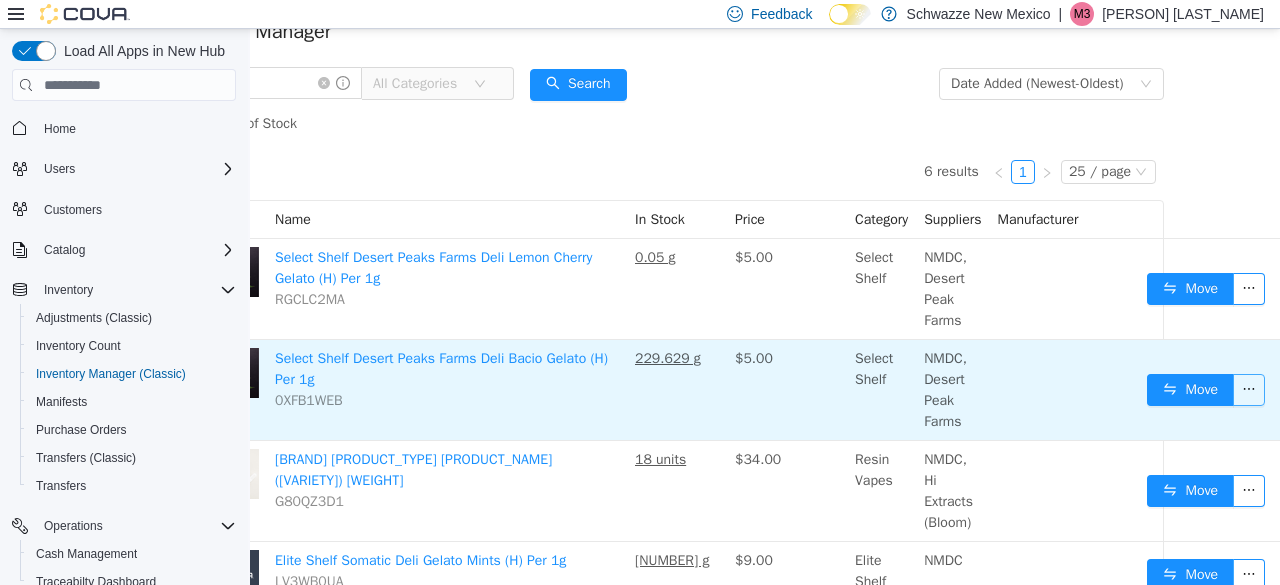 click at bounding box center [1249, 390] 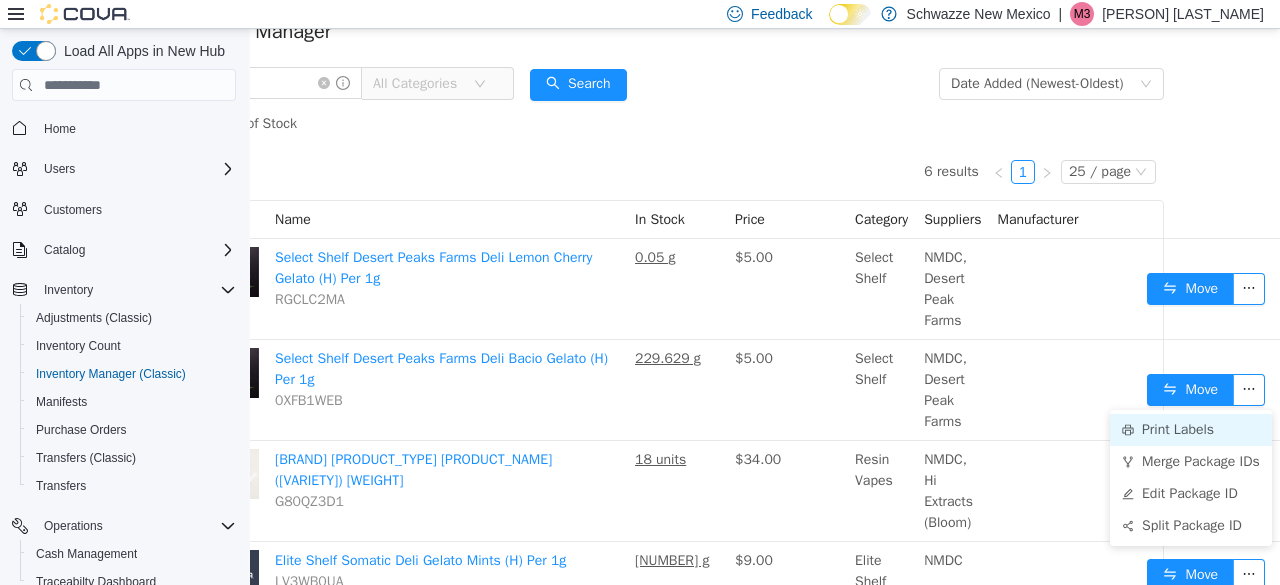 click on "Print Labels" at bounding box center (1191, 430) 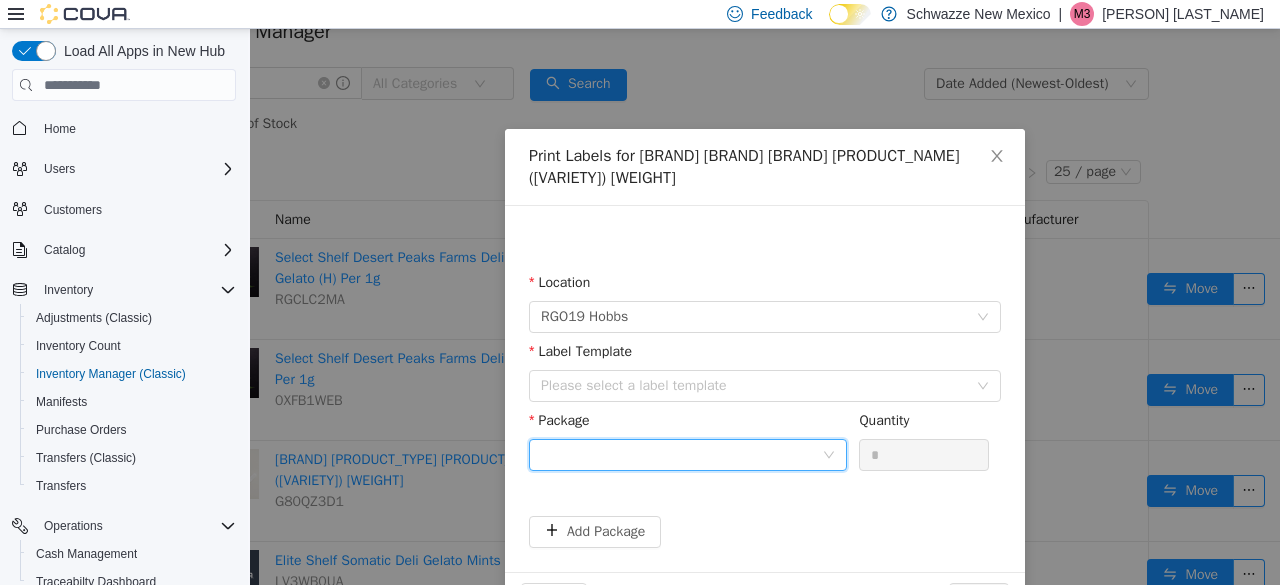 click at bounding box center [681, 455] 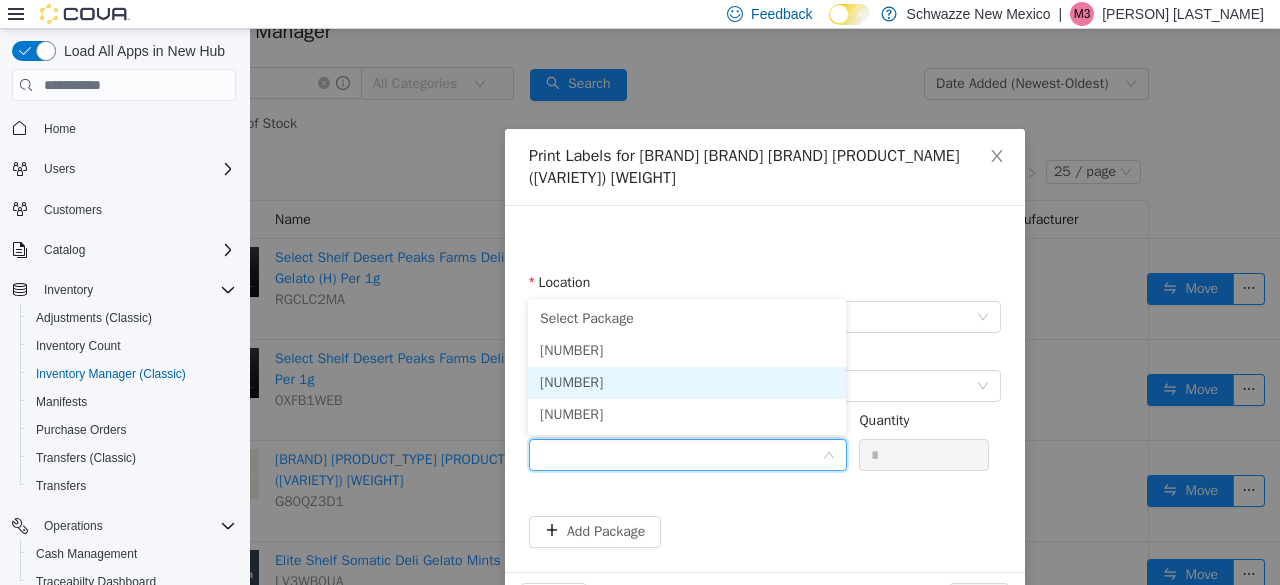 click on "[NUMBER]" at bounding box center (687, 383) 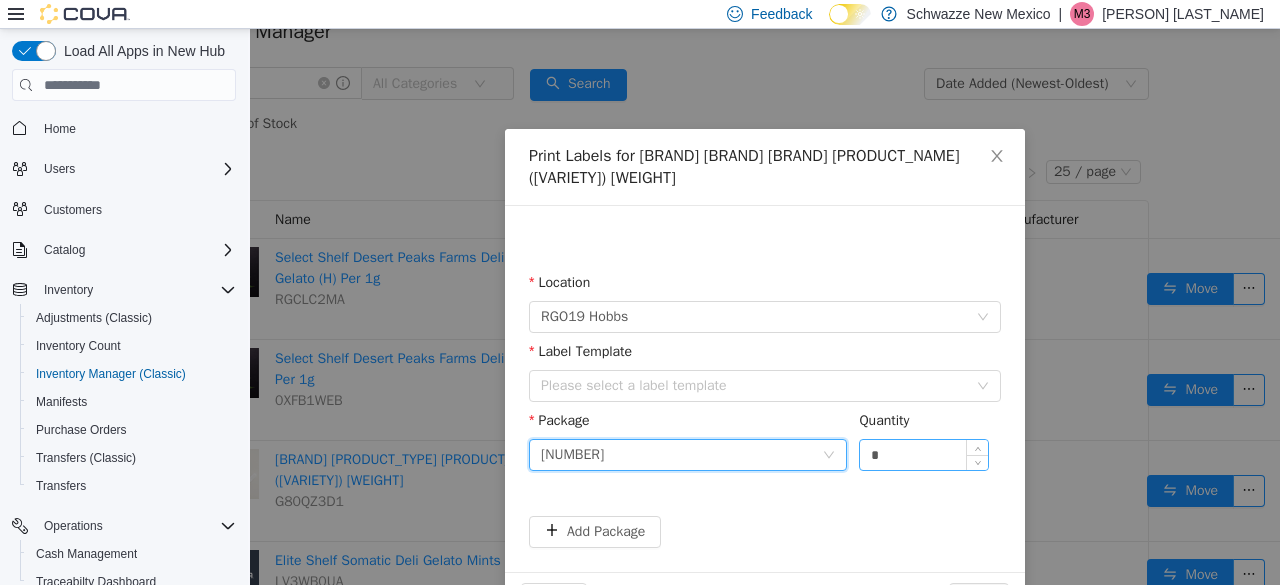 click on "*" at bounding box center (924, 455) 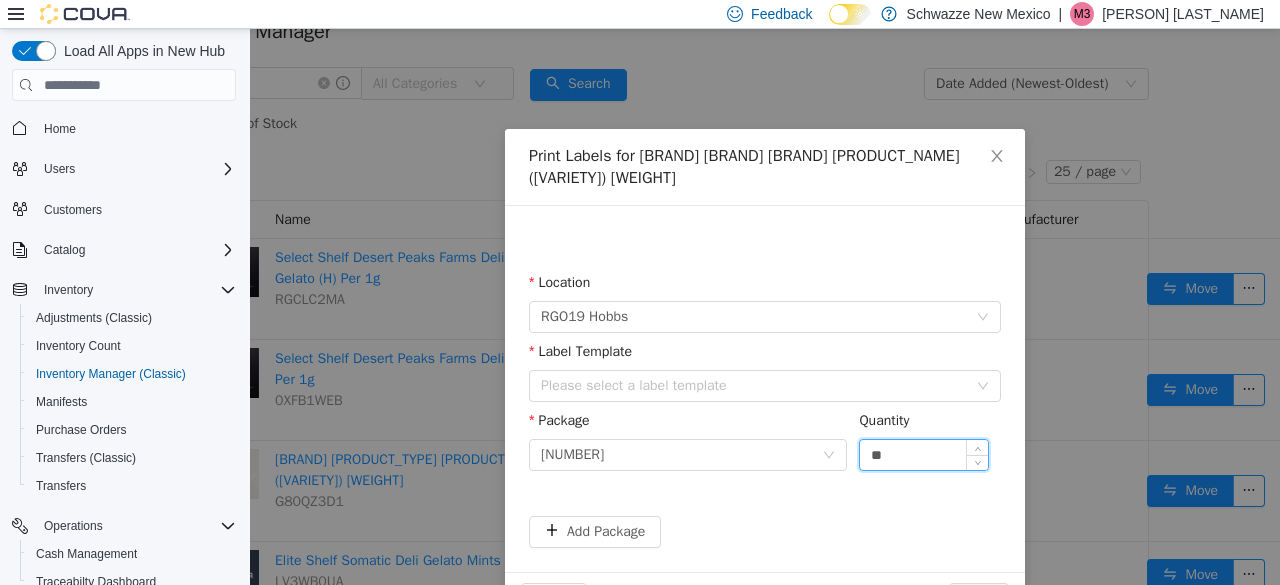 scroll, scrollTop: 63, scrollLeft: 0, axis: vertical 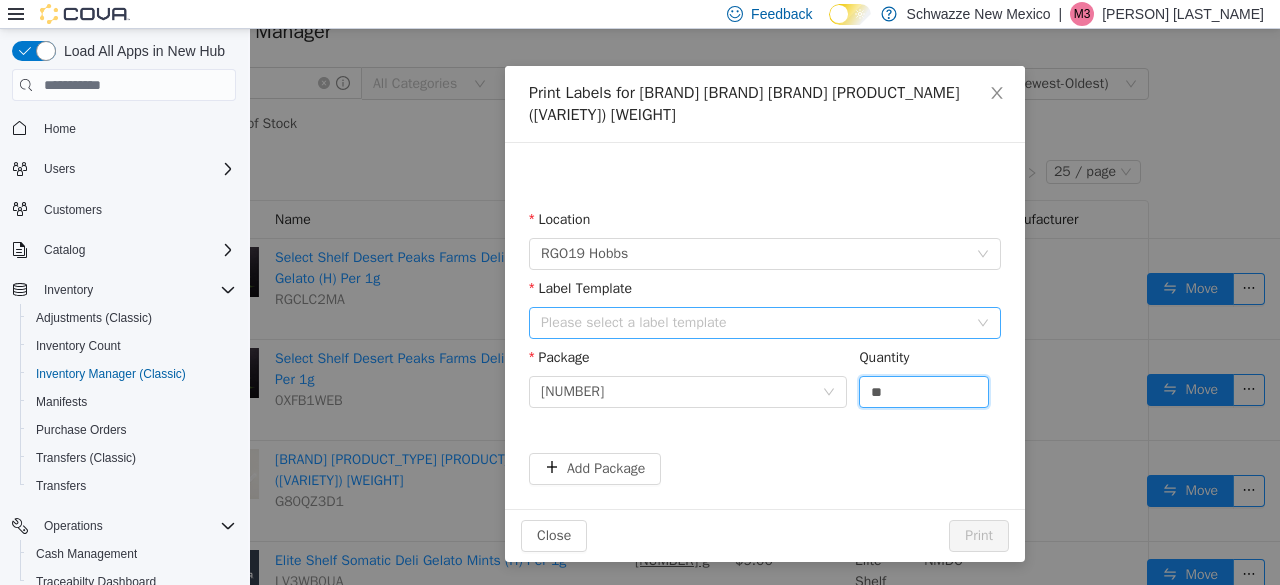 click on "Please select a label template" at bounding box center (754, 323) 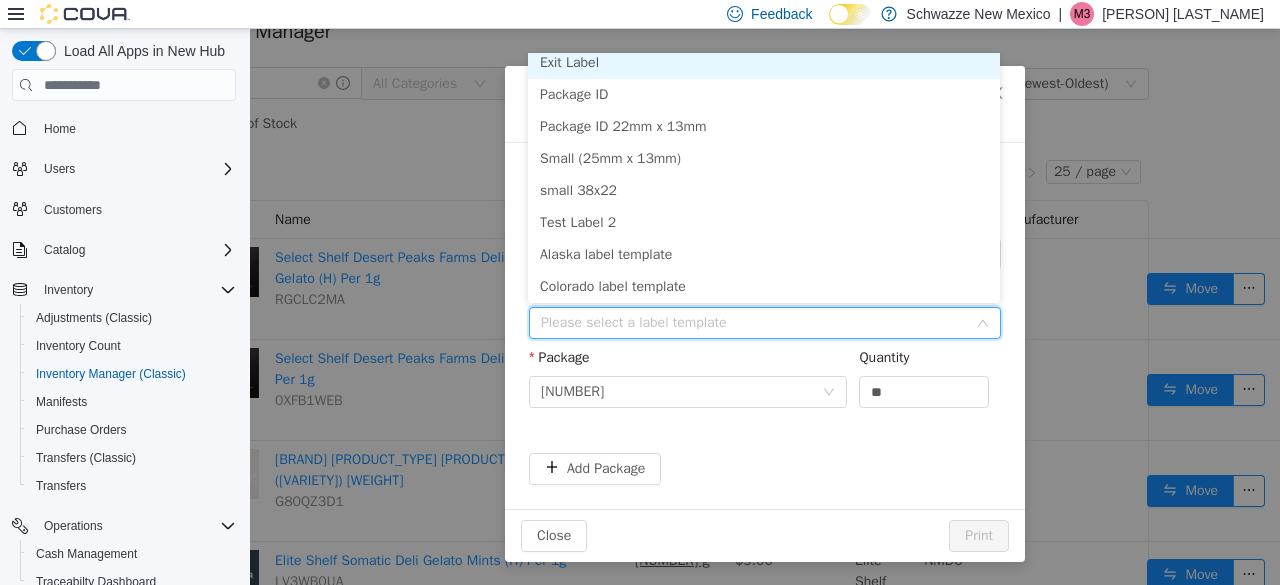 scroll, scrollTop: 4, scrollLeft: 0, axis: vertical 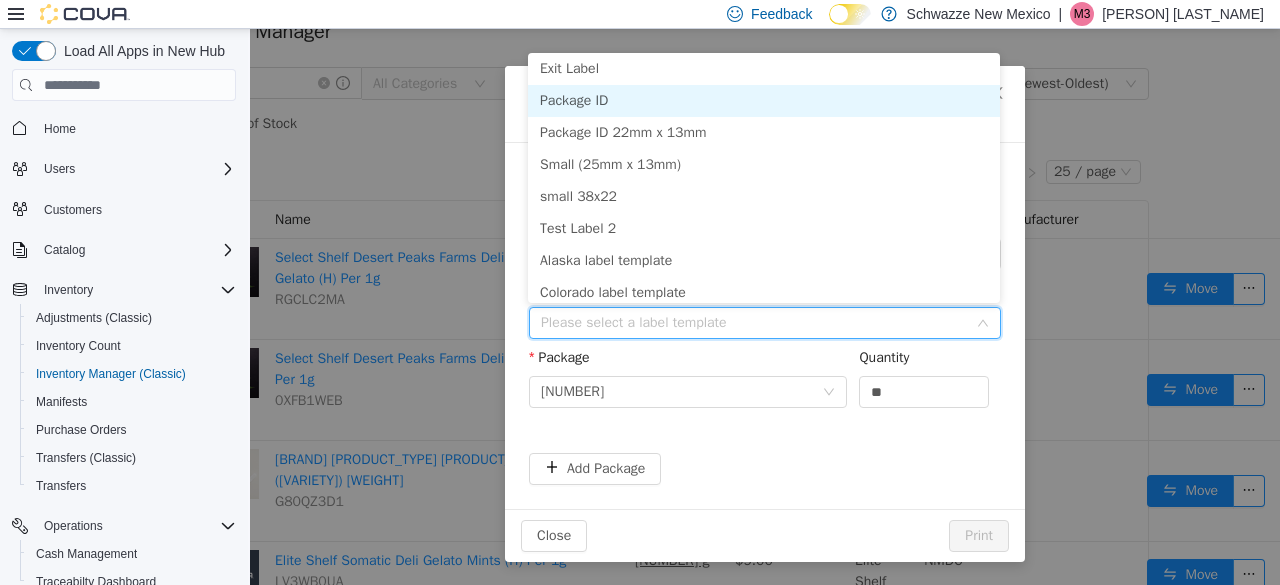 click on "Package ID" at bounding box center (764, 101) 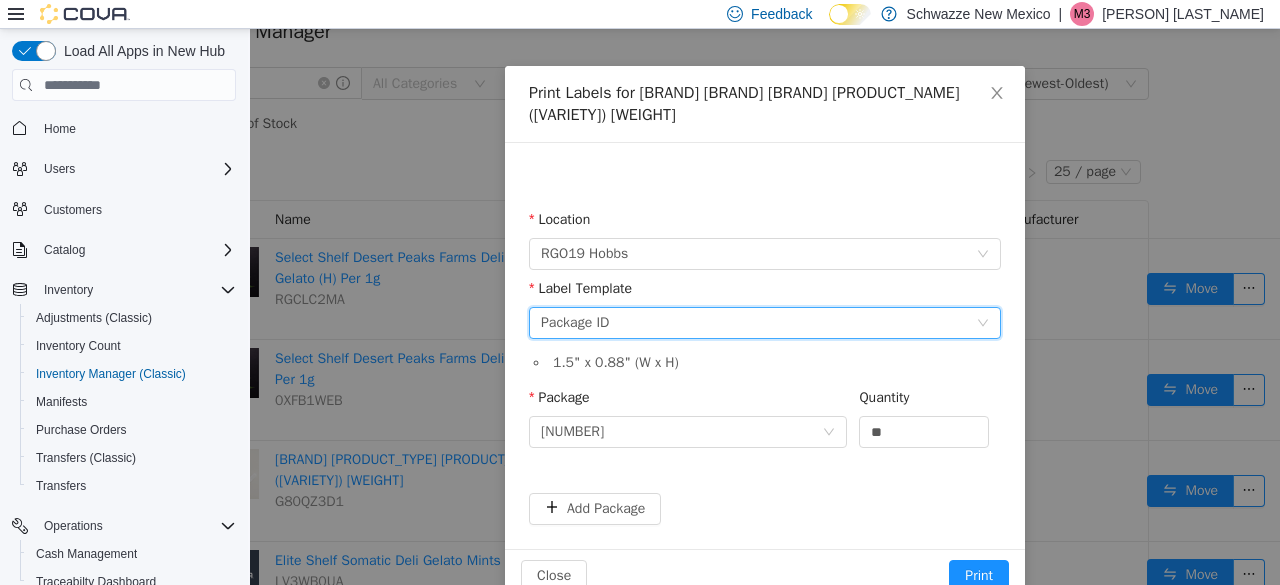 scroll, scrollTop: 103, scrollLeft: 0, axis: vertical 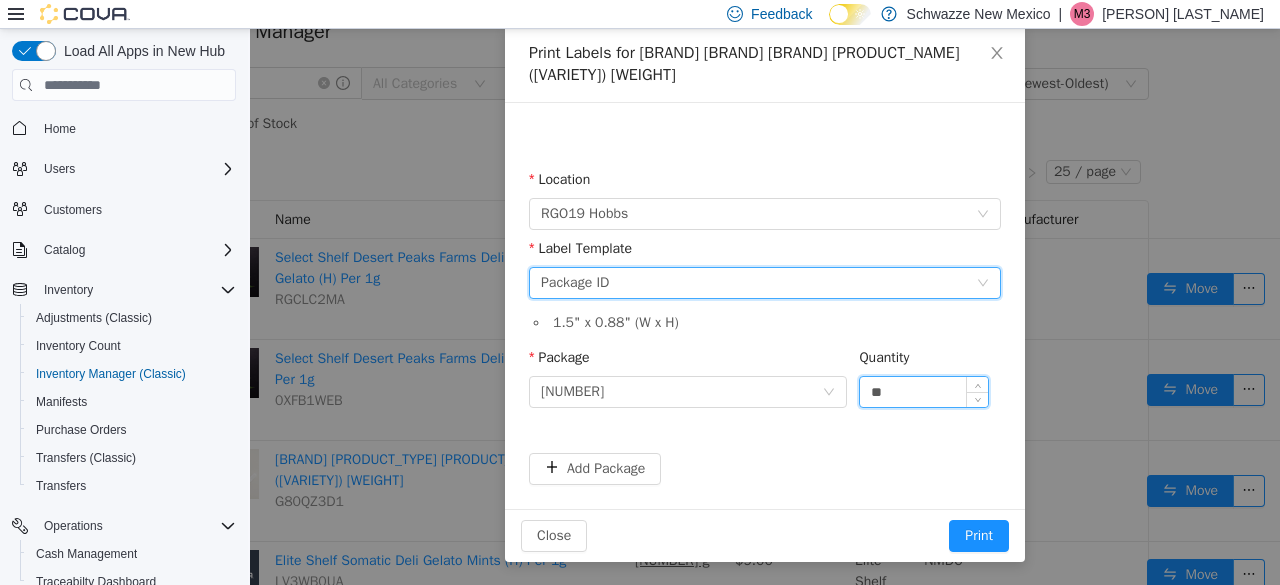 click on "**" at bounding box center [924, 392] 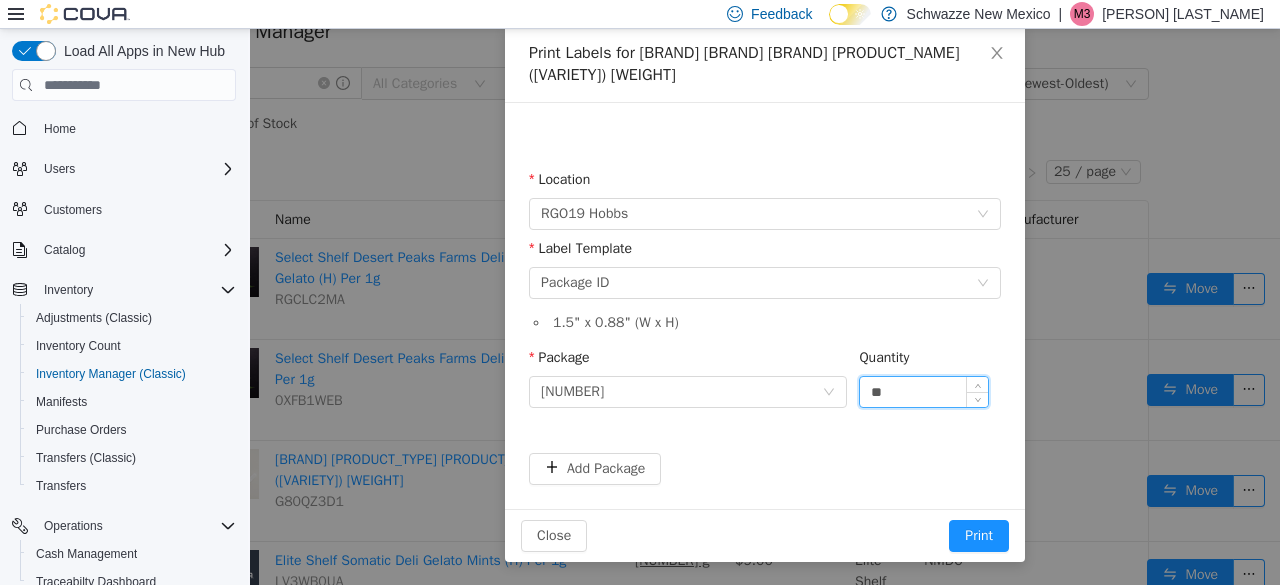 type on "*" 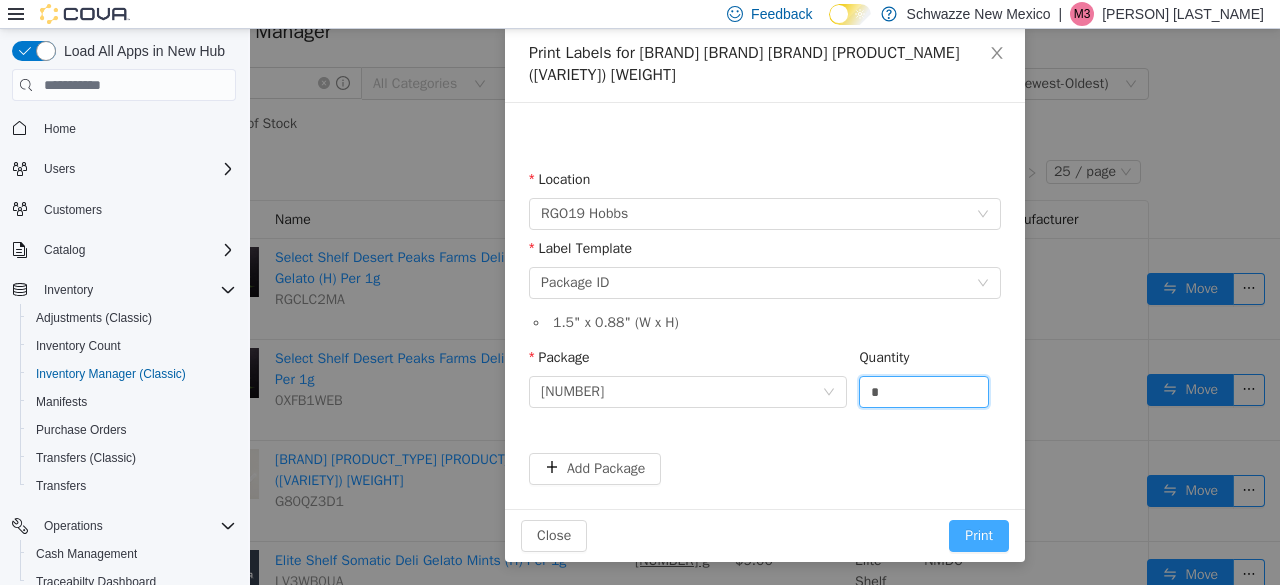 type on "*" 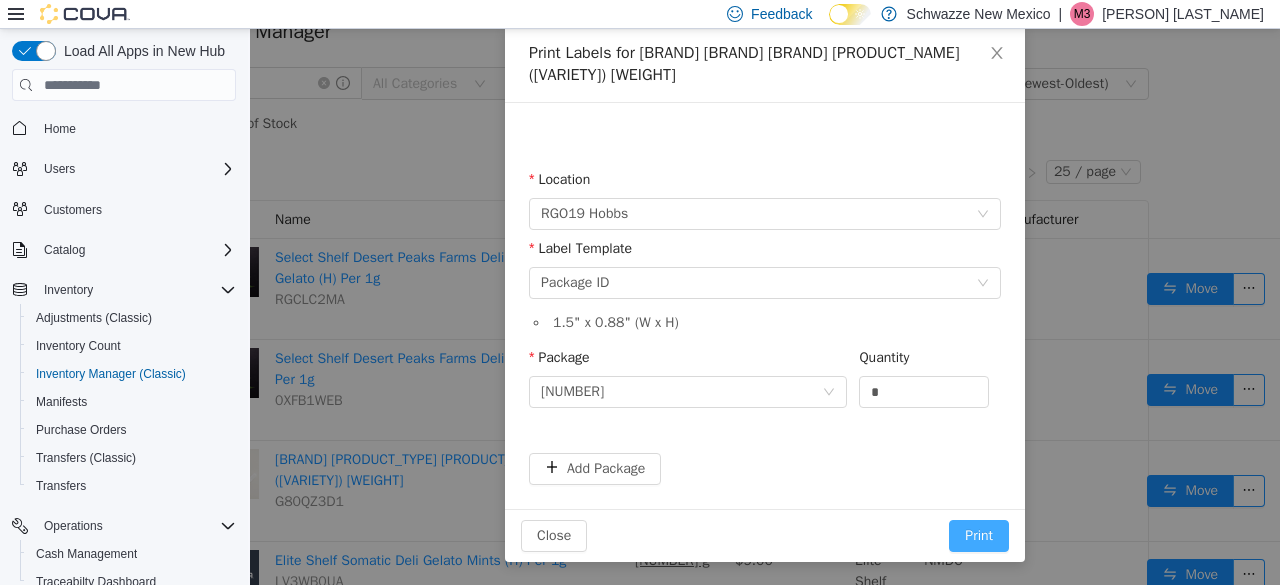 click on "Print" at bounding box center [979, 536] 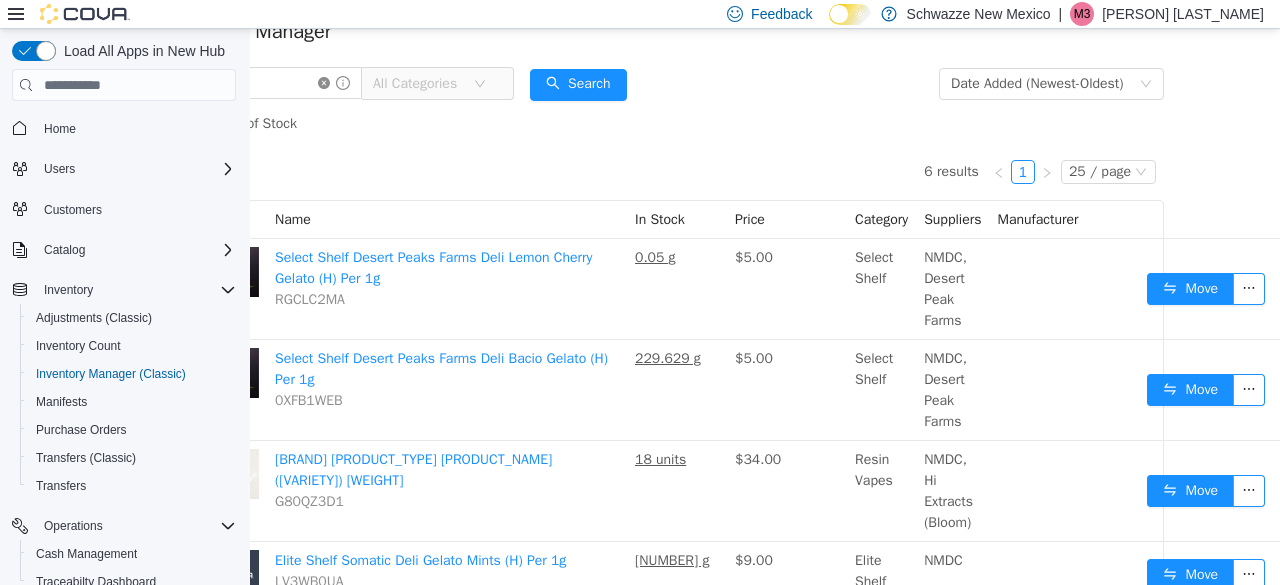 click 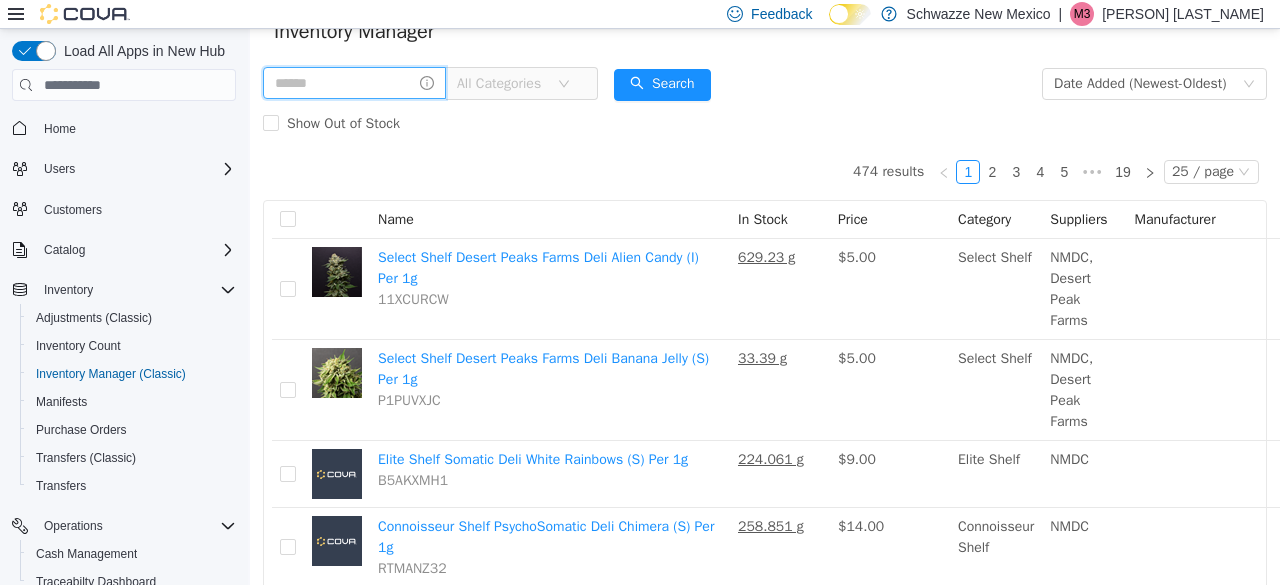 click at bounding box center [354, 83] 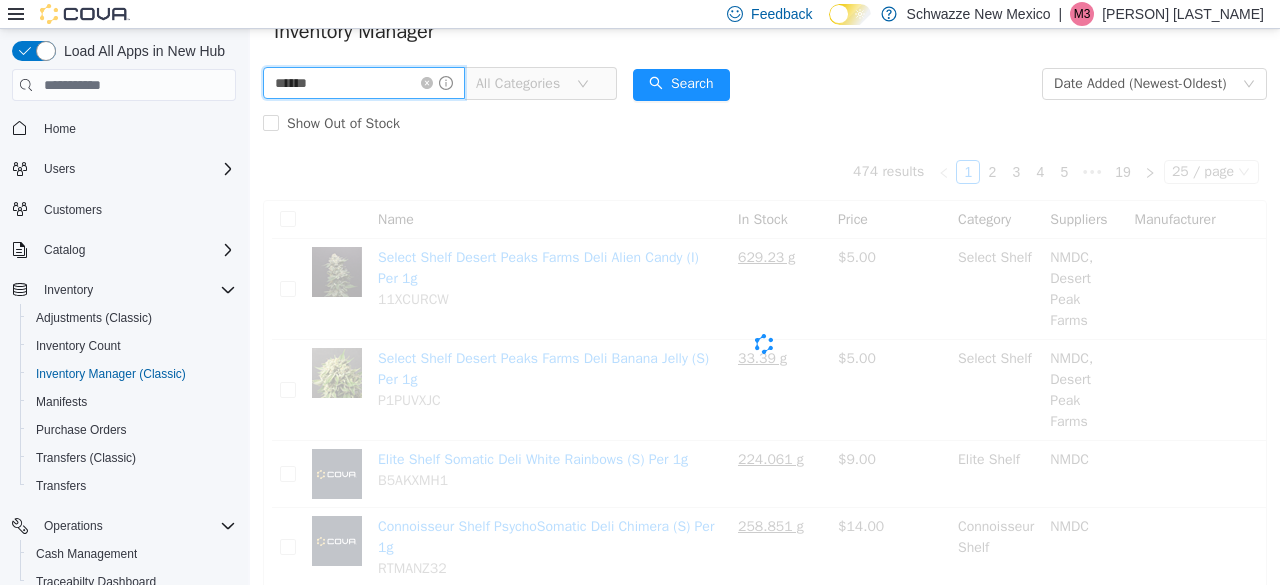 type on "*****" 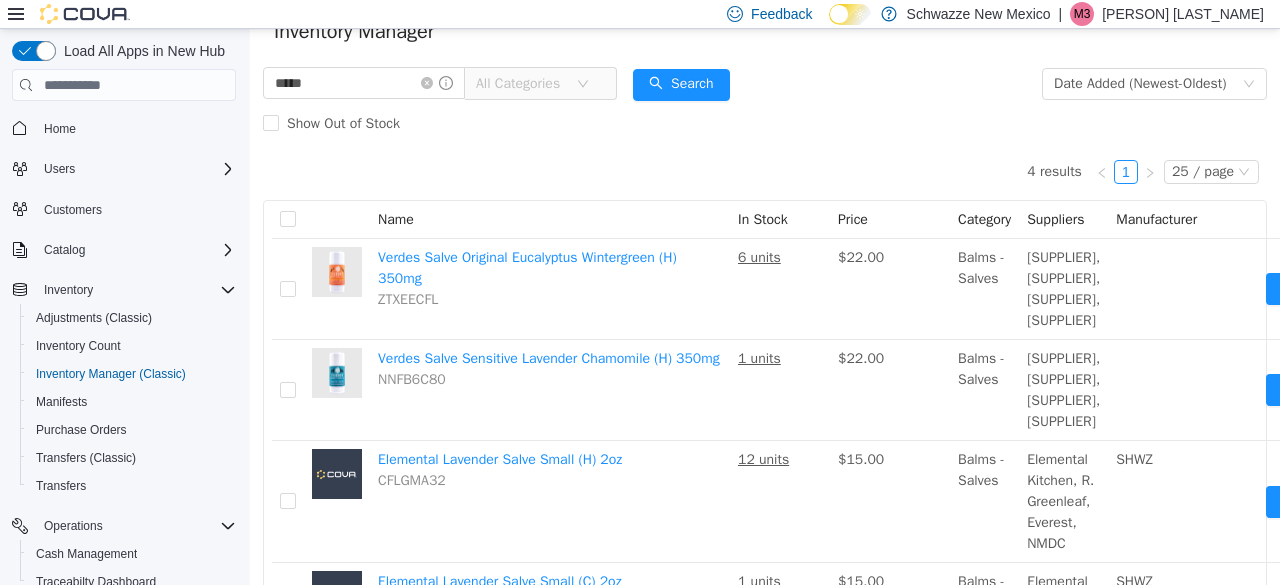 click on "[NUMBER] results 1 25 / page Name In Stock Price Category Suppliers Manufacturer [BRAND] [PRODUCT_NAME] ([VARIETY]) [WEIGHT] [PRODUCT_CODE] [QUANTITY] [PRICE] [CATEGORY] [SUPPLIERS] [MANUFACTURER] Move [BRAND] [PRODUCT_NAME] ([VARIETY]) [WEIGHT] [PRODUCT_CODE] [QUANTITY] [PRICE] [CATEGORY] [SUPPLIERS] [MANUFACTURER] Move [BRAND] [PRODUCT_NAME] ([VARIETY]) [WEIGHT] [PRODUCT_CODE] [QUANTITY] [PRICE] [CATEGORY] [SUPPLIERS] [MANUFACTURER] Move [BRAND] [PRODUCT_NAME] ([VARIETY]) [WEIGHT] [PRODUCT_CODE] [QUANTITY] [PRICE] [CATEGORY] [SUPPLIERS] [MANUFACTURER] Move [NUMBER] results 1 25 / page" at bounding box center (765, 414) 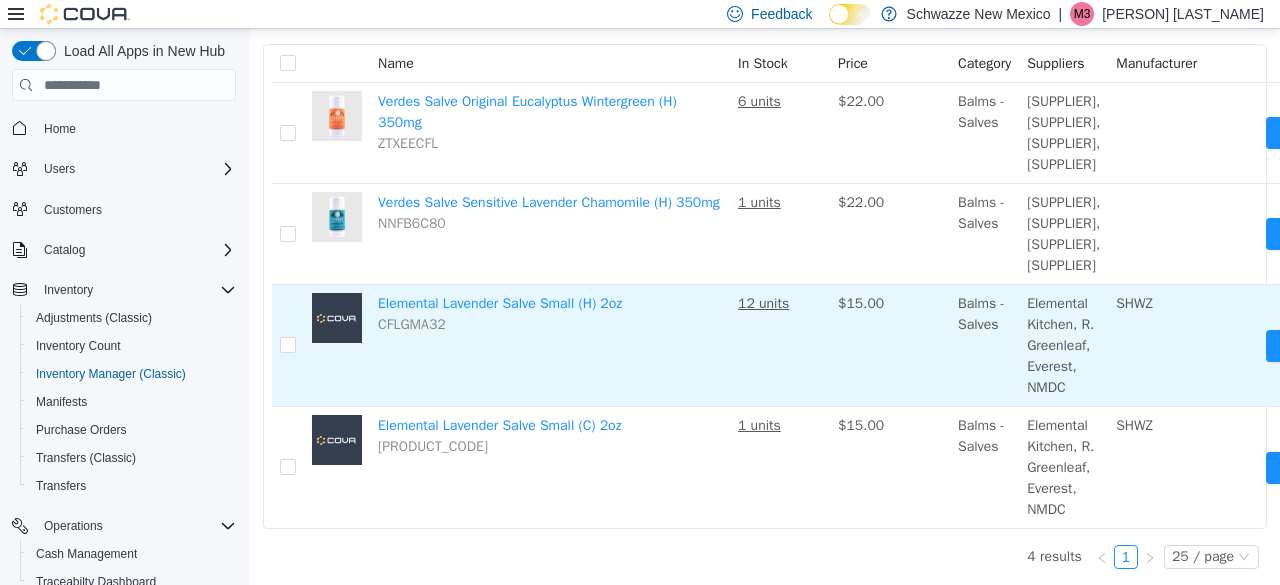 scroll, scrollTop: 287, scrollLeft: 0, axis: vertical 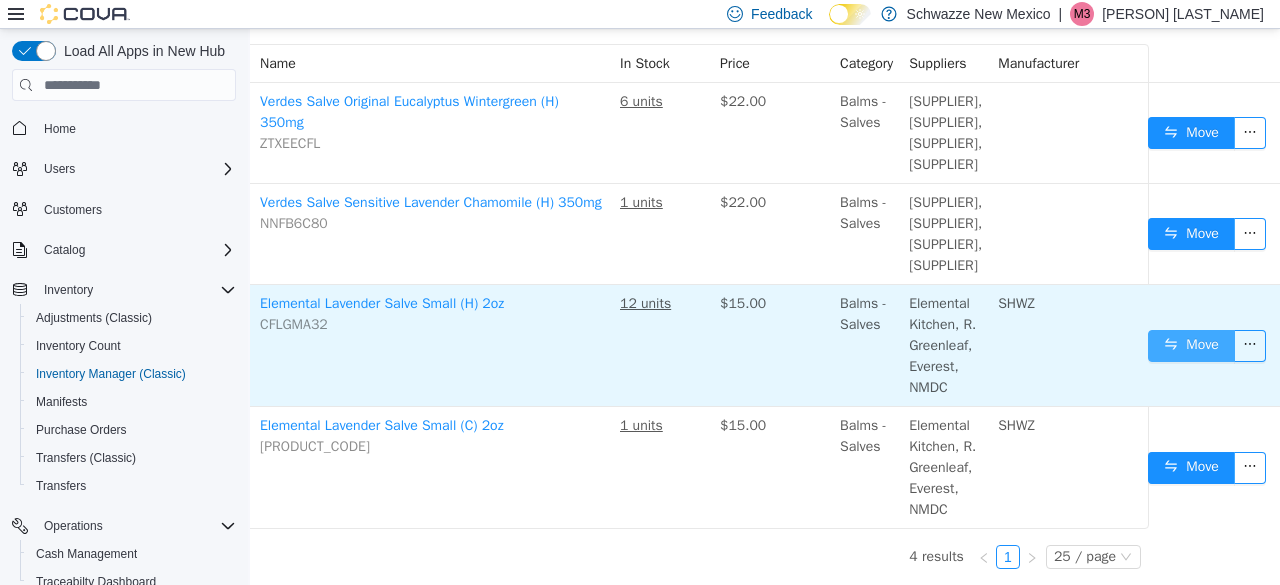 click on "Move" at bounding box center (1191, 346) 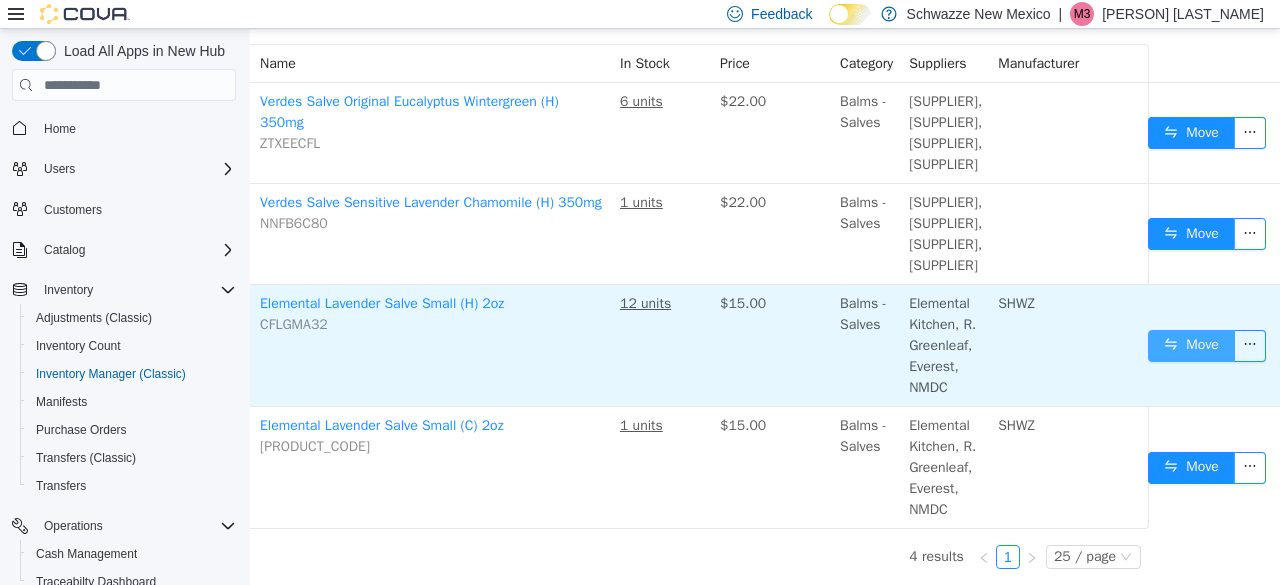 scroll, scrollTop: 272, scrollLeft: 121, axis: both 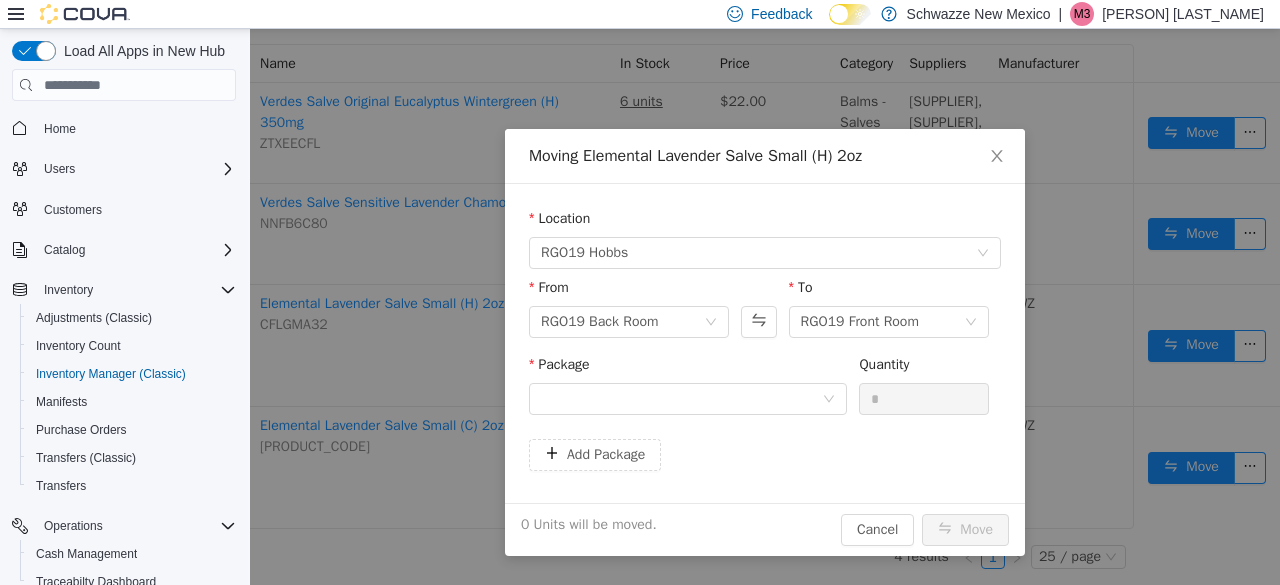 click on "Package" at bounding box center (688, 388) 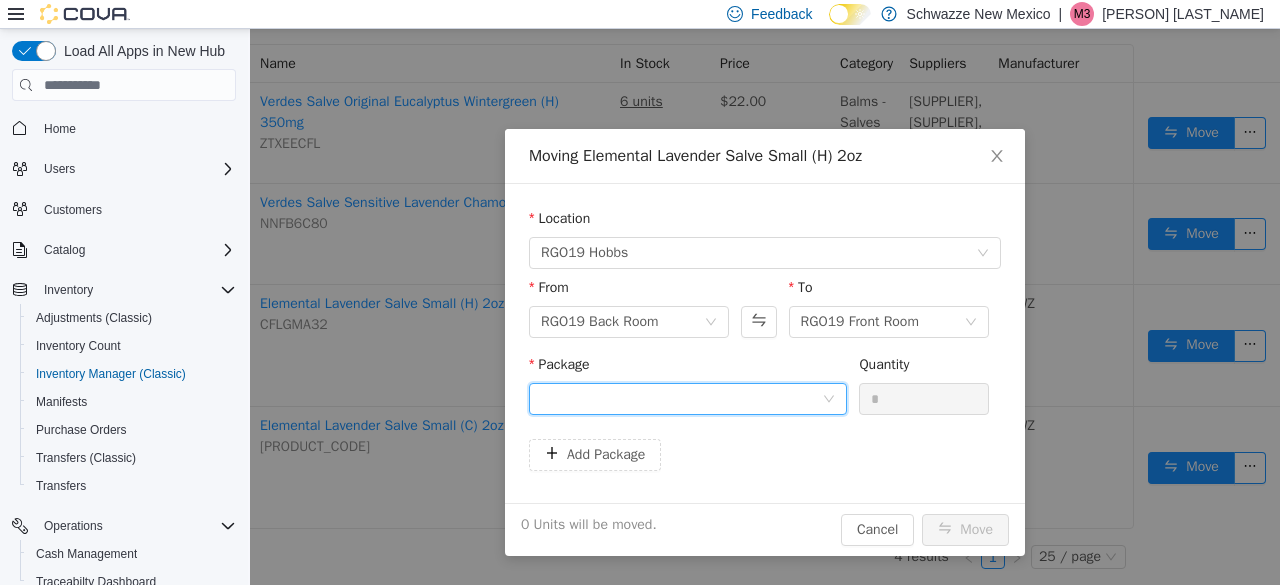 click at bounding box center [681, 399] 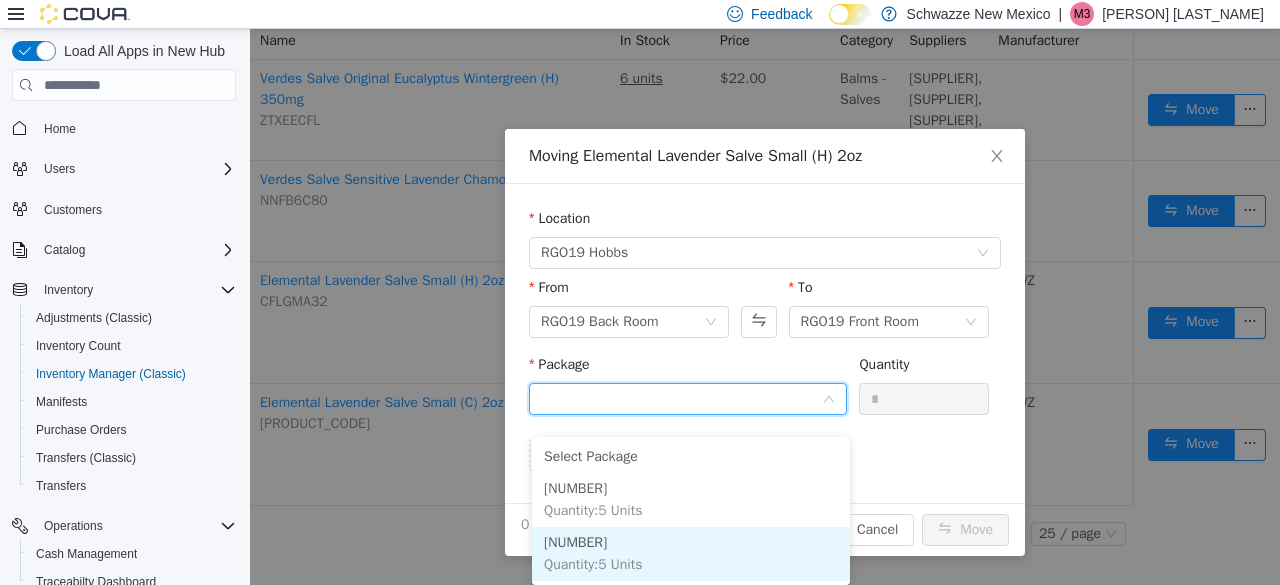 click on "[NUMBER]" at bounding box center (575, 542) 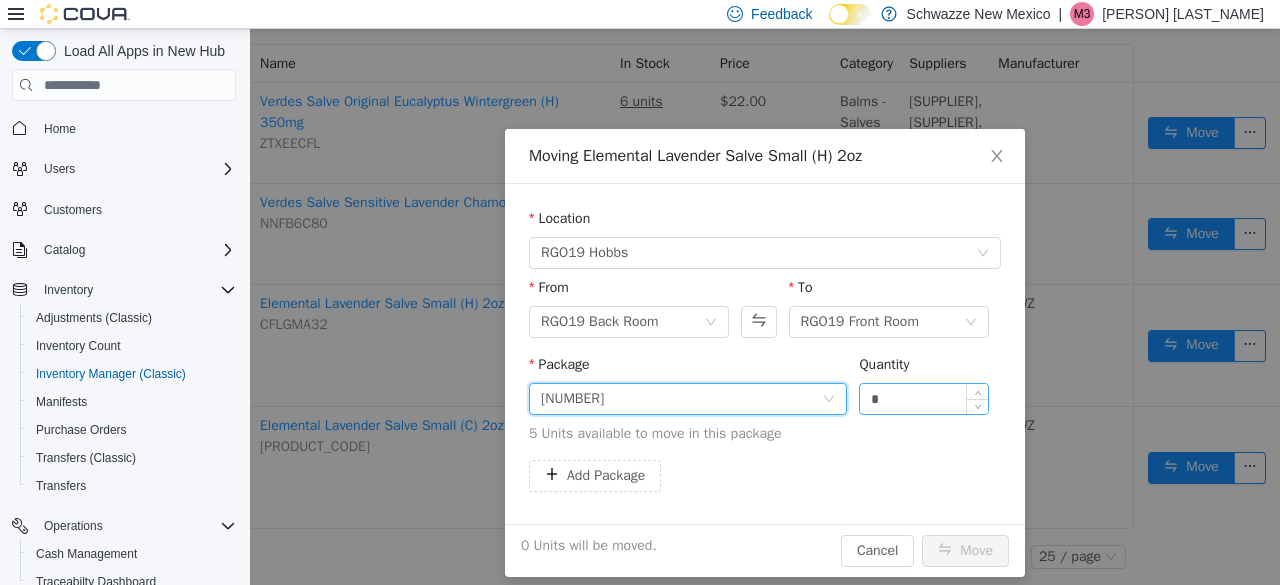 click on "*" at bounding box center (924, 399) 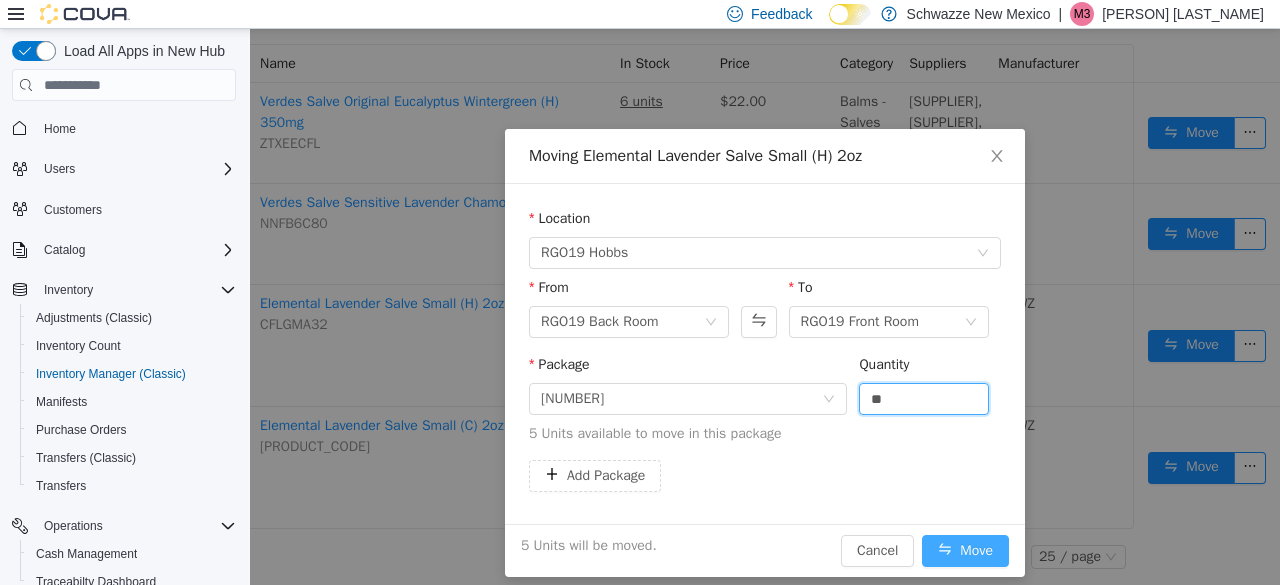 type on "*" 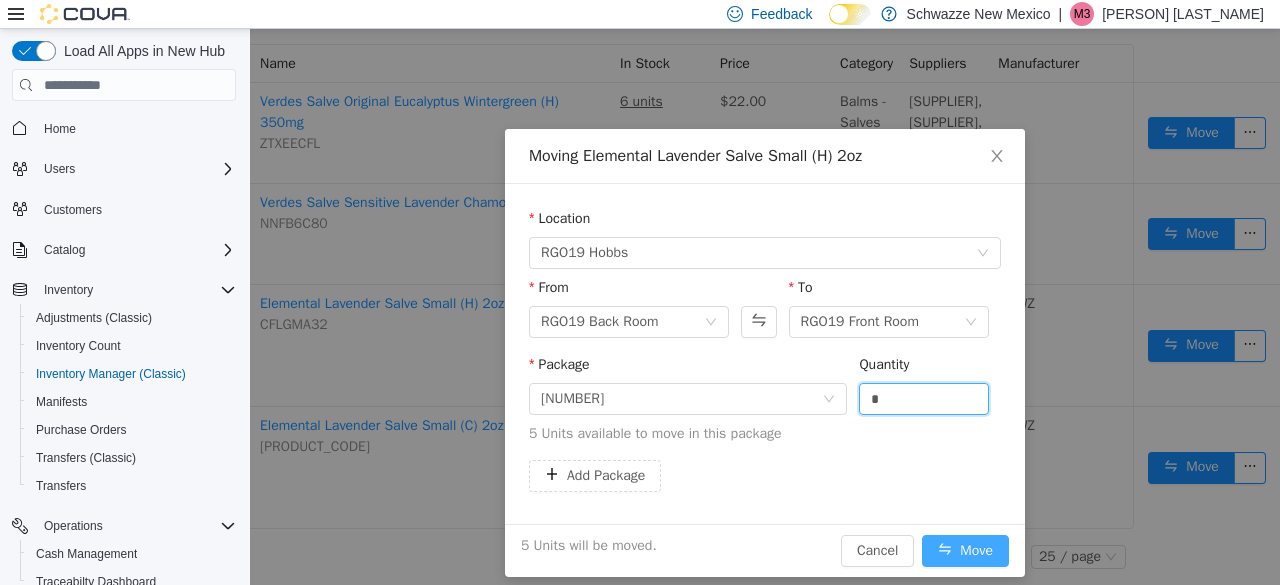 click on "Move" at bounding box center [965, 551] 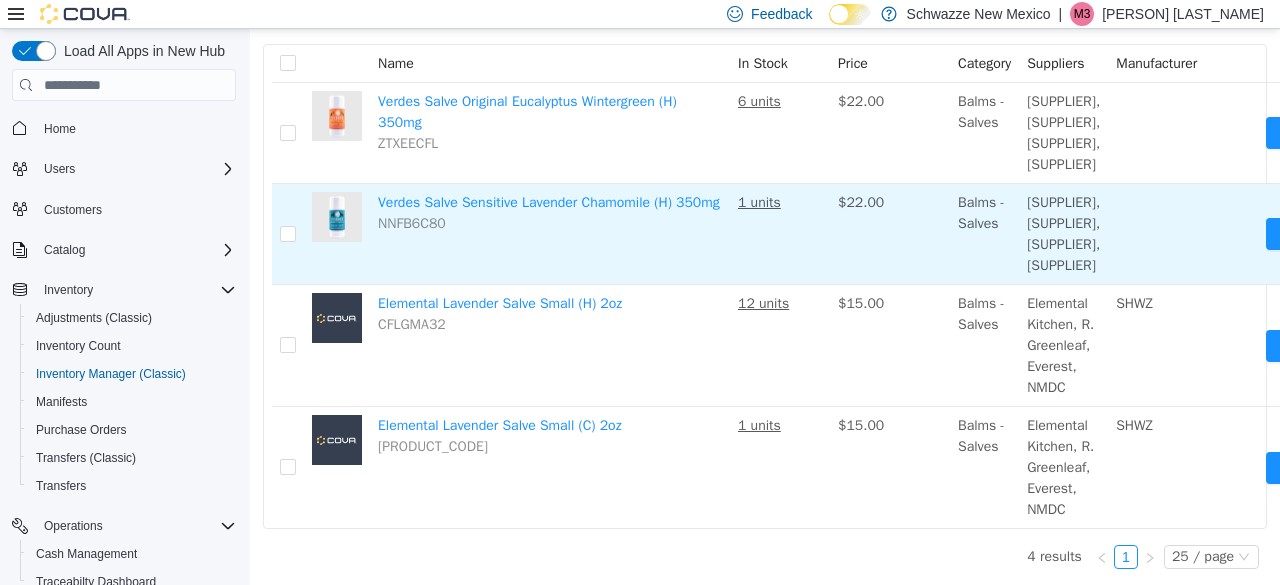 scroll, scrollTop: 0, scrollLeft: 0, axis: both 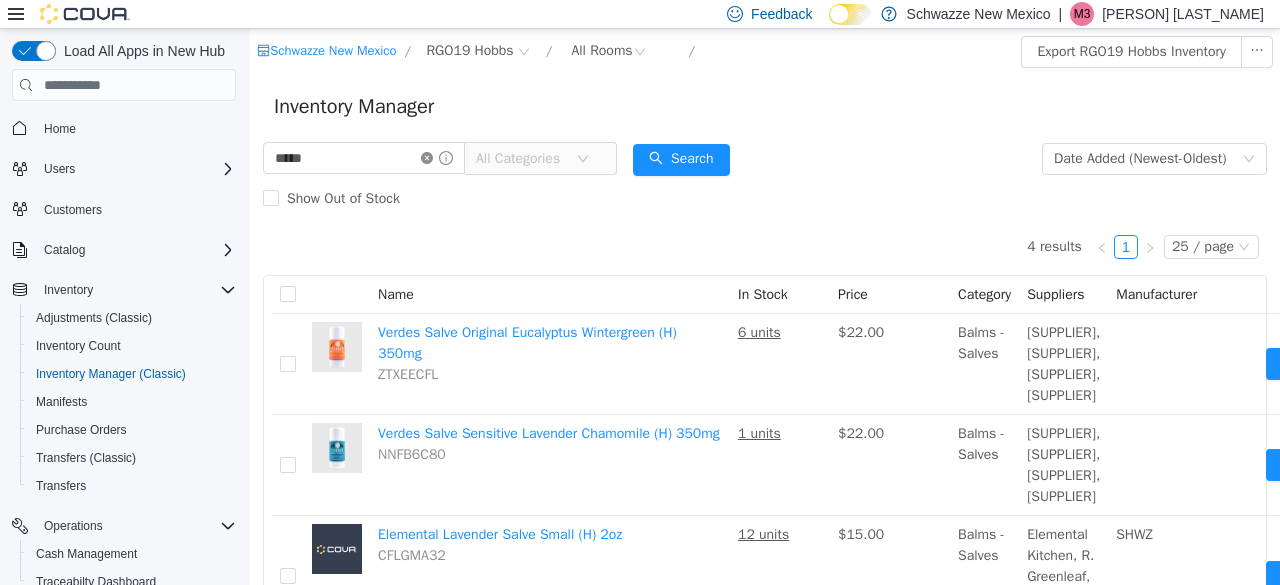 click 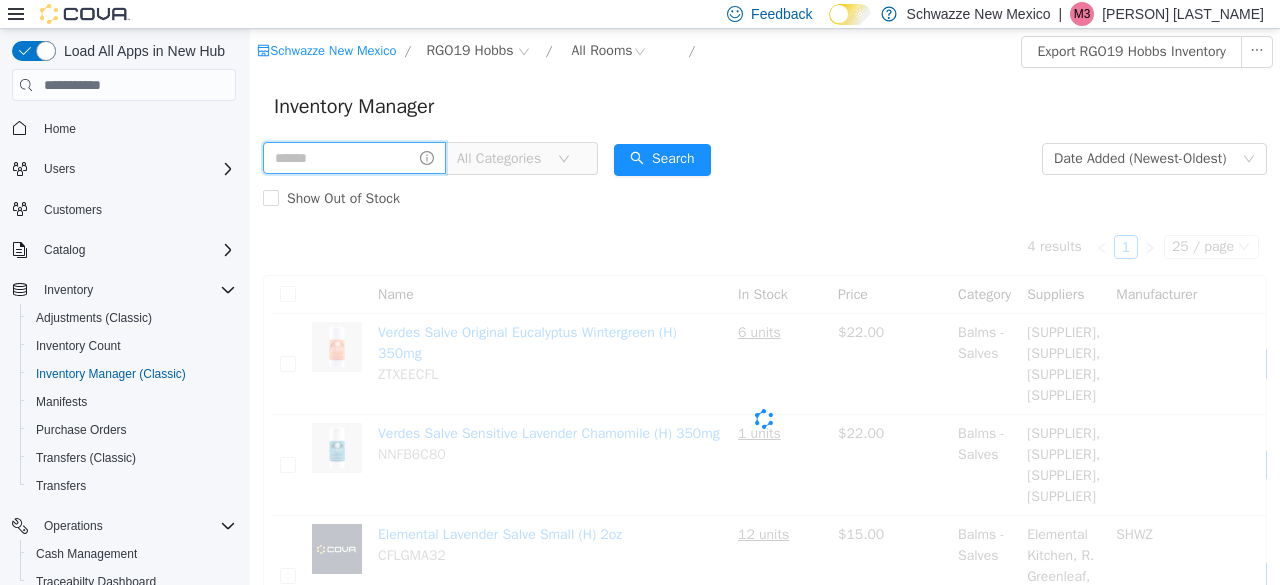 click at bounding box center (354, 158) 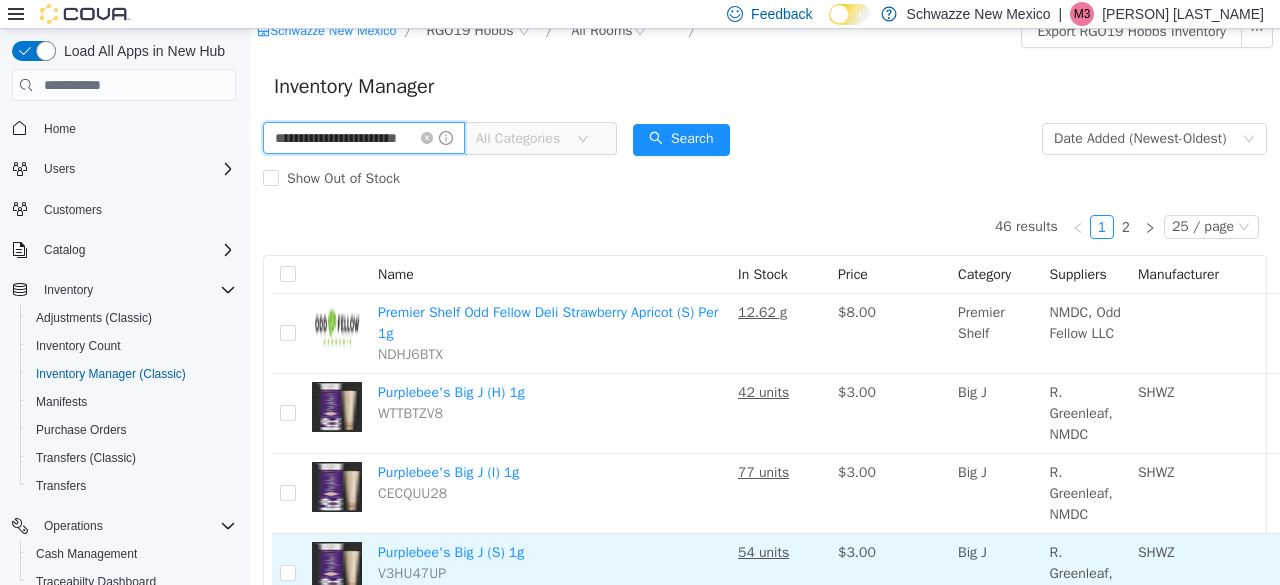 scroll, scrollTop: 0, scrollLeft: 0, axis: both 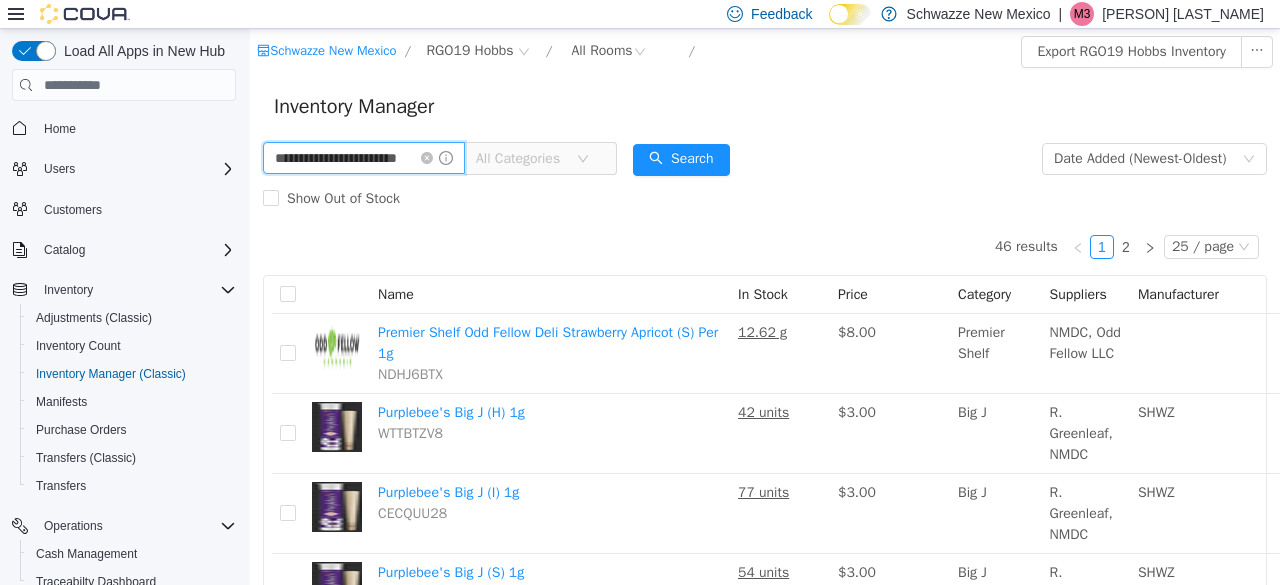 click on "**********" at bounding box center (364, 158) 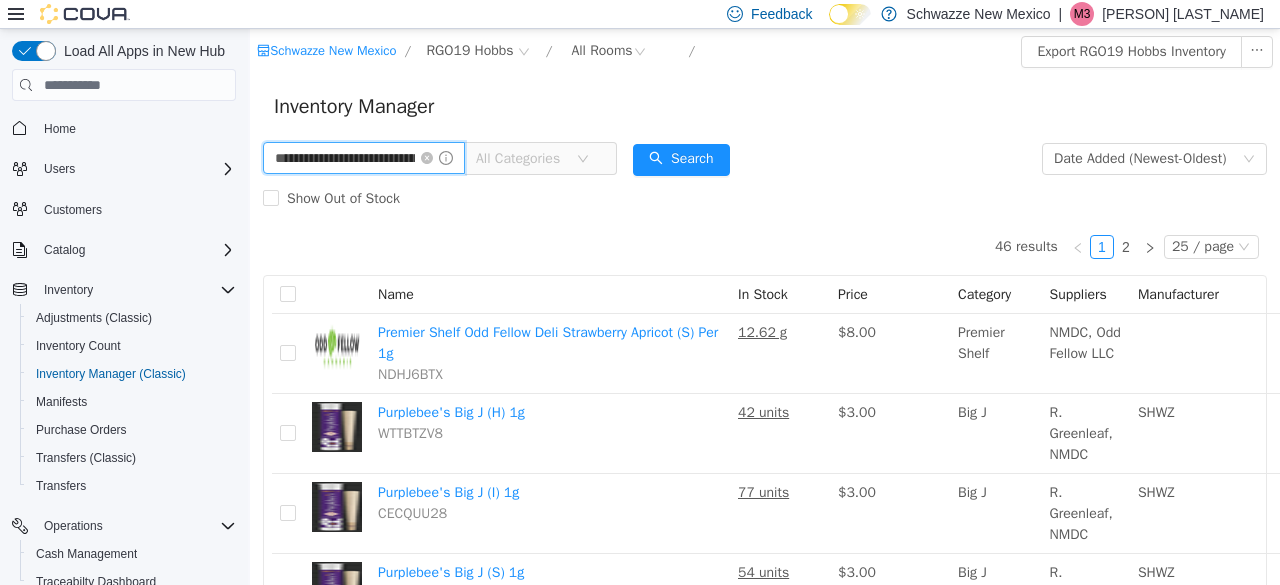 type on "**********" 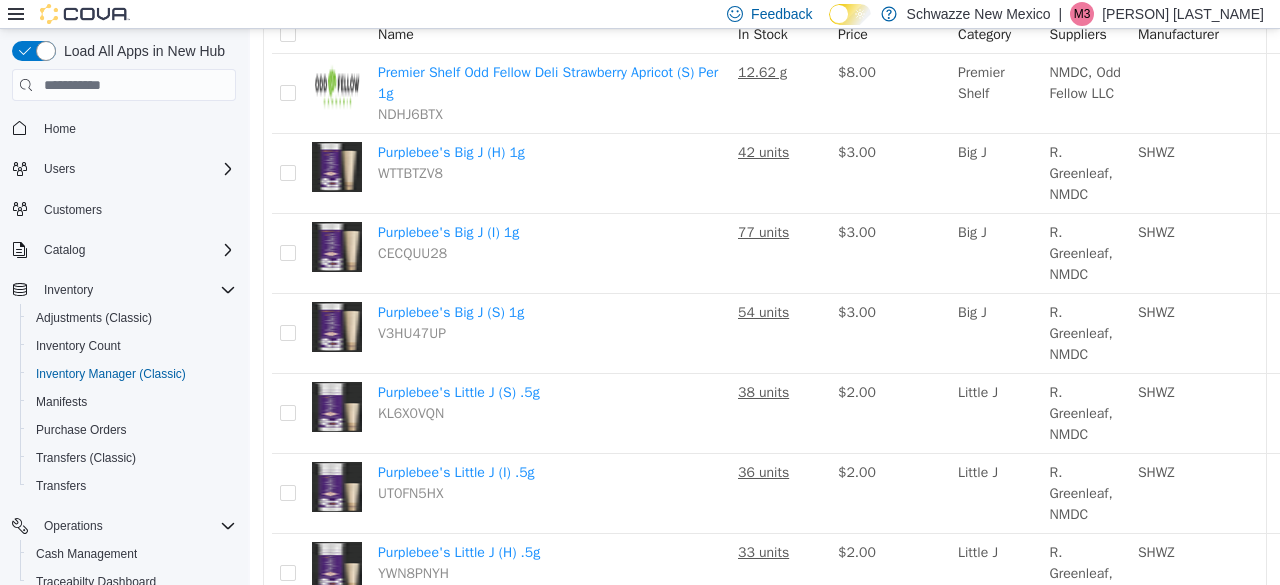 scroll, scrollTop: 0, scrollLeft: 0, axis: both 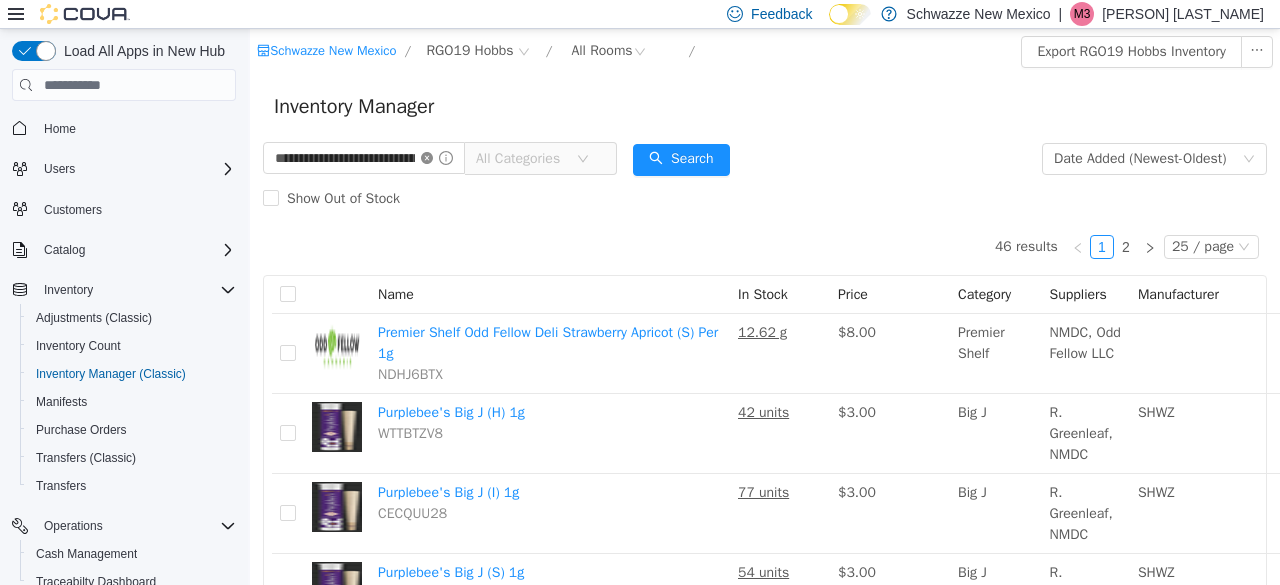 click 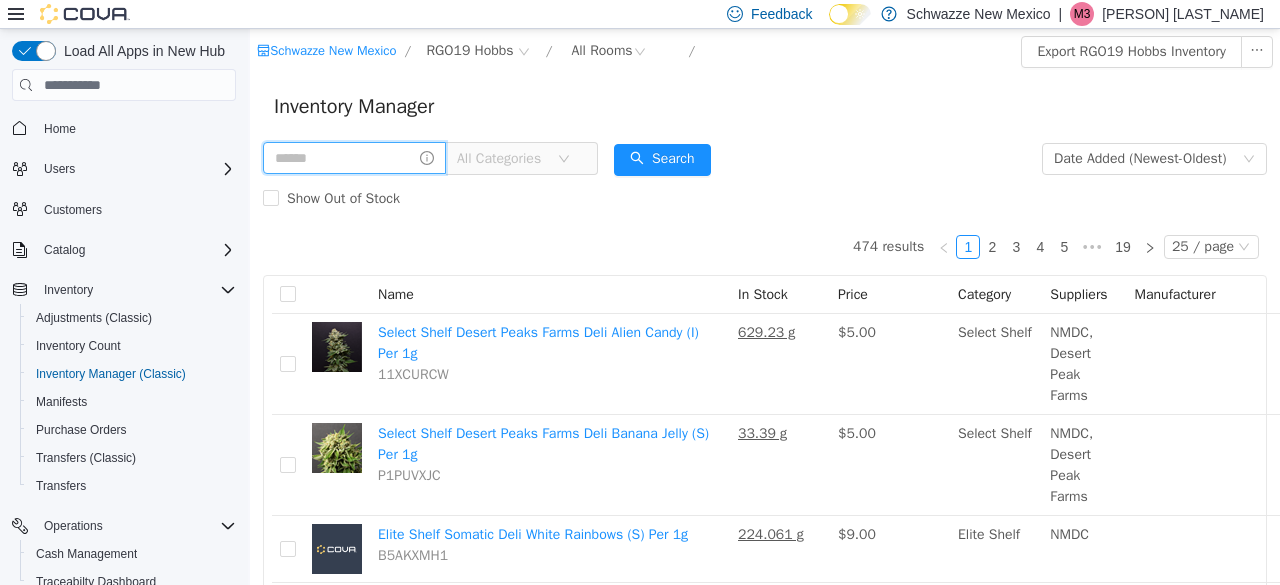 click at bounding box center [354, 158] 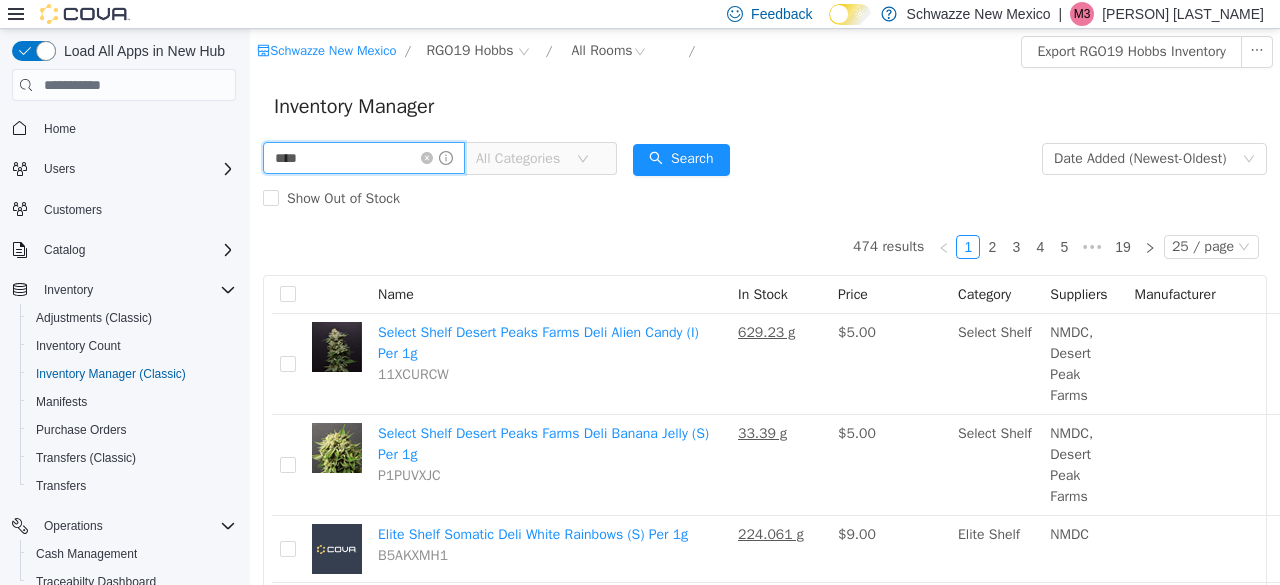 type on "*********" 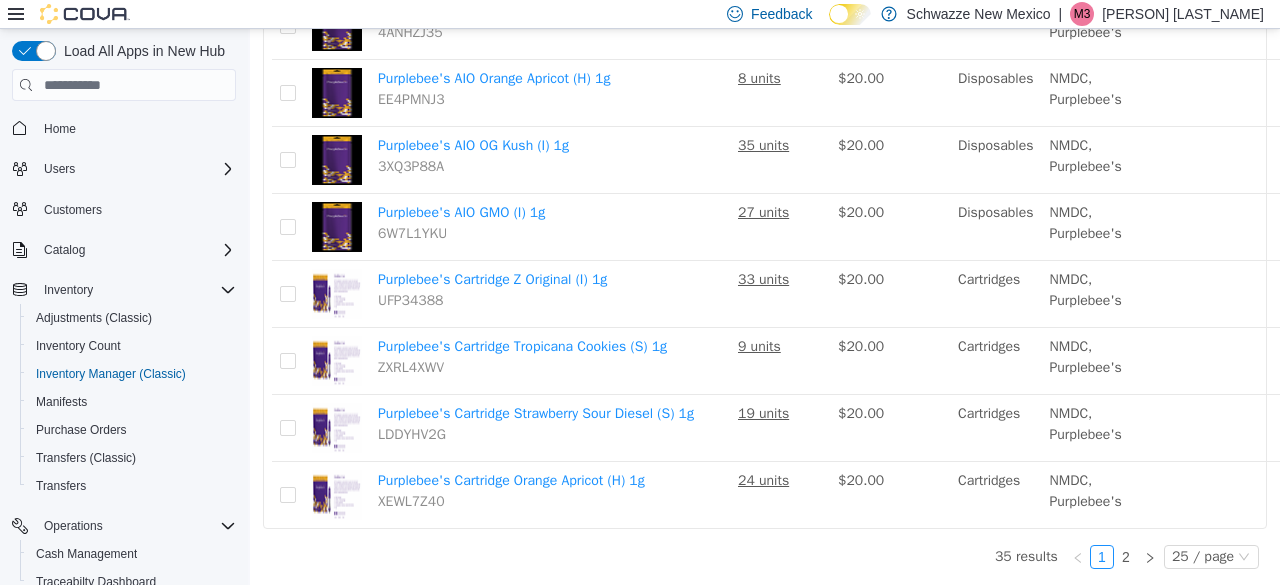 scroll, scrollTop: 1545, scrollLeft: 0, axis: vertical 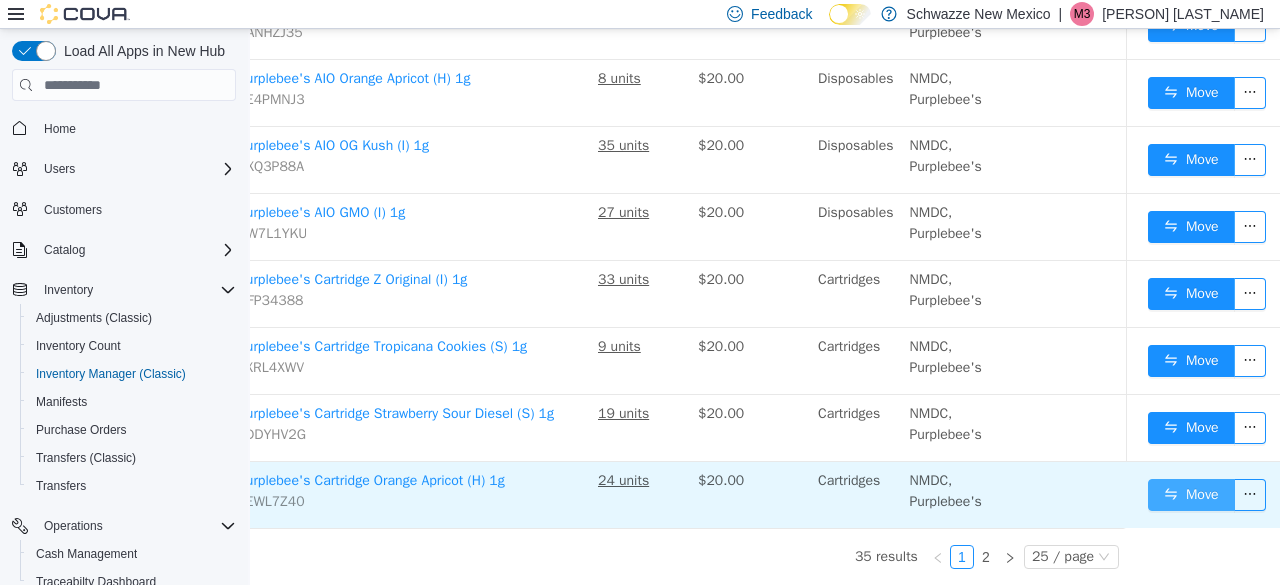 click on "Move" at bounding box center (1191, 495) 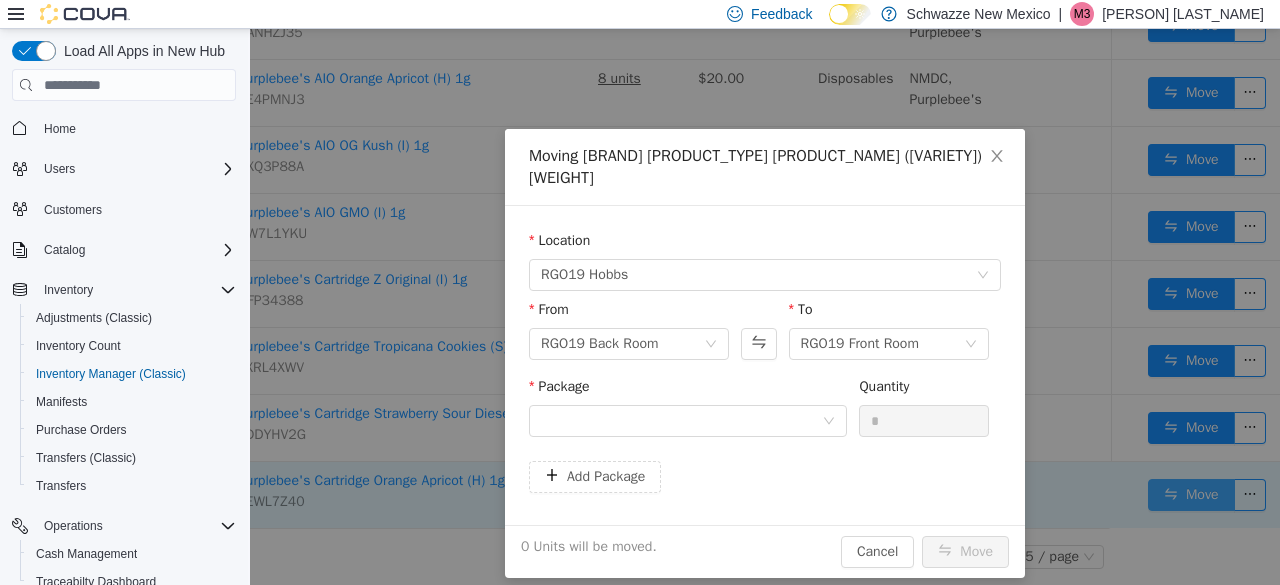 scroll, scrollTop: 1530, scrollLeft: 138, axis: both 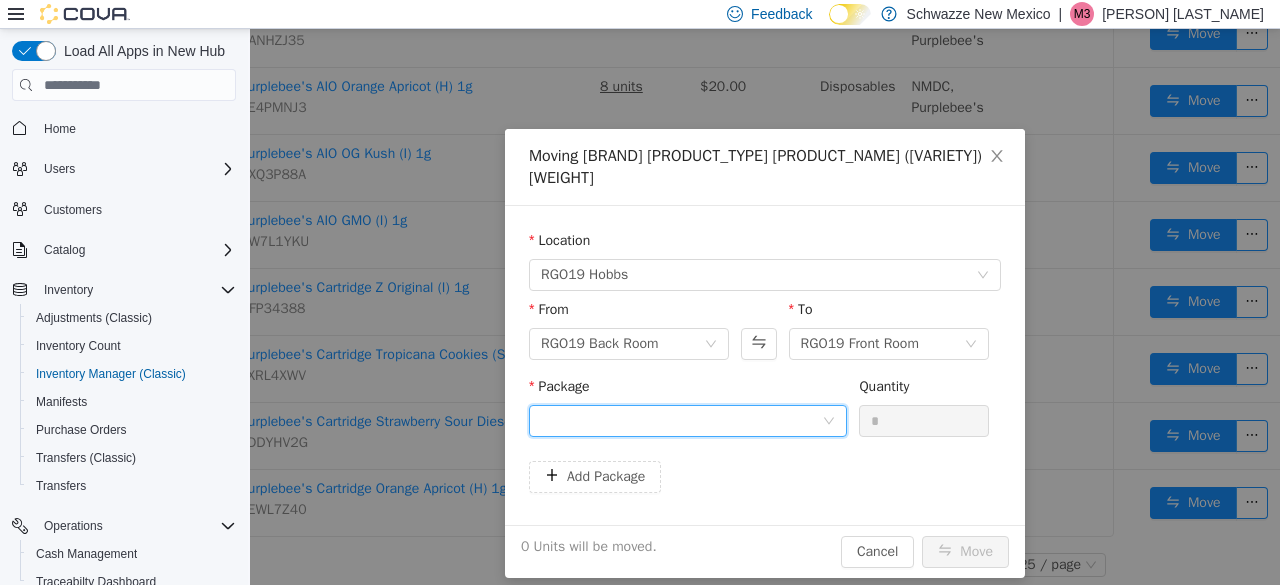 click at bounding box center [681, 421] 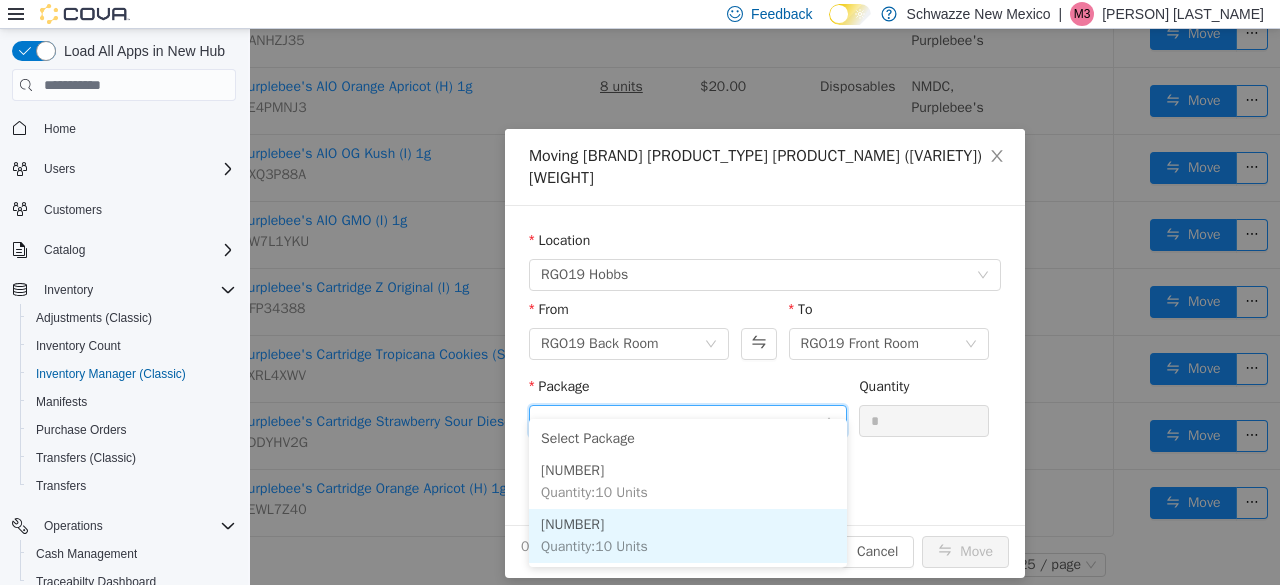 click on "[NUMBER] Quantity :  10 Units" at bounding box center [688, 536] 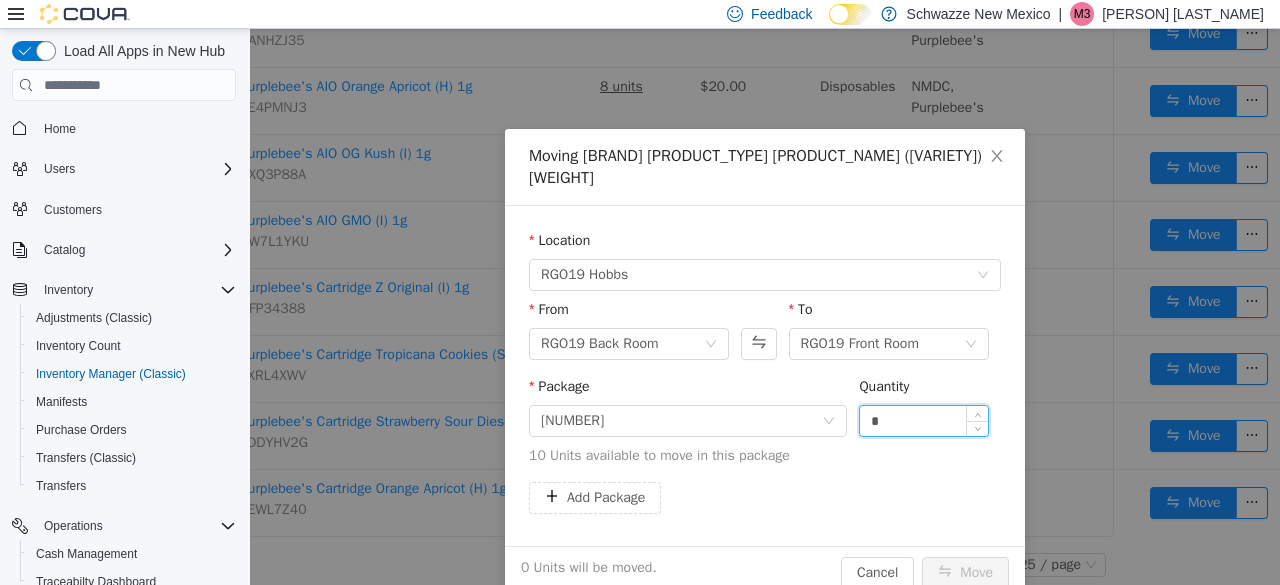click on "*" at bounding box center (924, 421) 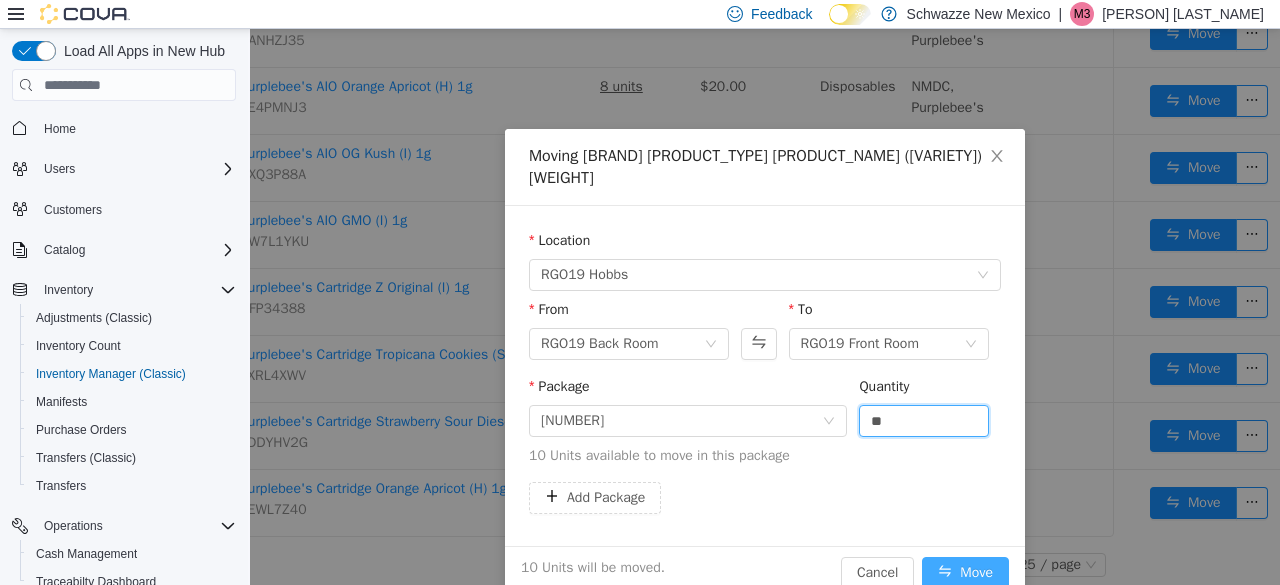type on "**" 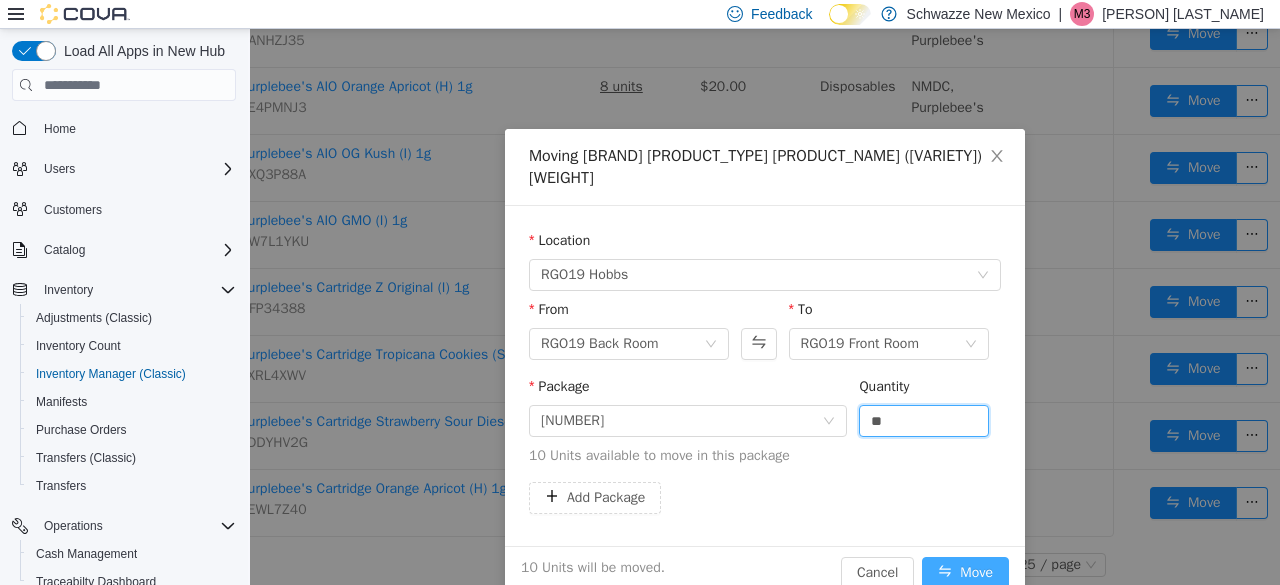 click on "Move" at bounding box center [965, 573] 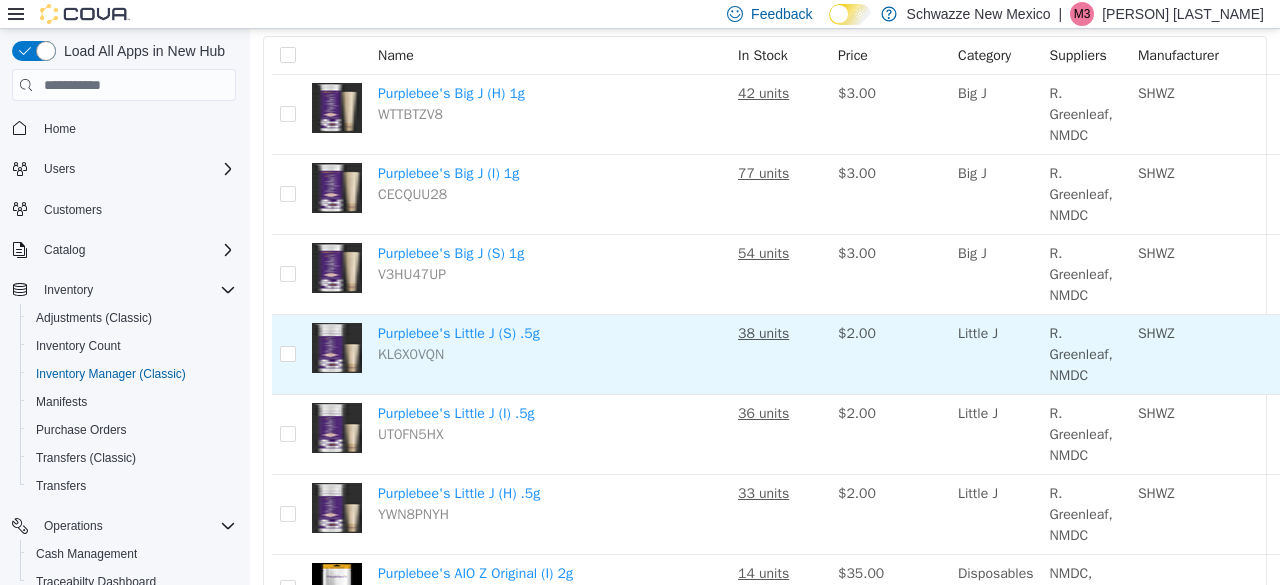scroll, scrollTop: 238, scrollLeft: 0, axis: vertical 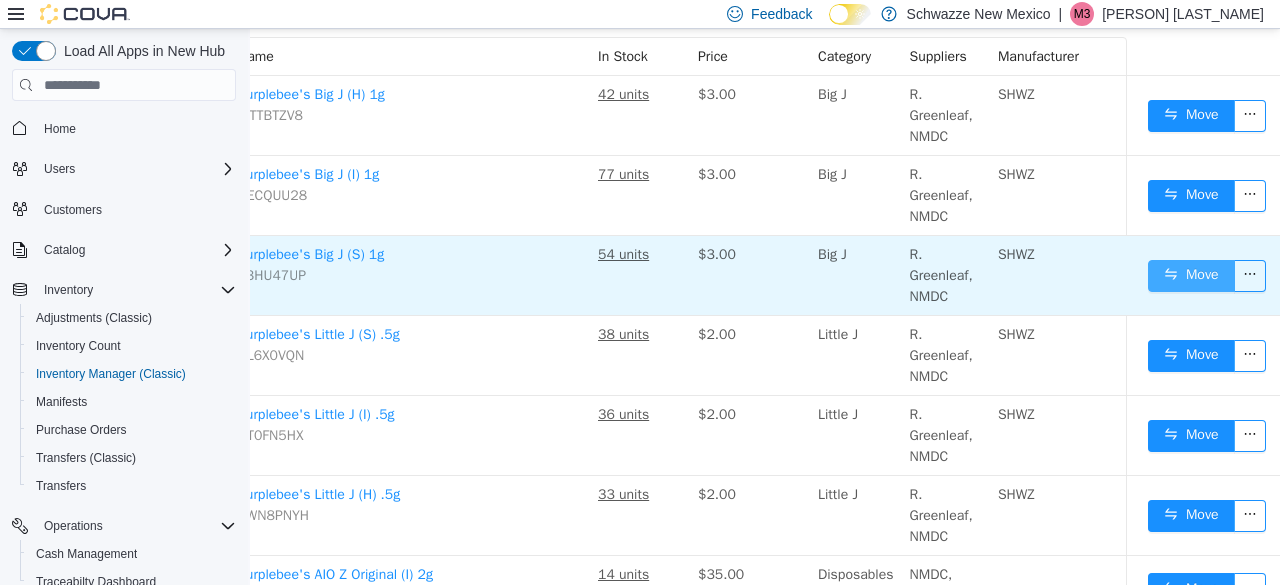 click on "Move" at bounding box center [1191, 276] 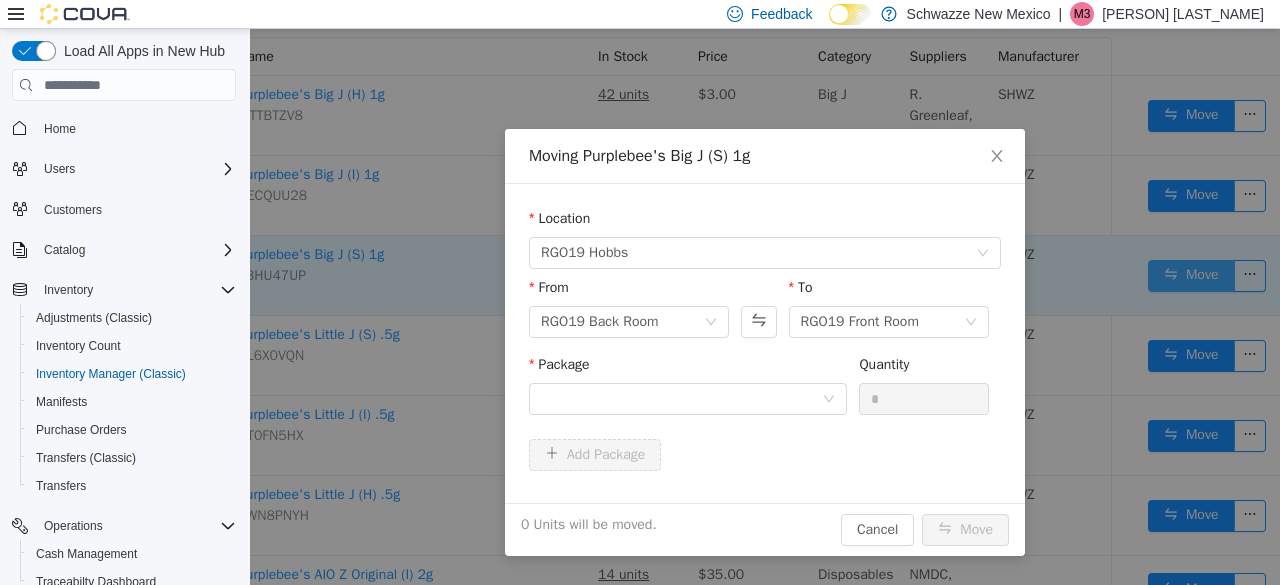 scroll, scrollTop: 238, scrollLeft: 138, axis: both 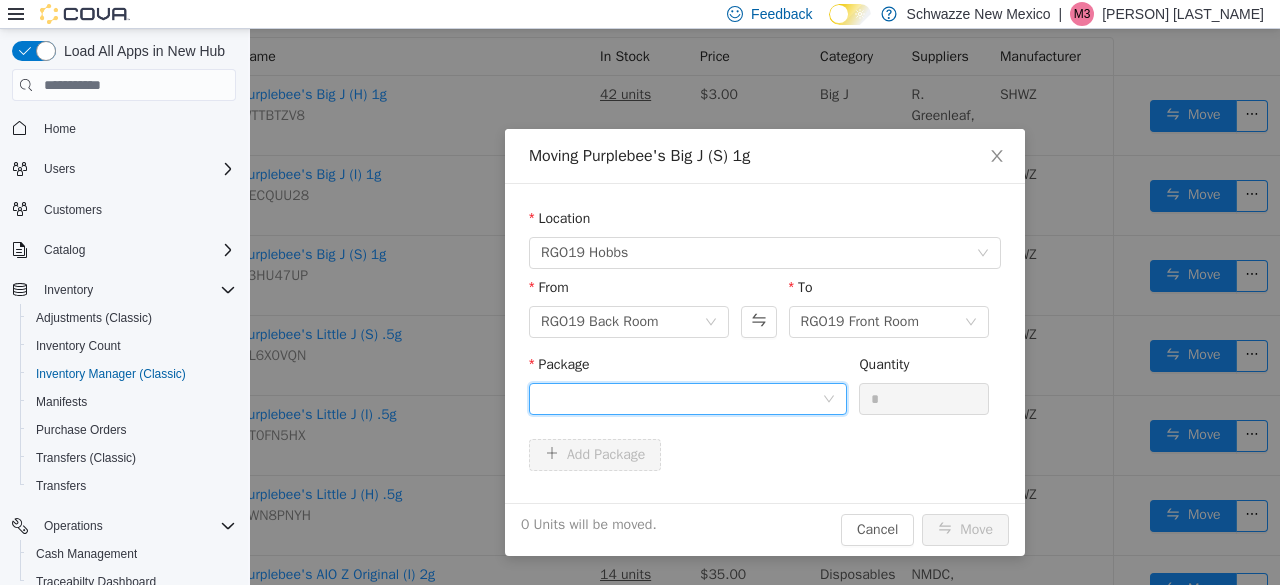 click at bounding box center [681, 399] 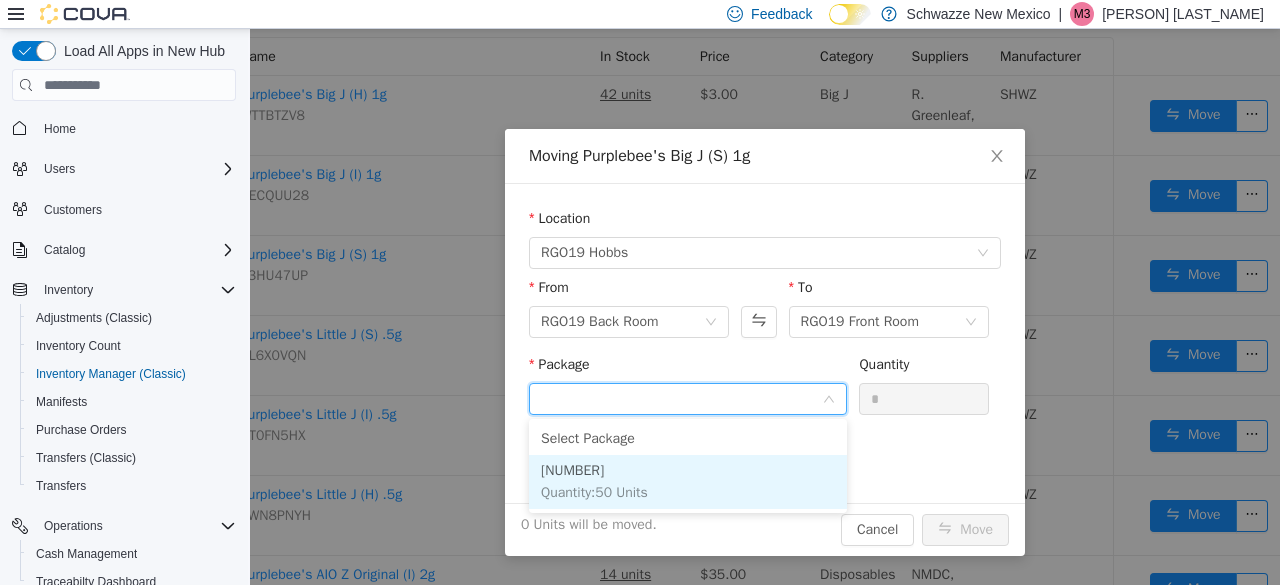 click on "[NUMBER] Quantity :  50 Units" at bounding box center (688, 482) 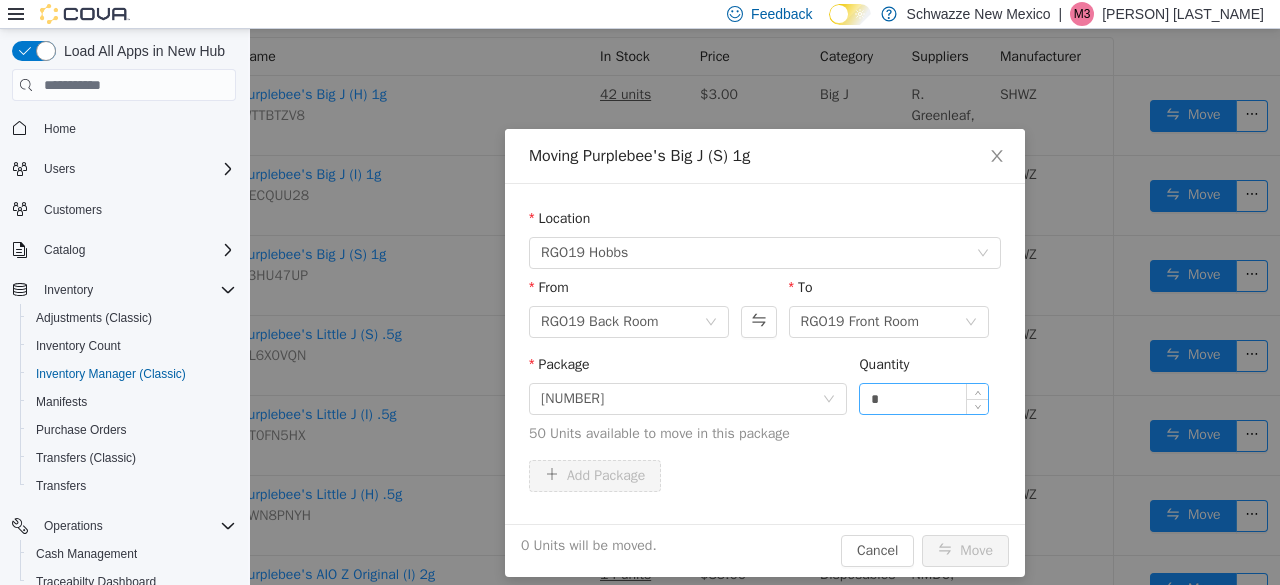 click on "*" at bounding box center [924, 399] 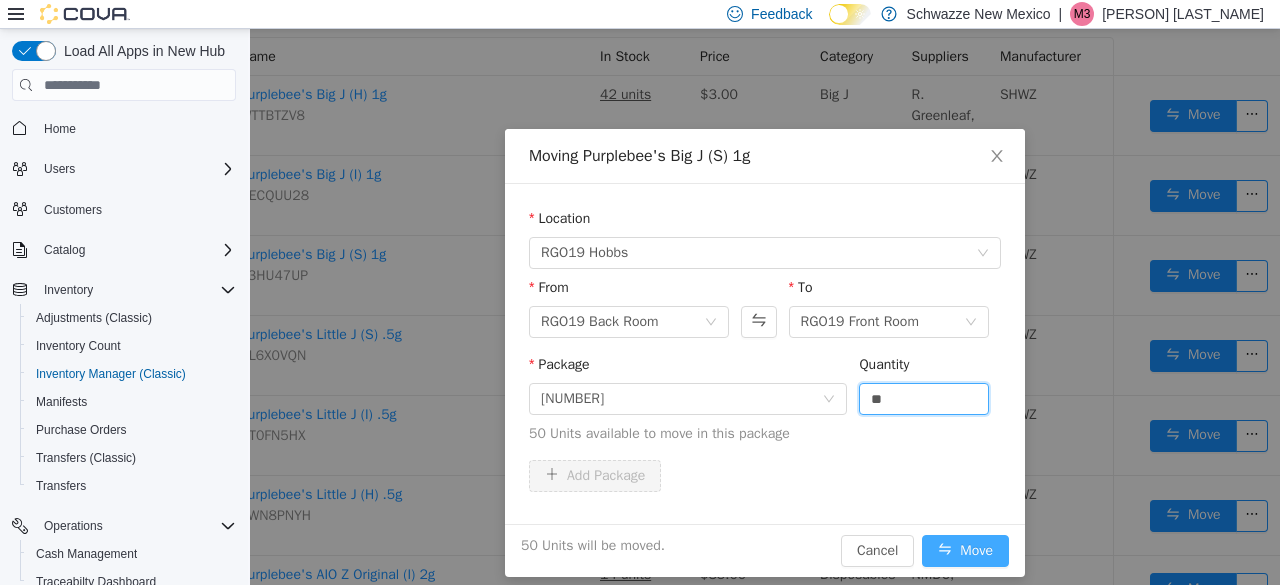 type on "**" 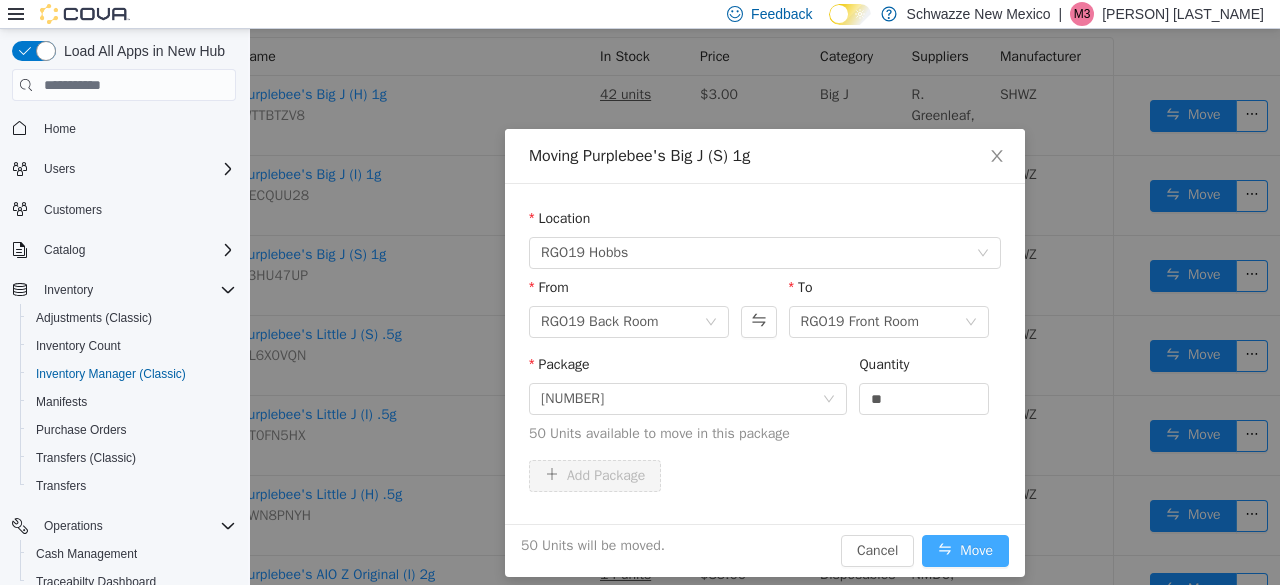 click on "Move" at bounding box center (965, 551) 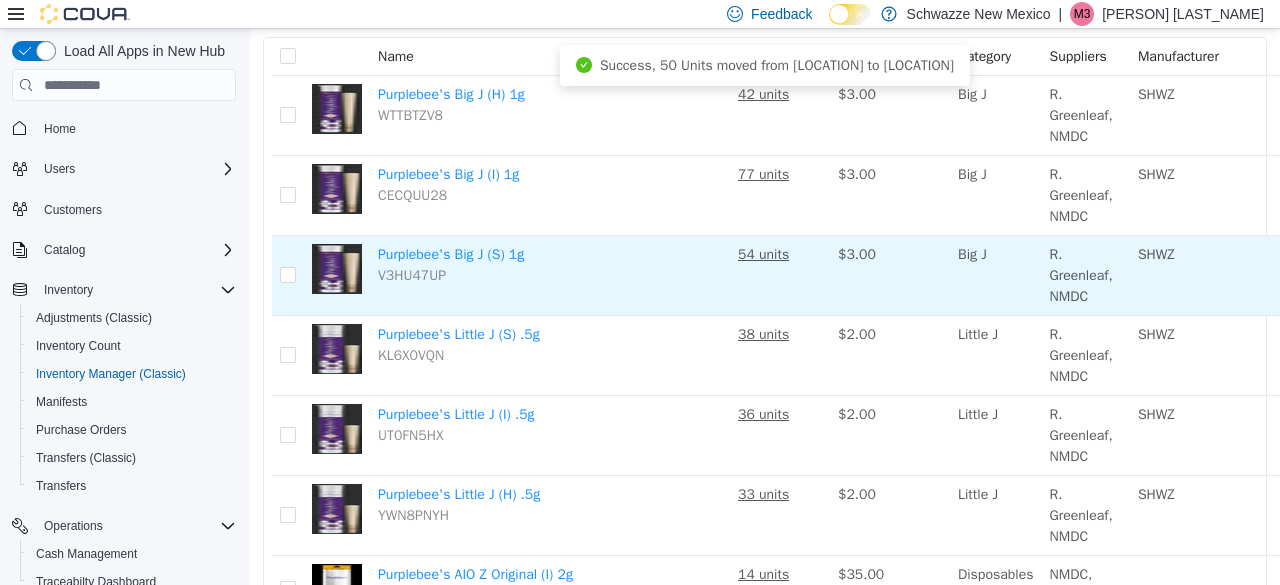 scroll, scrollTop: 0, scrollLeft: 0, axis: both 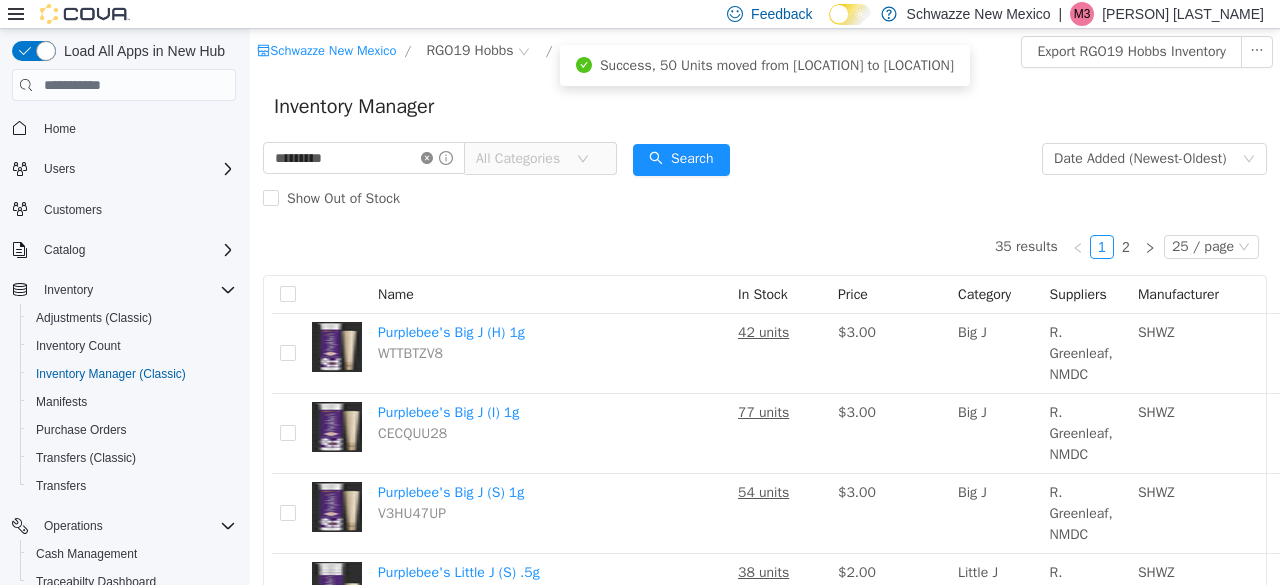 click 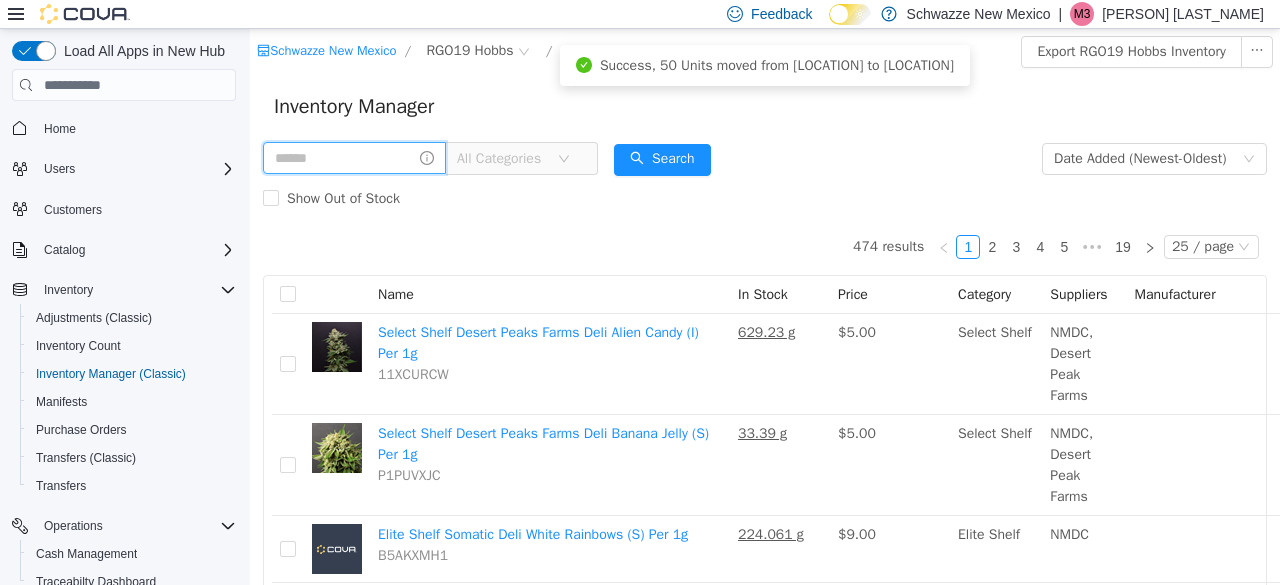 click at bounding box center (354, 158) 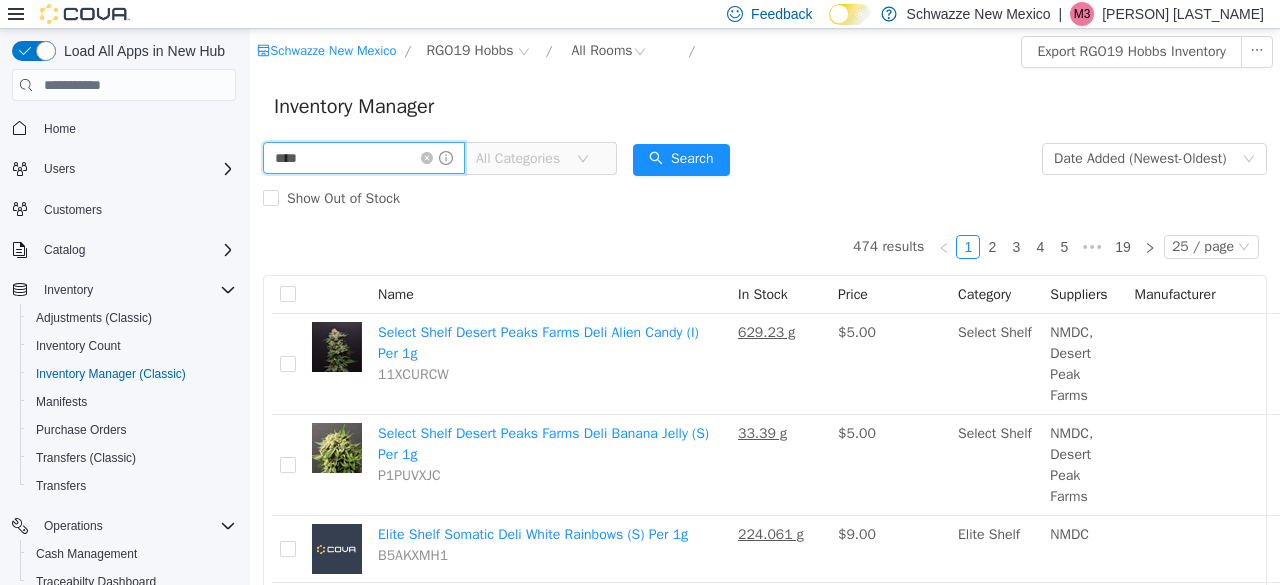 type on "*******" 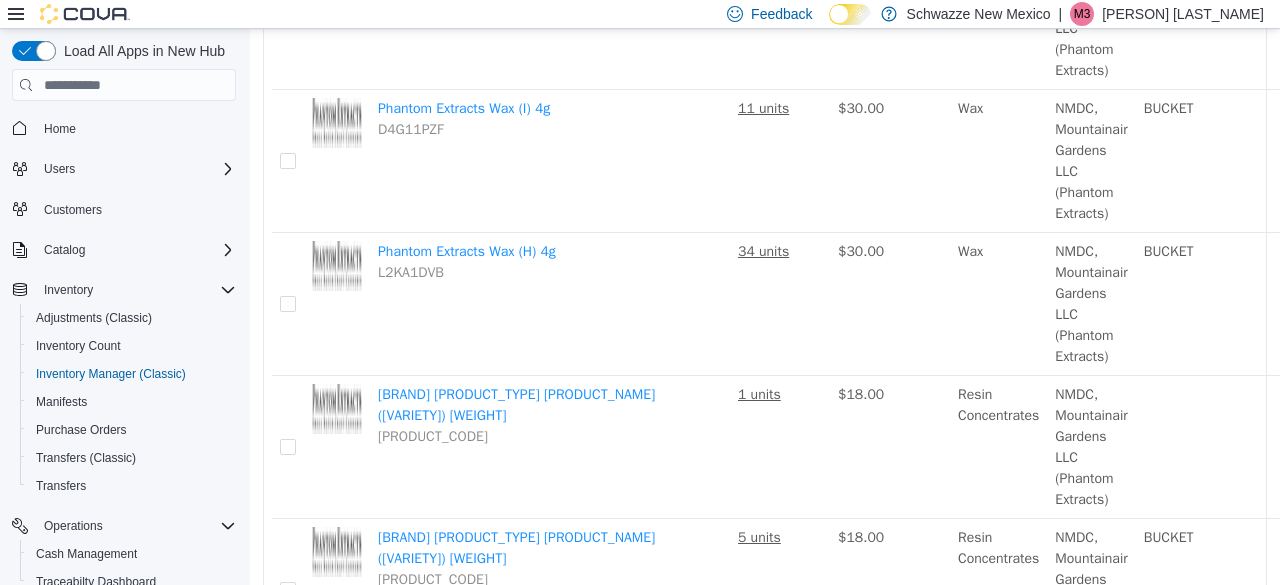 scroll, scrollTop: 511, scrollLeft: 0, axis: vertical 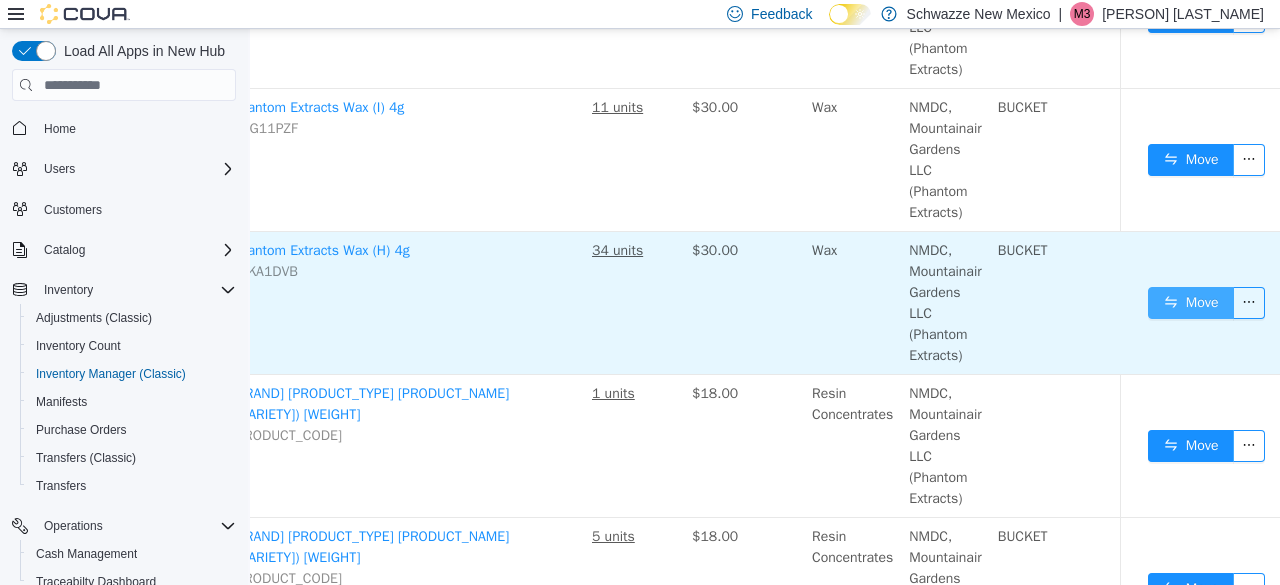 click on "Move" at bounding box center (1191, 303) 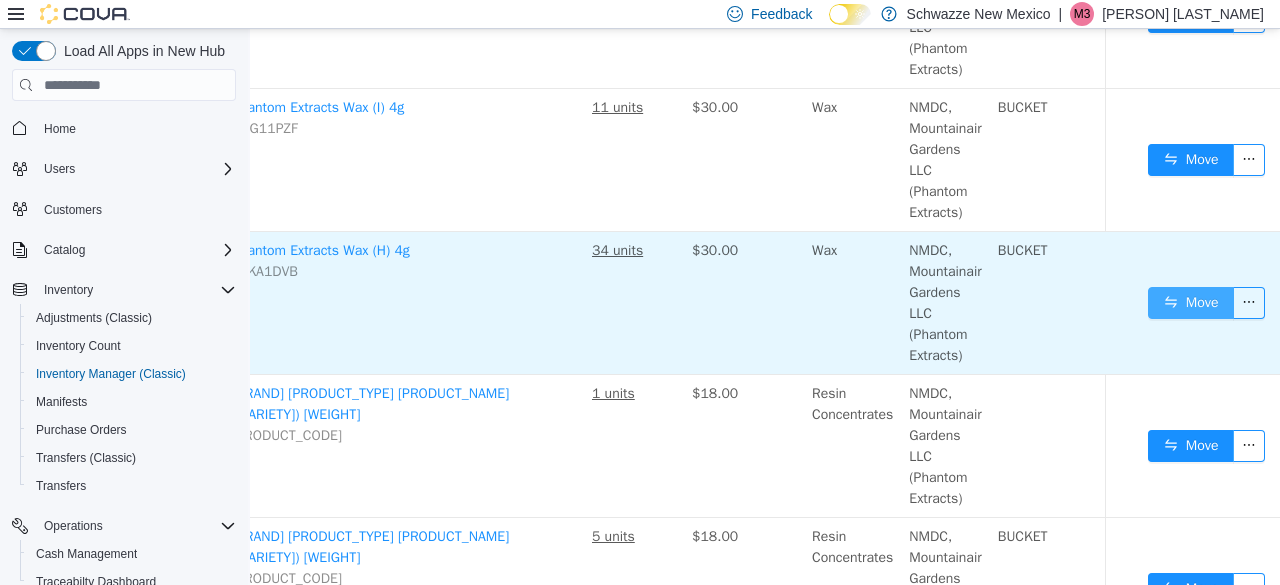 scroll, scrollTop: 511, scrollLeft: 149, axis: both 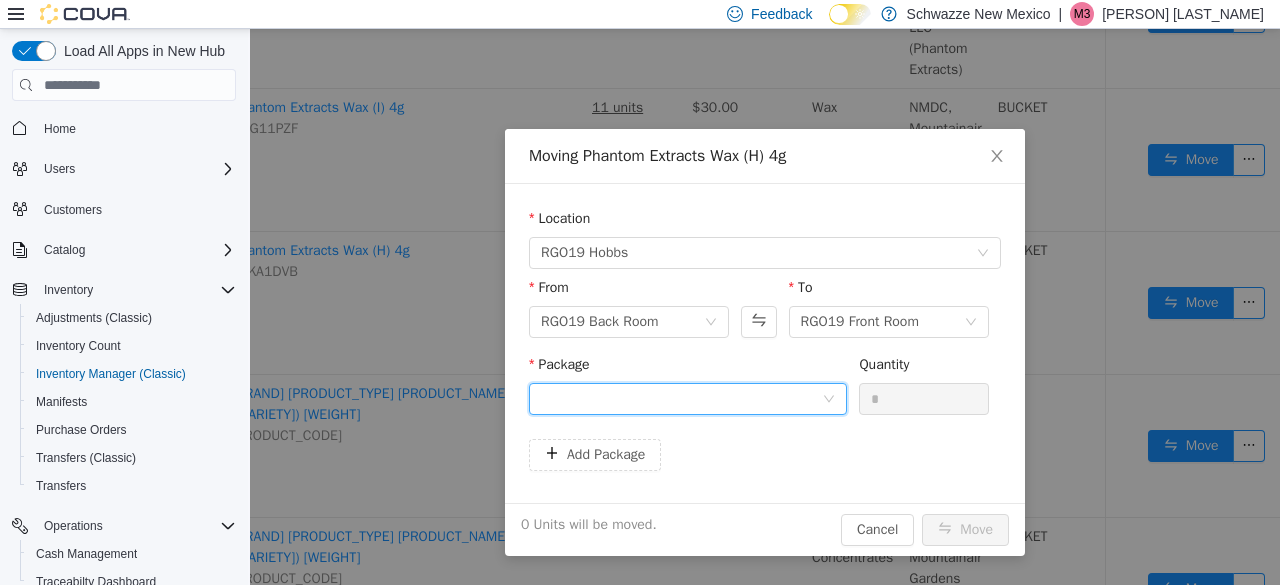 click 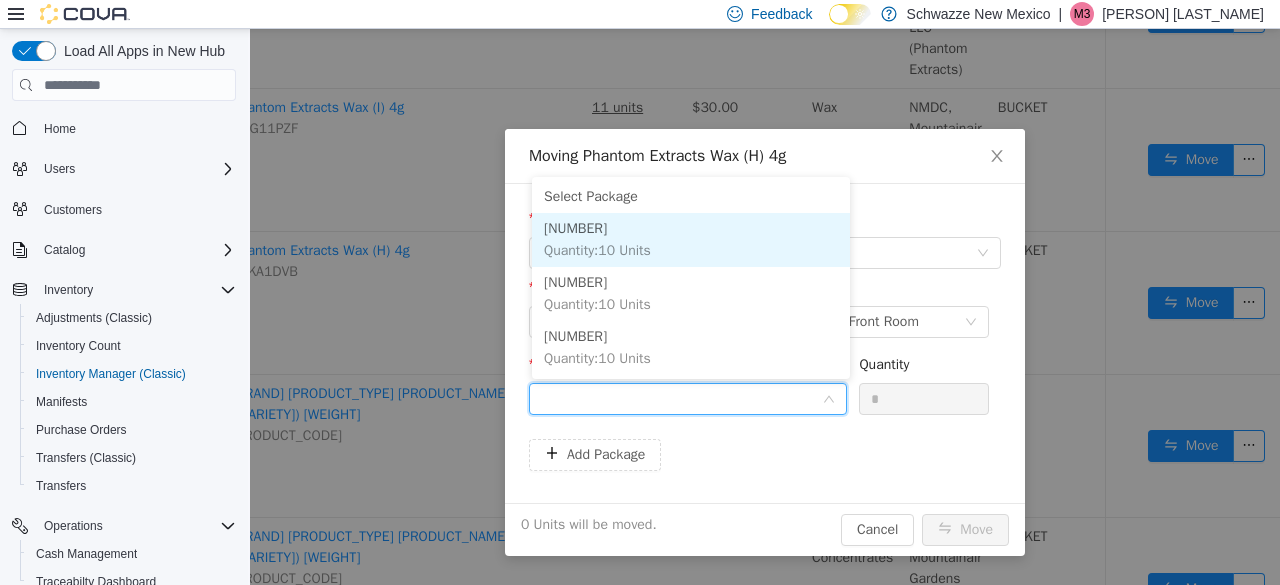 click on "[NUMBER] Quantity :  10 Units" at bounding box center (691, 240) 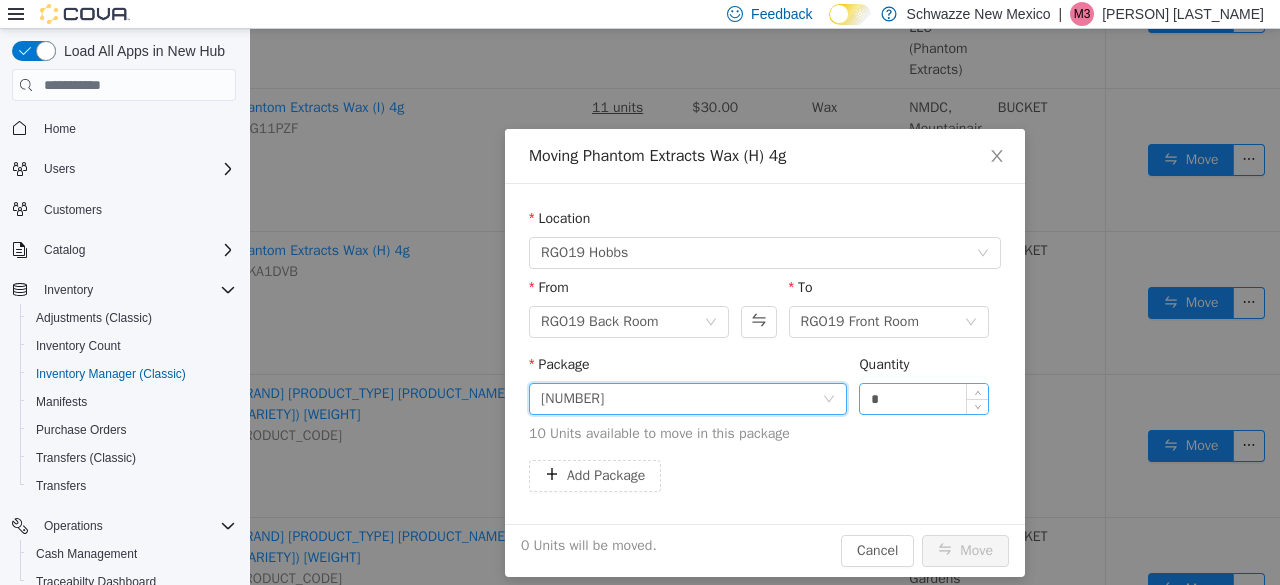 click on "*" at bounding box center (924, 399) 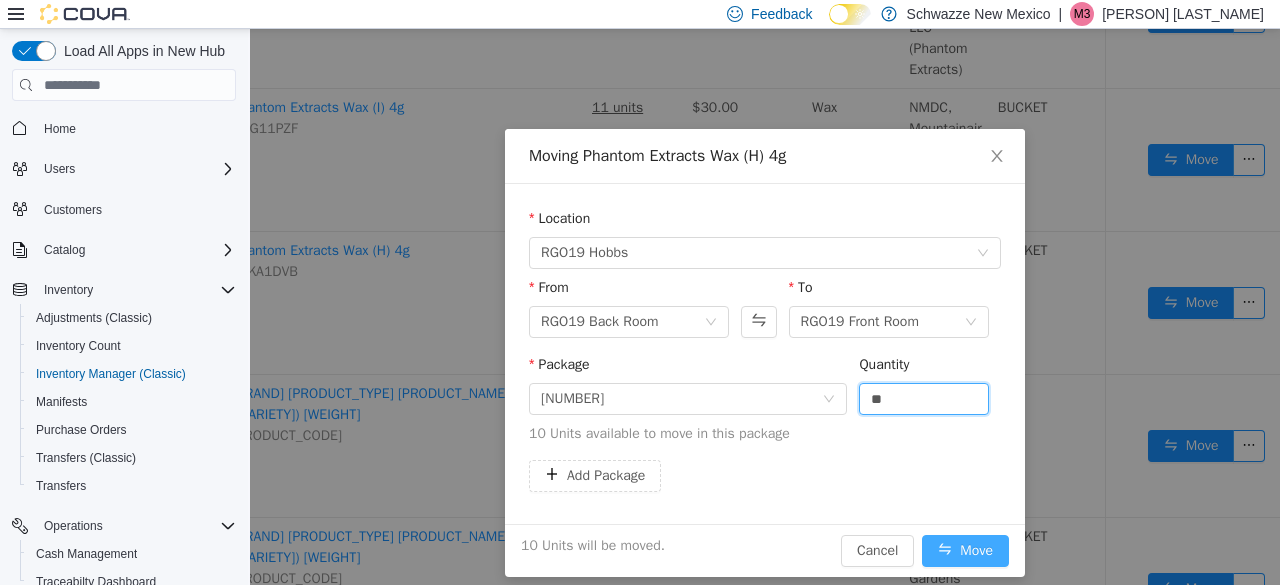 type on "**" 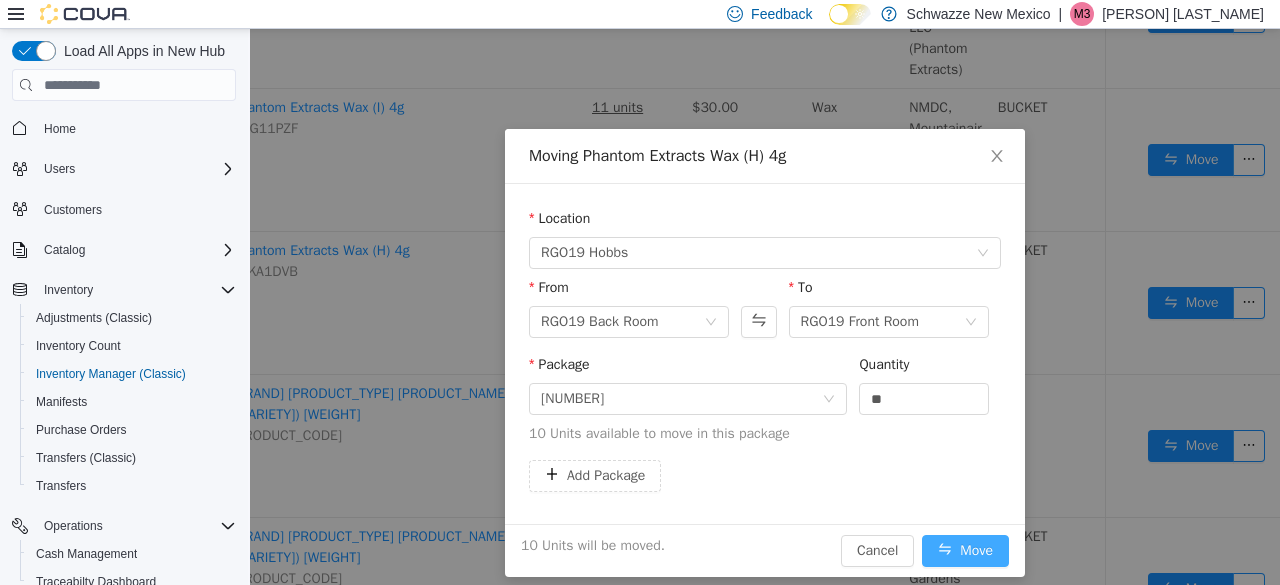 click on "Move" at bounding box center (965, 551) 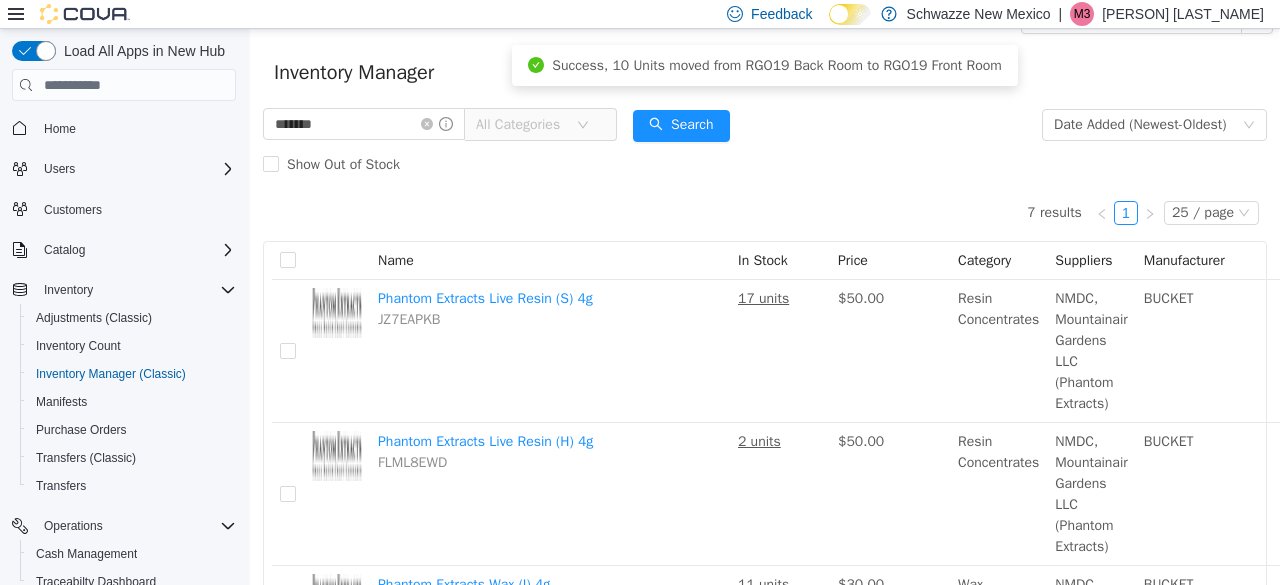 scroll, scrollTop: 0, scrollLeft: 0, axis: both 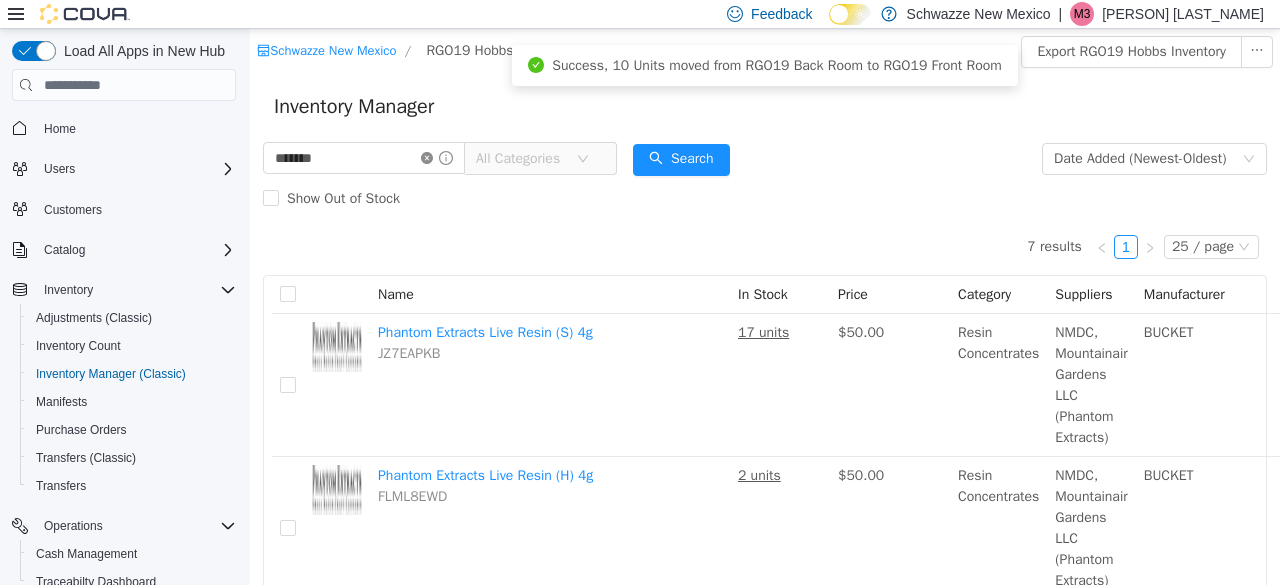 click 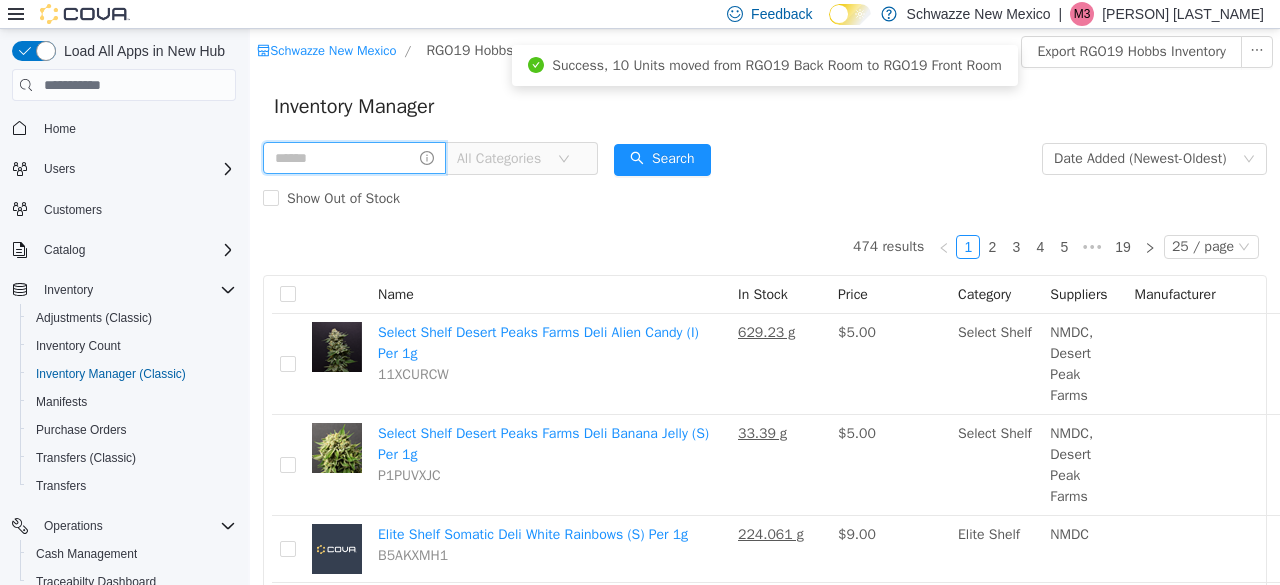 click at bounding box center (354, 158) 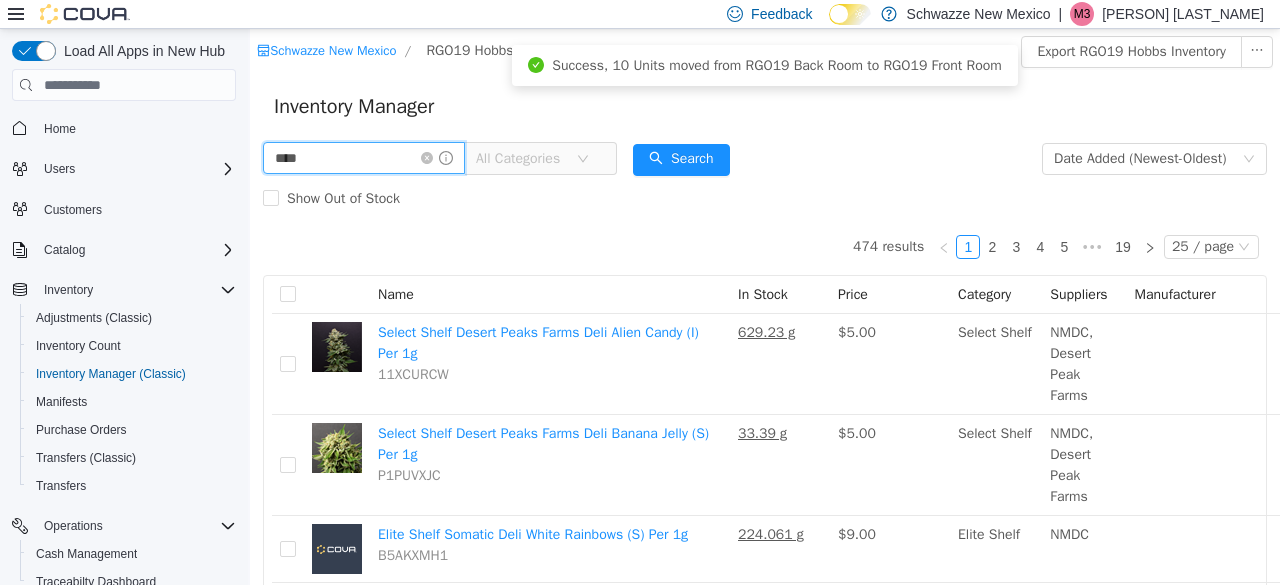 type on "****" 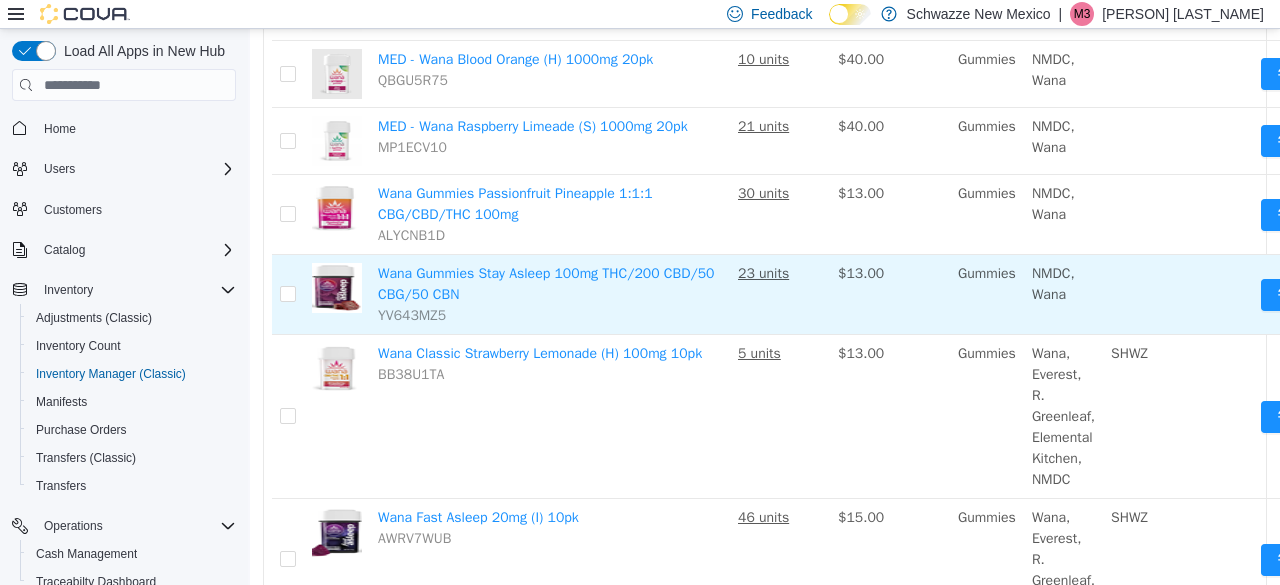 scroll, scrollTop: 341, scrollLeft: 0, axis: vertical 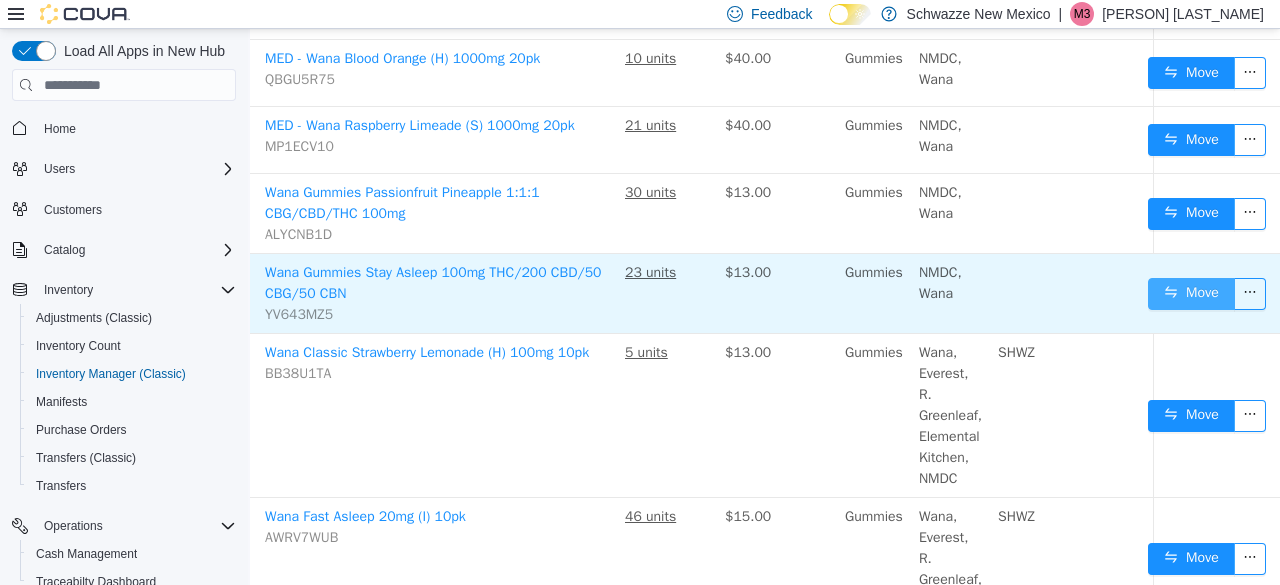 click on "Move" at bounding box center (1191, 294) 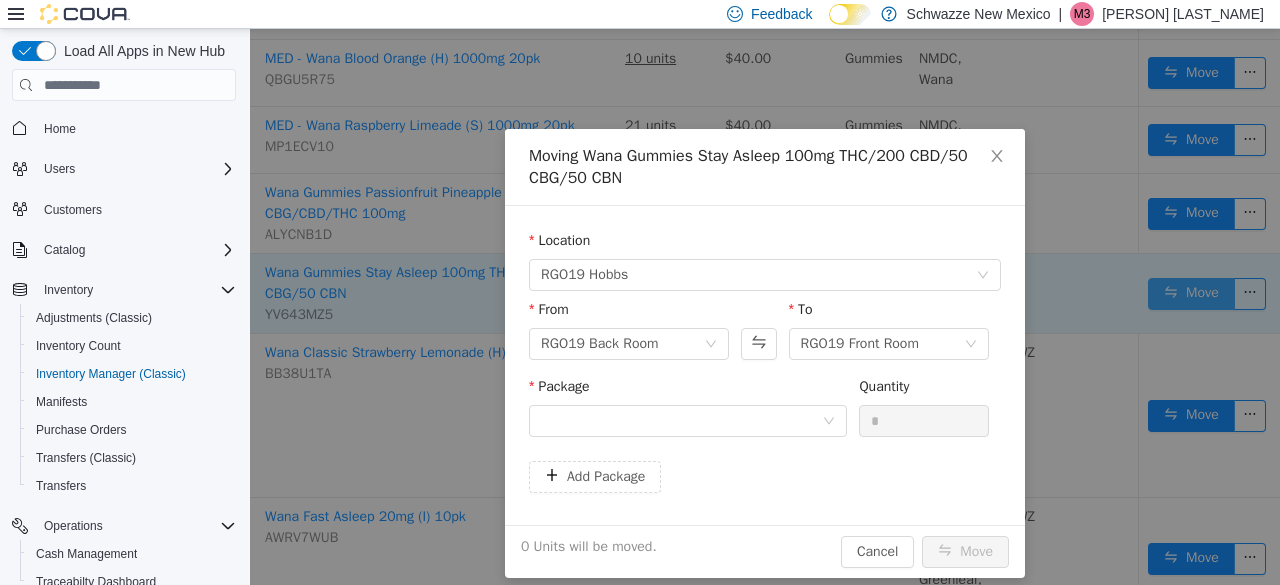 scroll, scrollTop: 341, scrollLeft: 113, axis: both 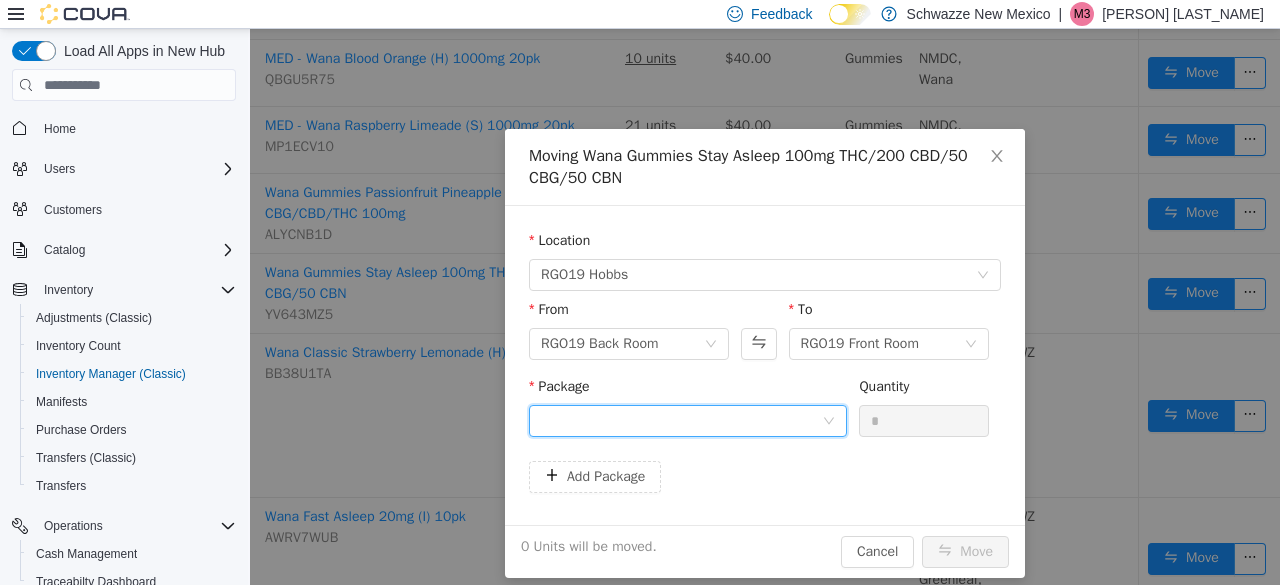 click 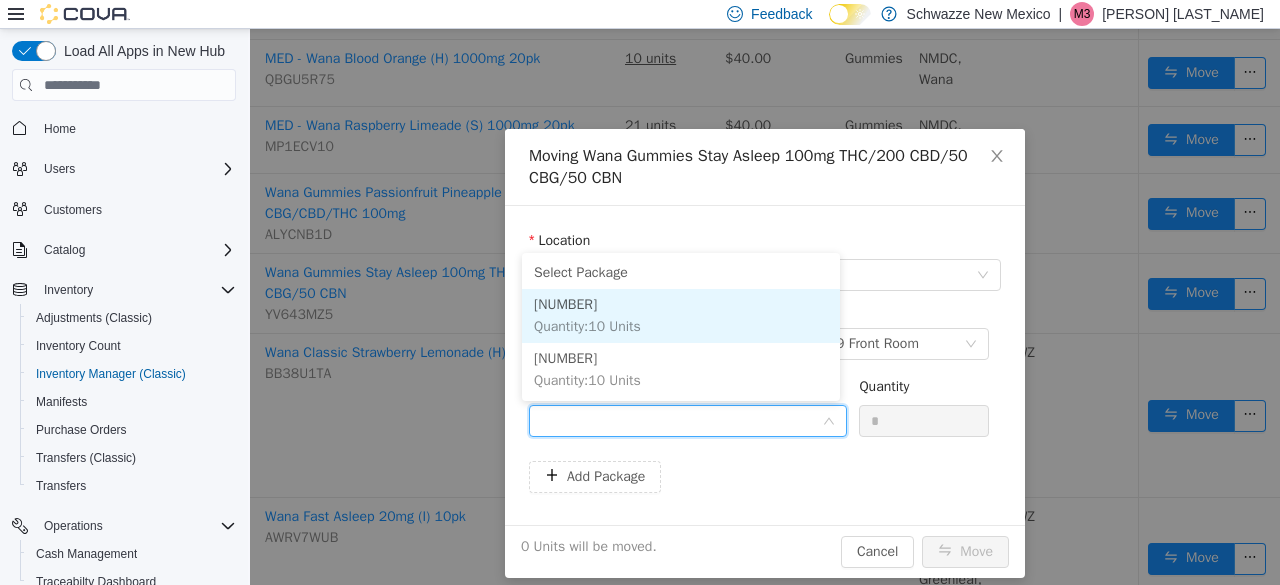click on "7460028205819720 Quantity :  10 Units" at bounding box center [681, 316] 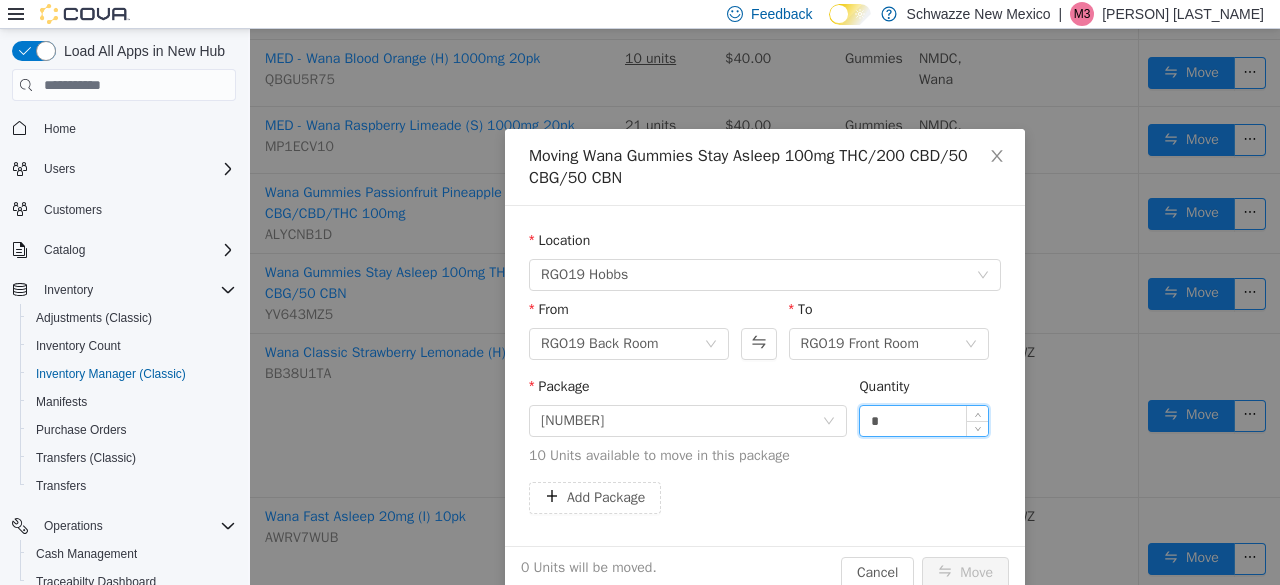 click on "*" at bounding box center [924, 421] 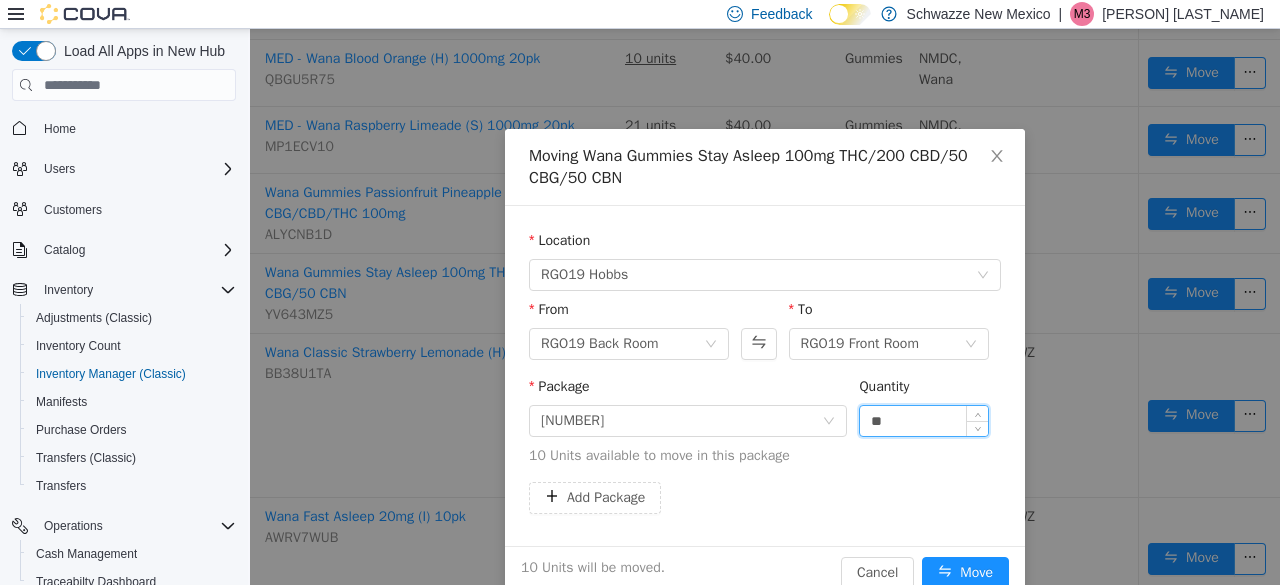 scroll, scrollTop: 37, scrollLeft: 0, axis: vertical 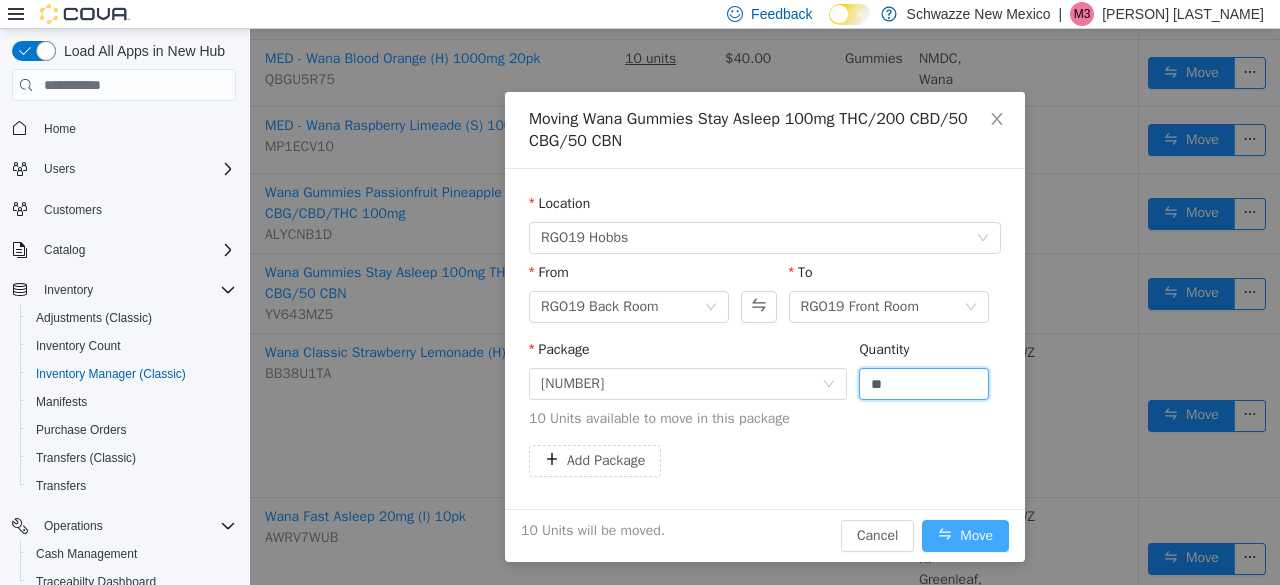 type on "**" 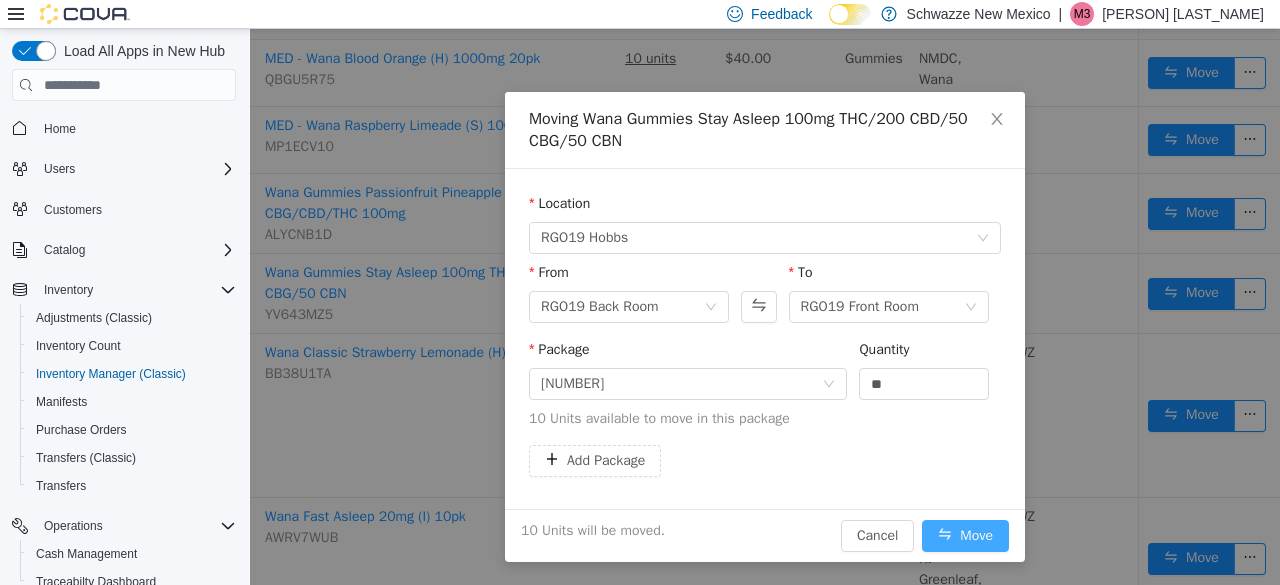 click on "Move" at bounding box center (965, 536) 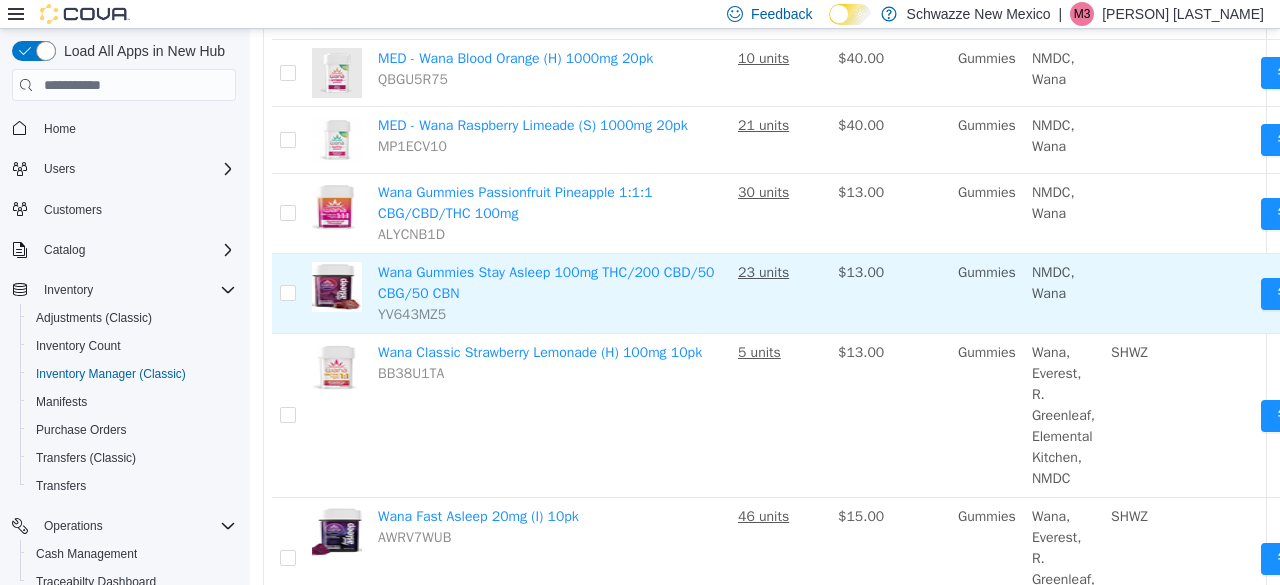 scroll, scrollTop: 341, scrollLeft: 128, axis: both 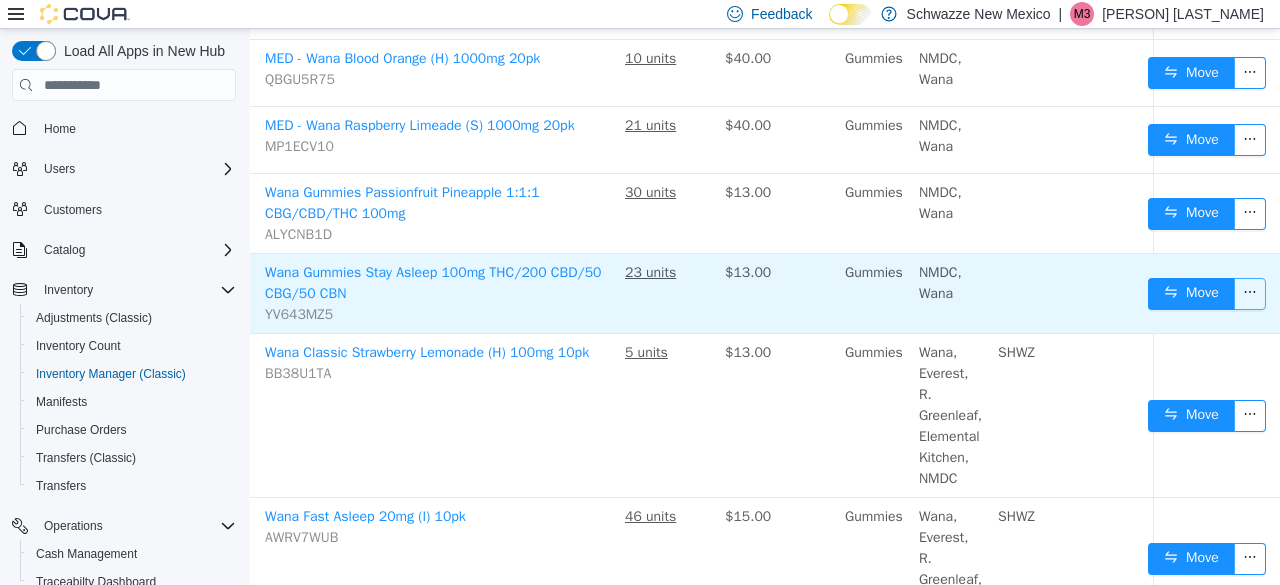 click at bounding box center [1250, 294] 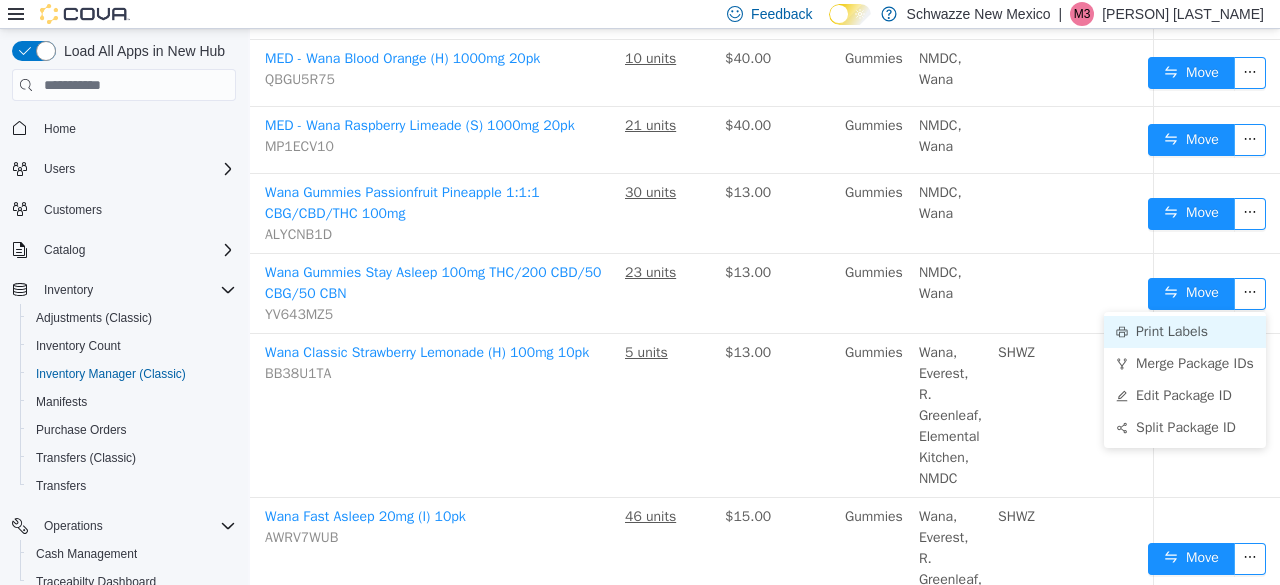 click on "Print Labels" at bounding box center (1185, 332) 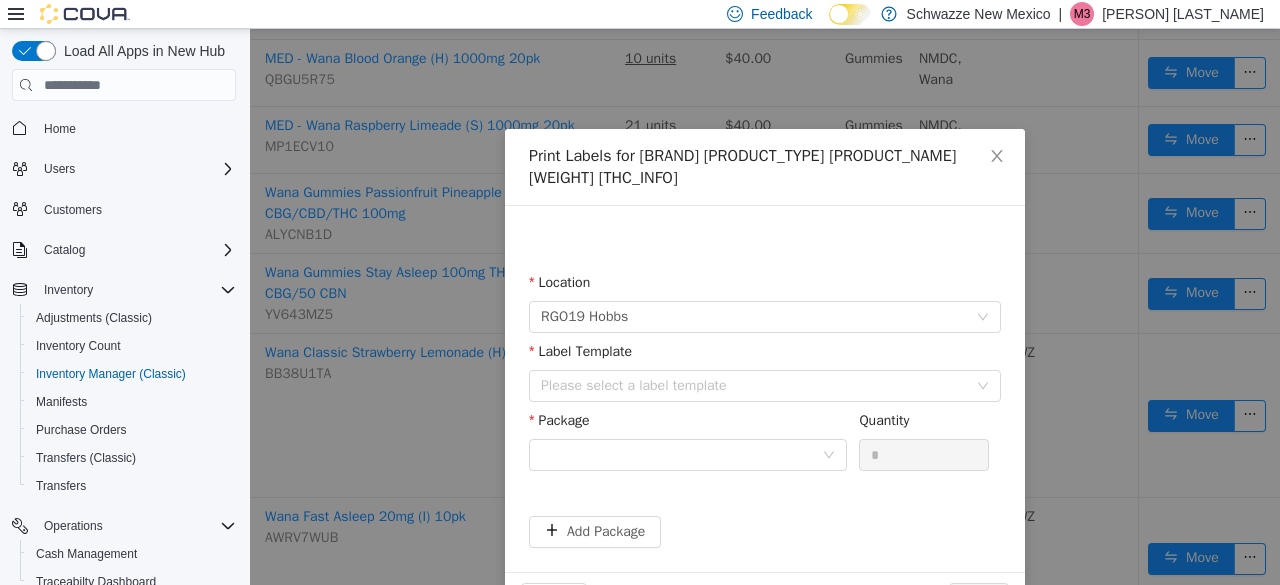 scroll, scrollTop: 341, scrollLeft: 113, axis: both 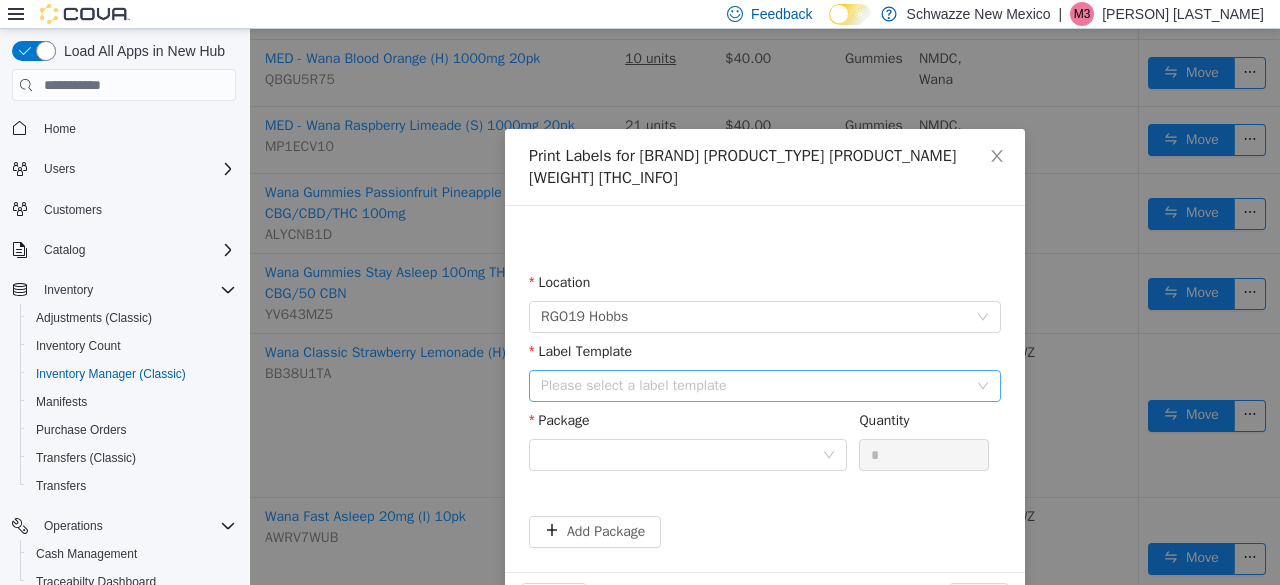 click on "Please select a label template" at bounding box center (754, 386) 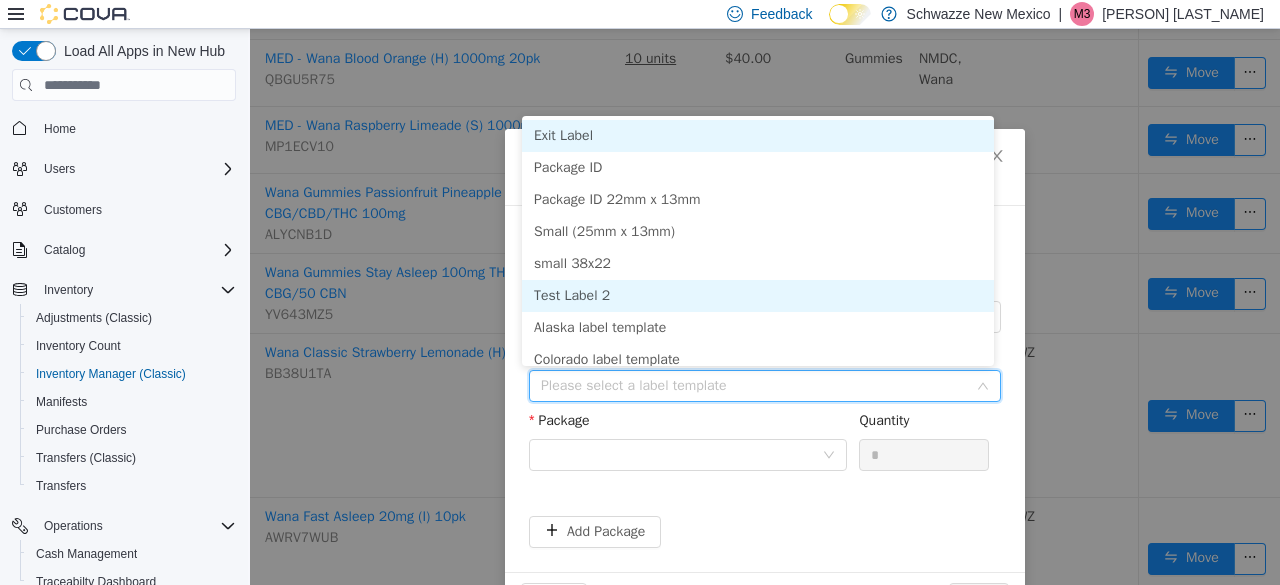 scroll, scrollTop: 10, scrollLeft: 0, axis: vertical 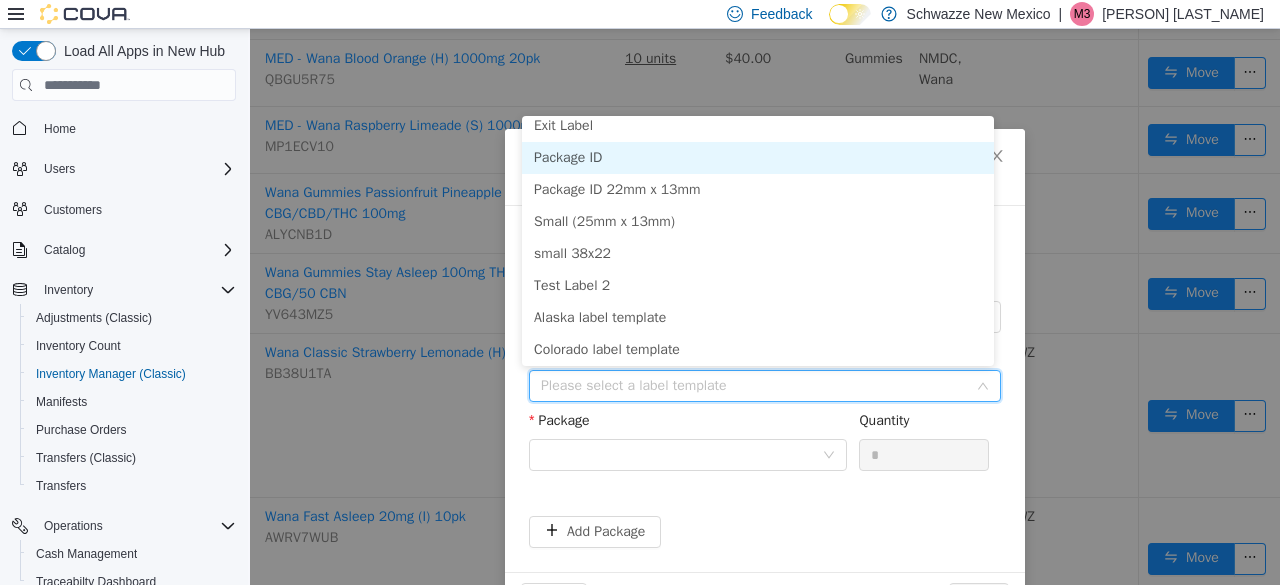 click on "Package ID" at bounding box center (758, 158) 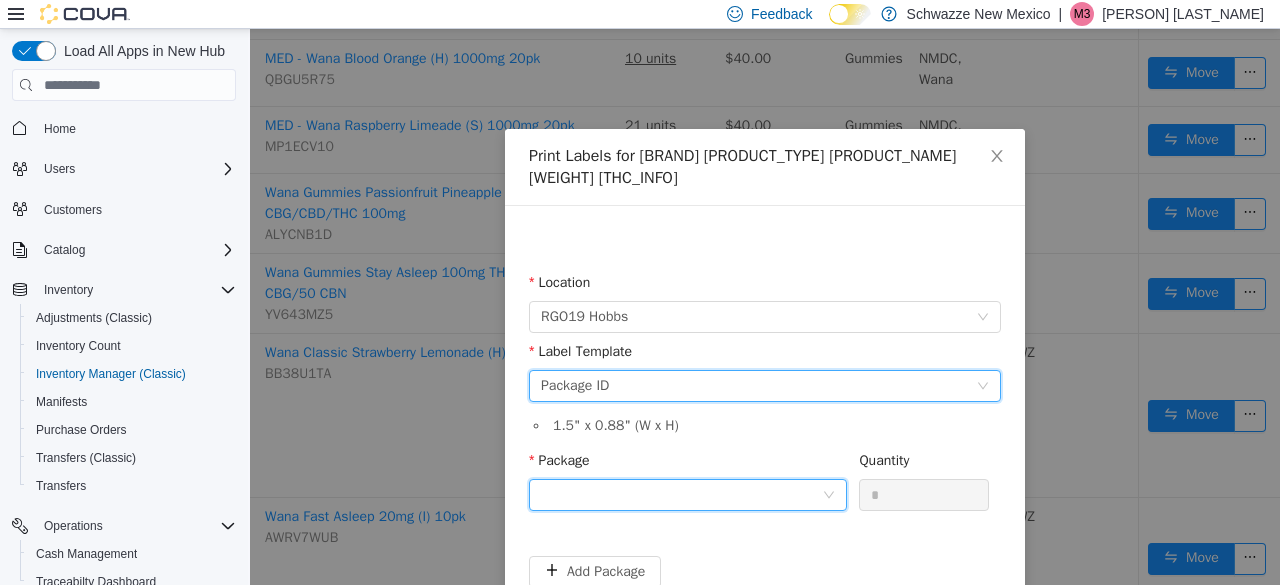 click at bounding box center (681, 495) 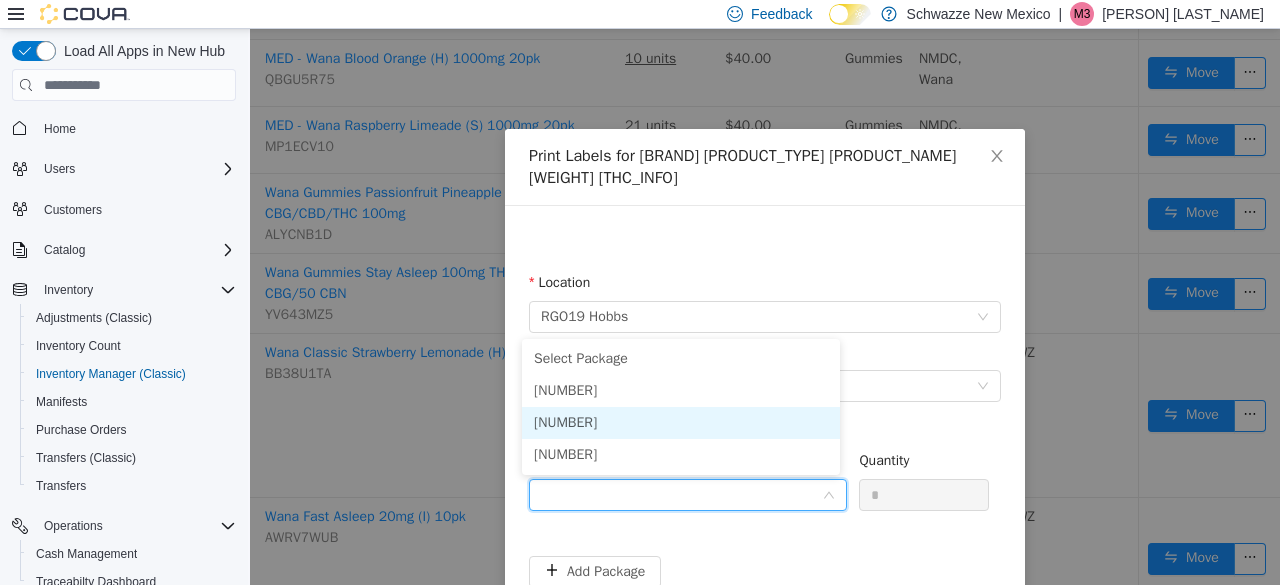 click on "[NUMBER]" at bounding box center (565, 422) 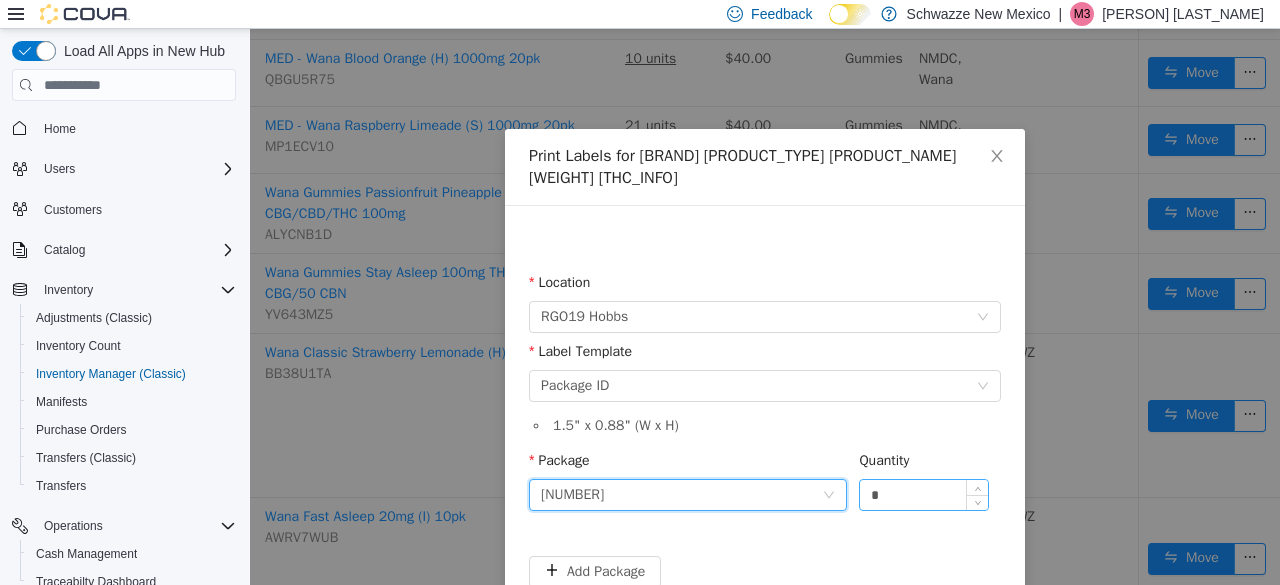 click on "*" at bounding box center (924, 495) 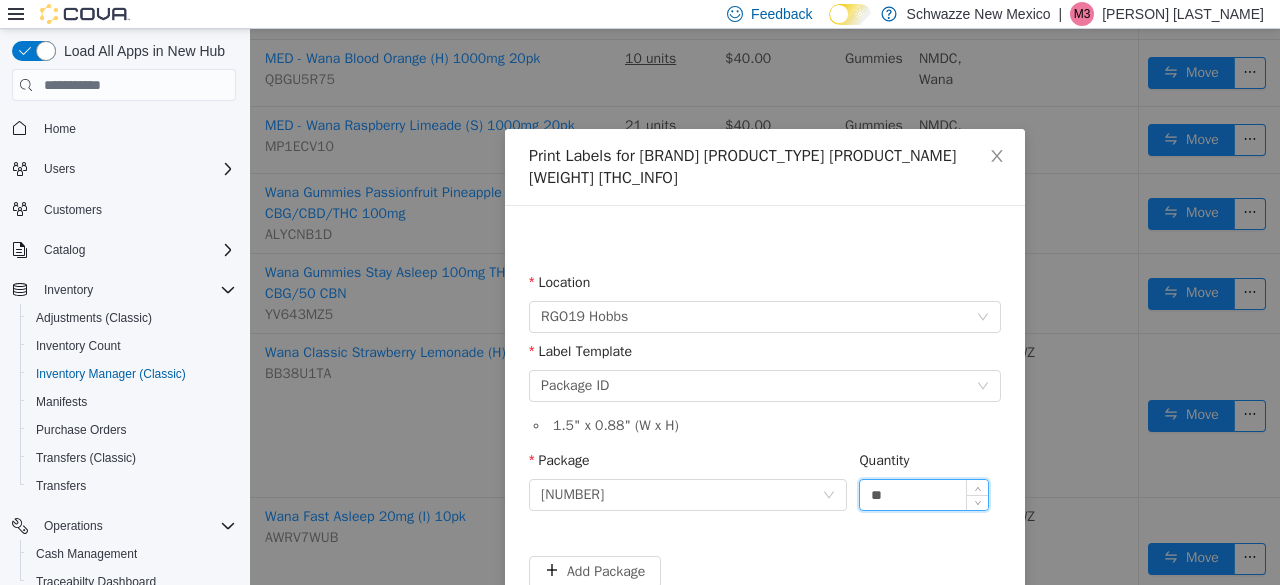 scroll, scrollTop: 103, scrollLeft: 0, axis: vertical 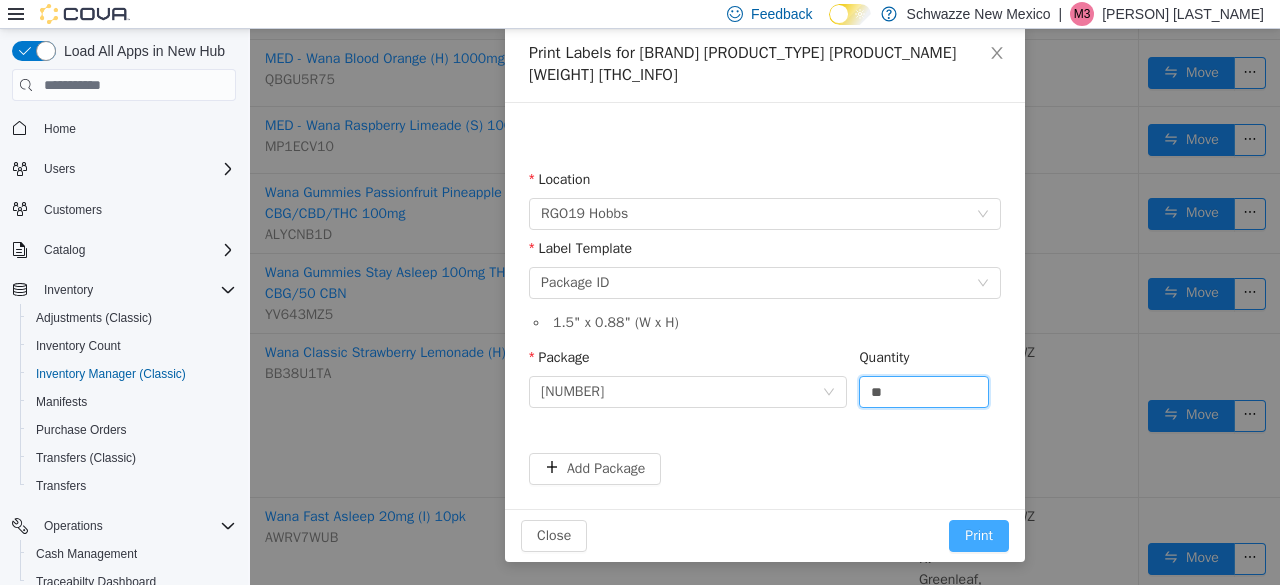 type on "**" 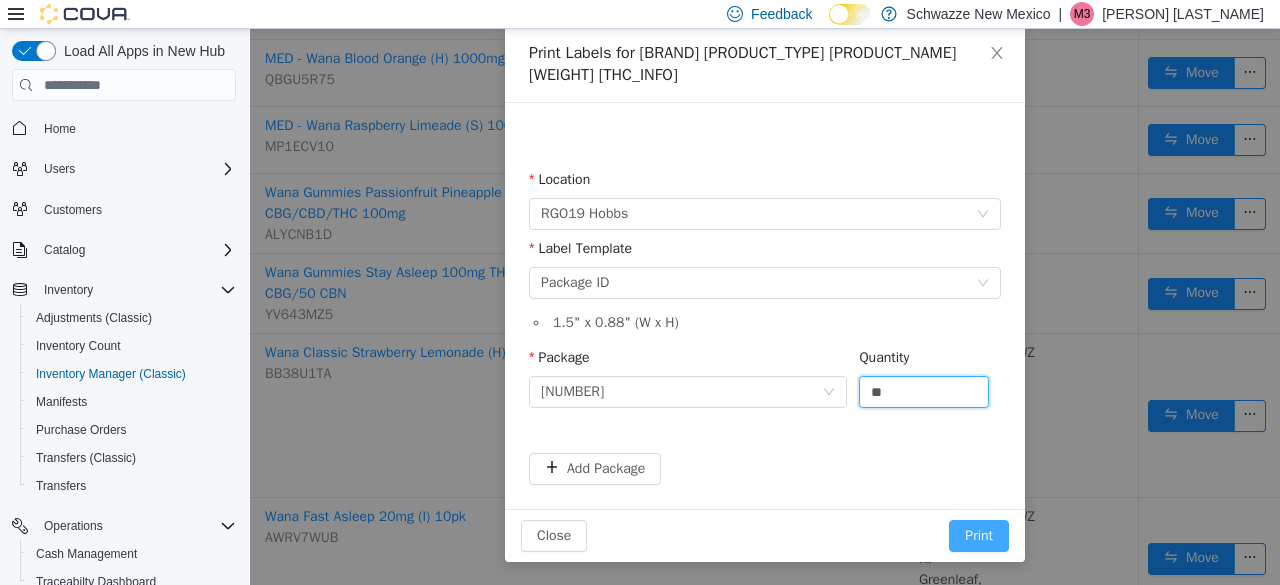 click on "Print" at bounding box center [979, 536] 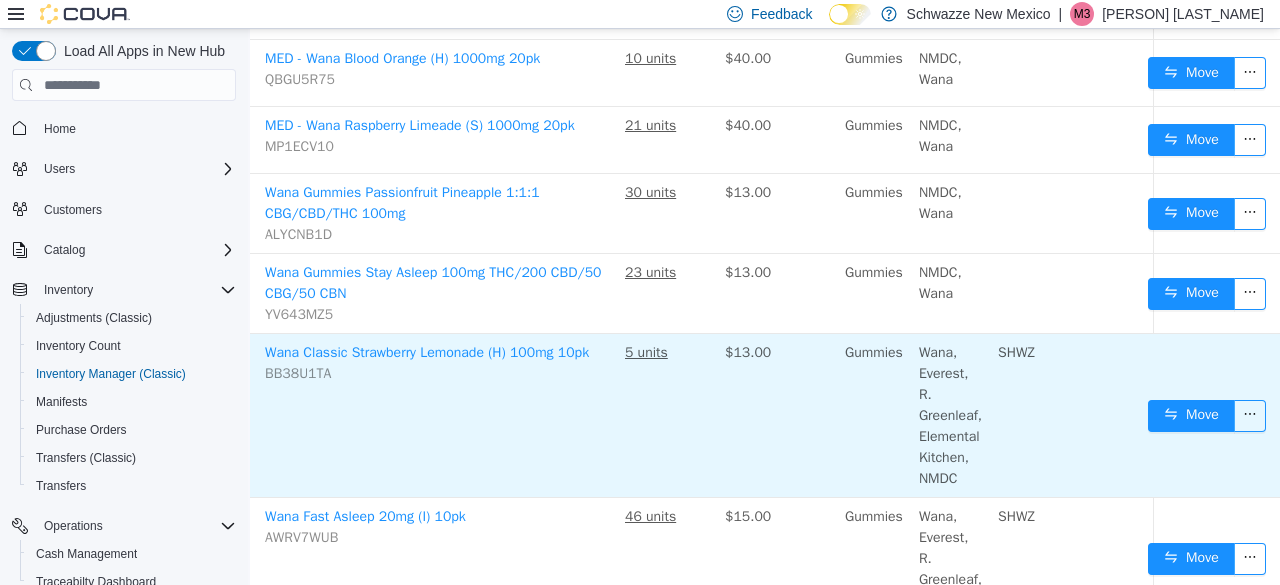 scroll, scrollTop: 0, scrollLeft: 113, axis: horizontal 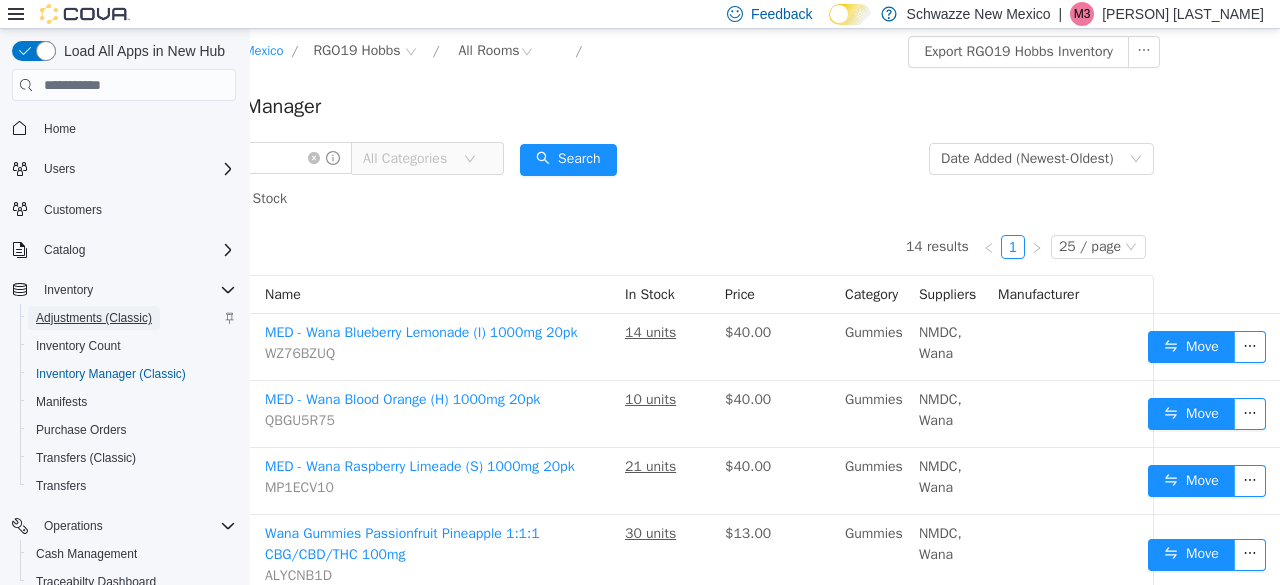click on "Adjustments (Classic)" at bounding box center (94, 318) 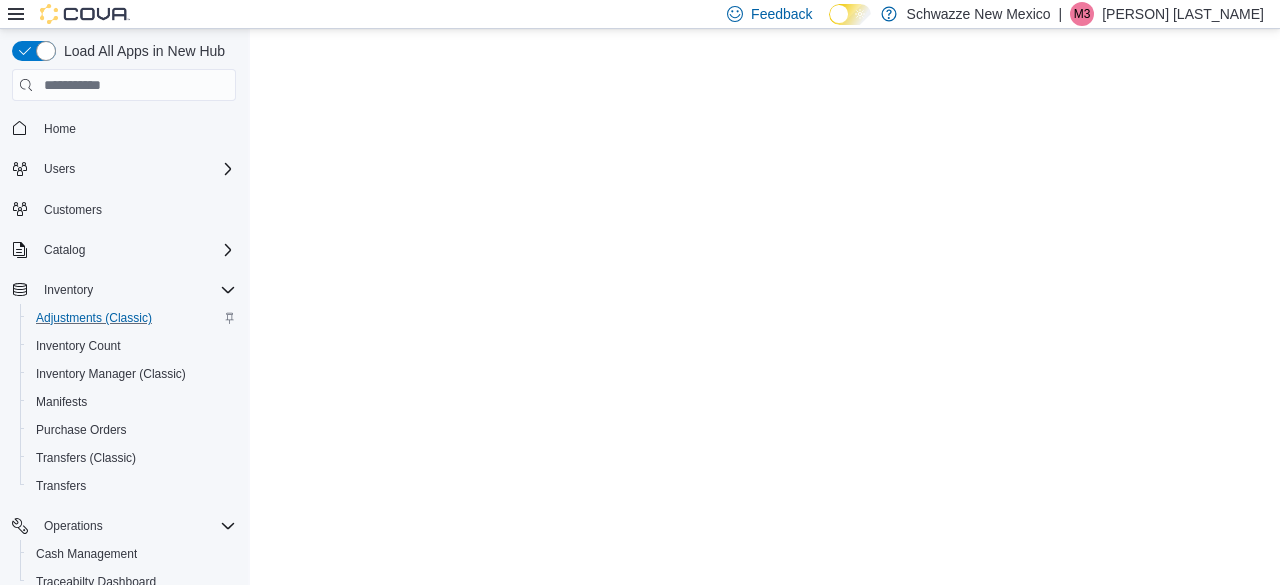 scroll, scrollTop: 0, scrollLeft: 0, axis: both 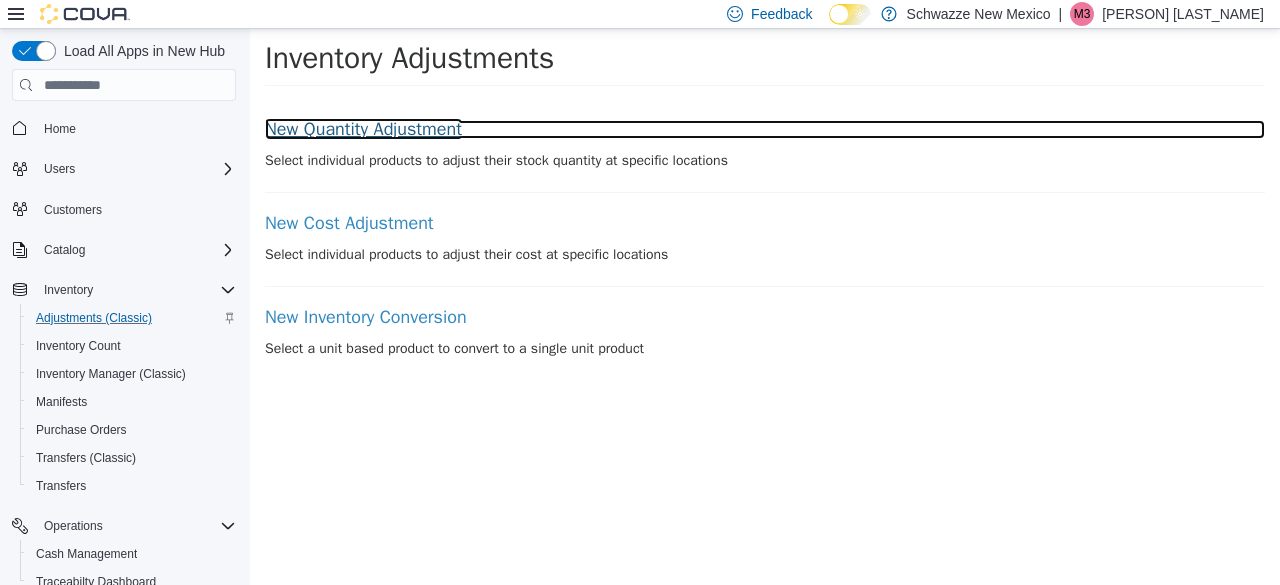 click on "New Quantity Adjustment" at bounding box center [765, 130] 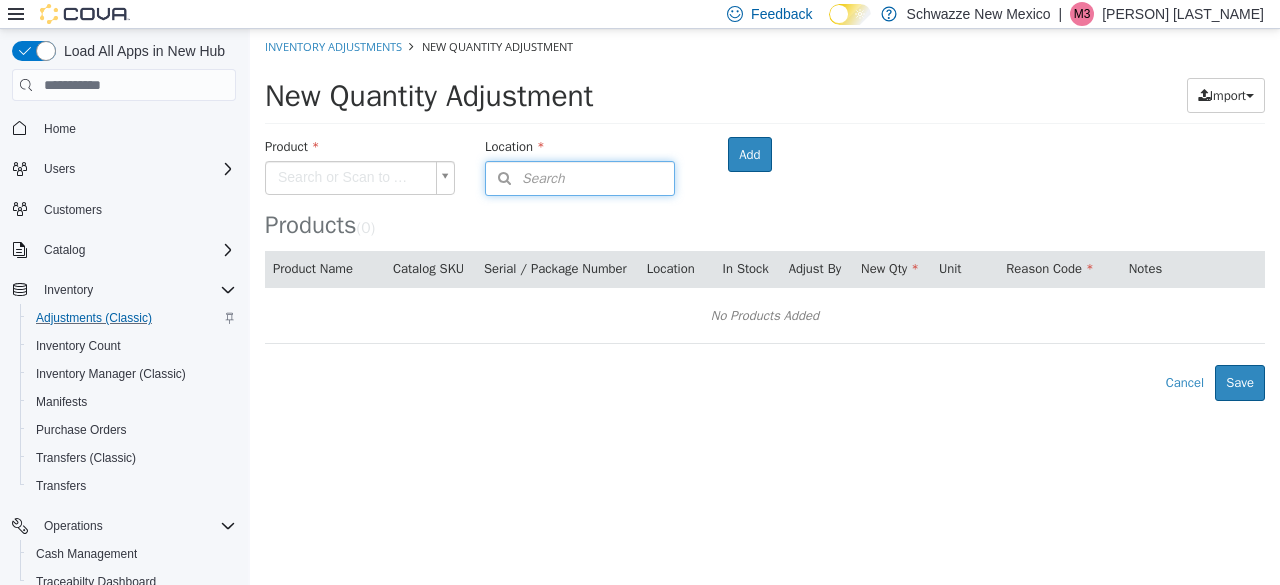 click on "Search" at bounding box center [580, 178] 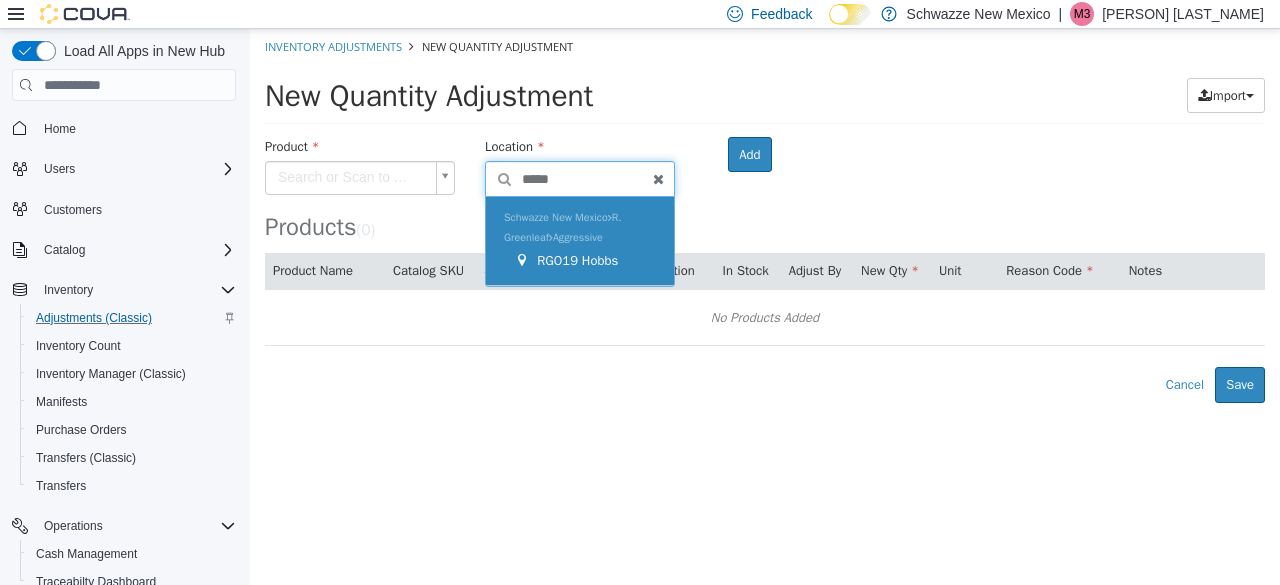 type on "*****" 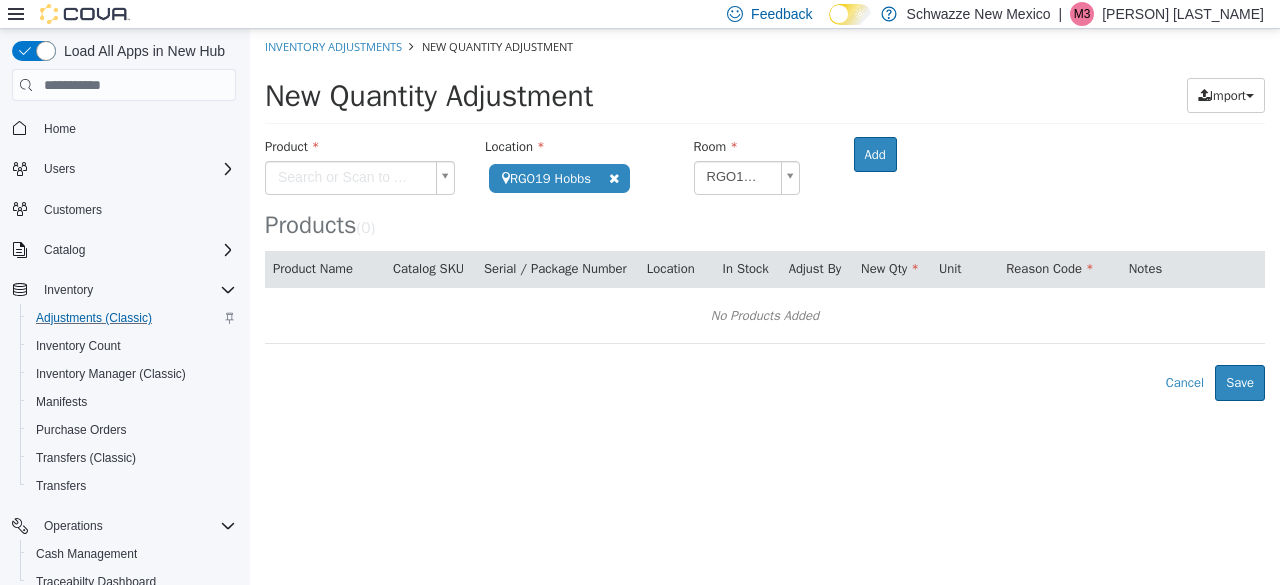 click on "**********" at bounding box center (765, 215) 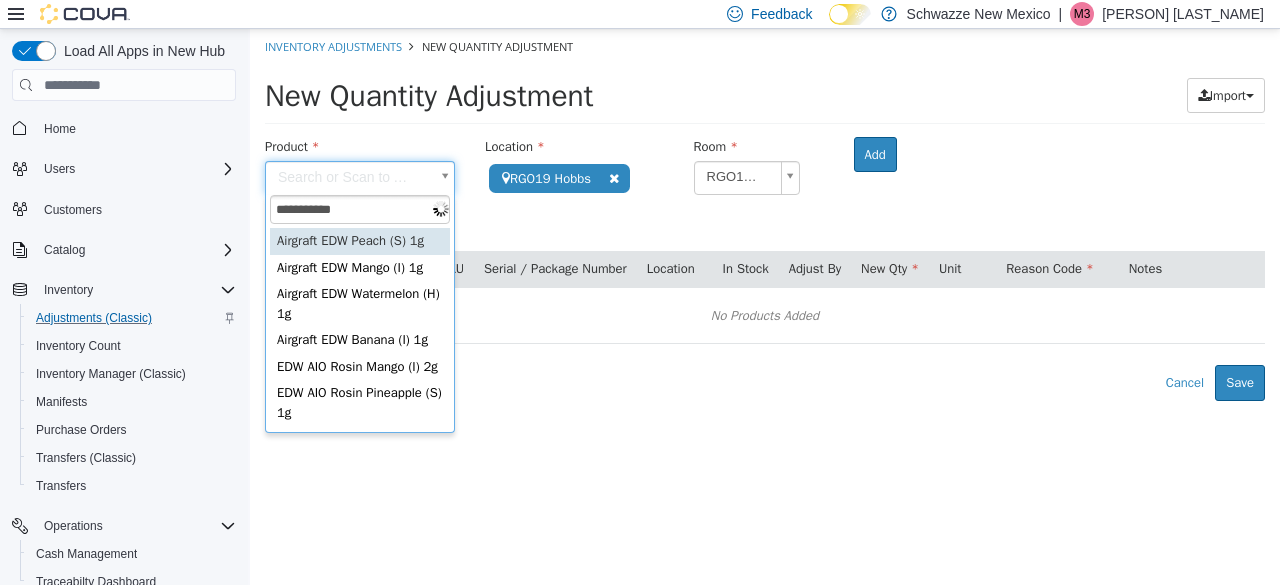 type on "**********" 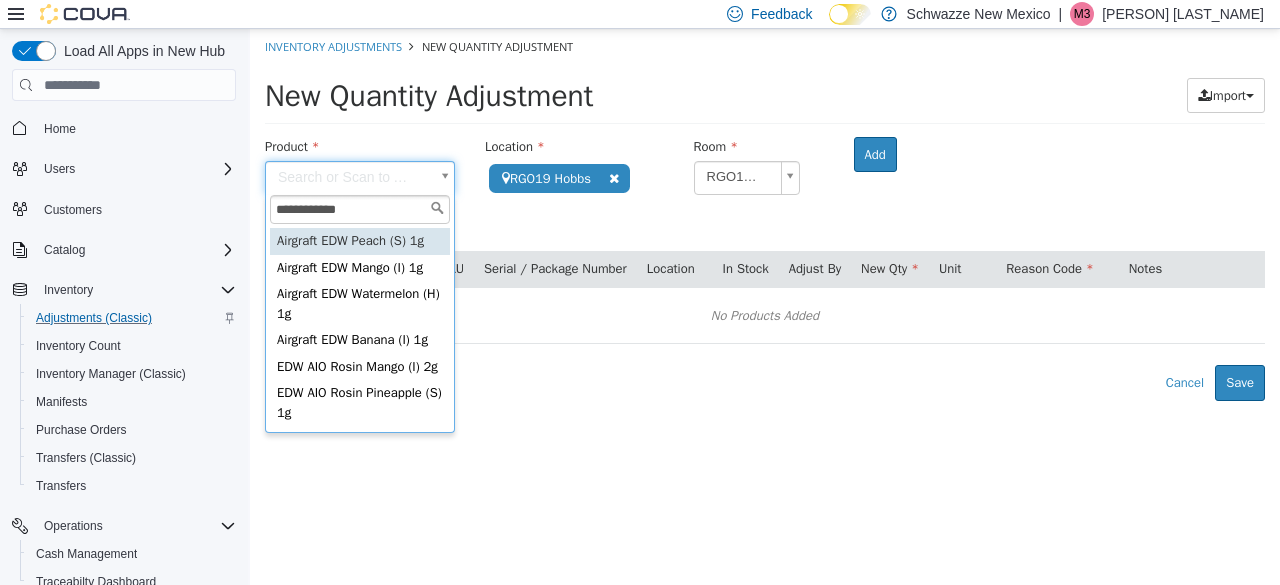 type on "**********" 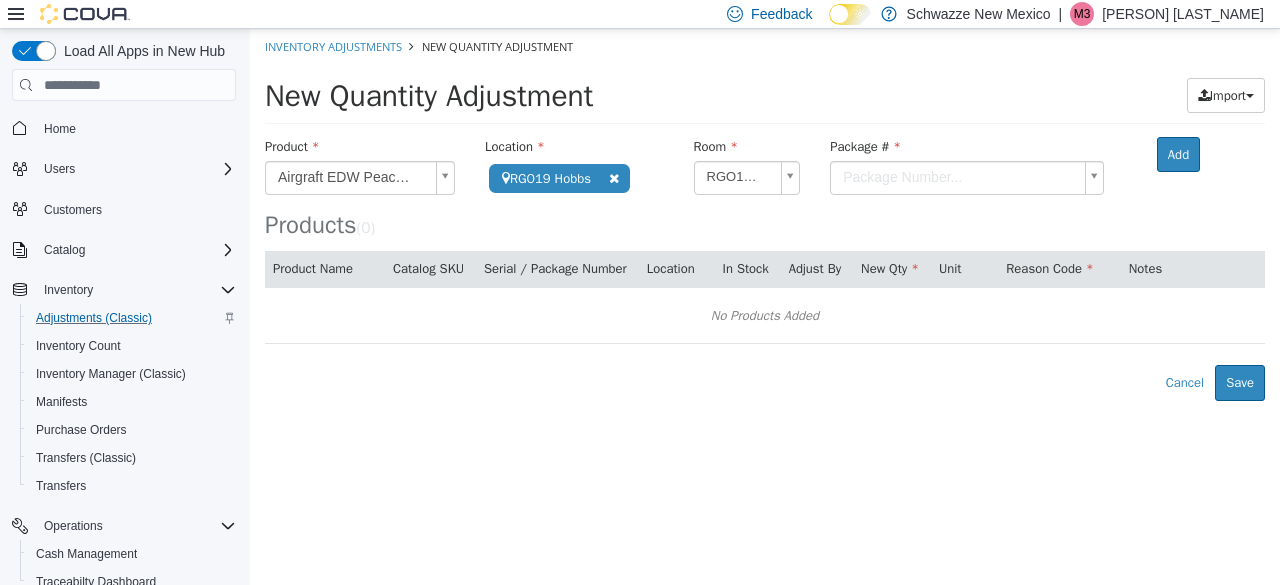click on "[BRAND] [BRAND] [PRODUCT_TYPE] [PRODUCT_NAME] ([VARIETY]) [WEIGHT]" at bounding box center [765, 215] 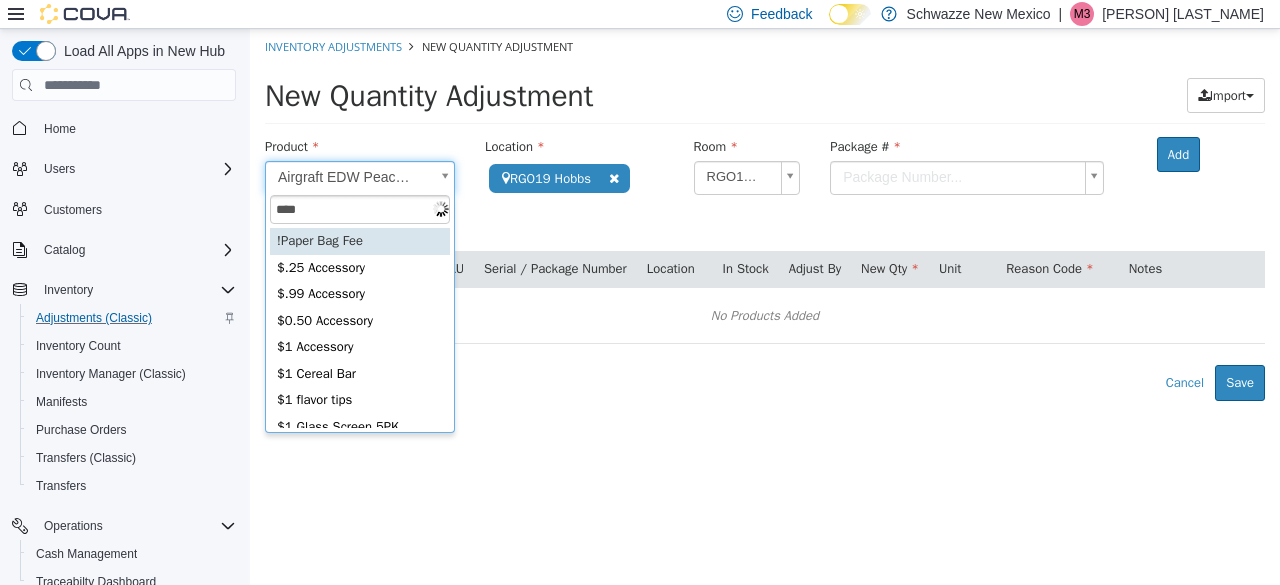 type on "*****" 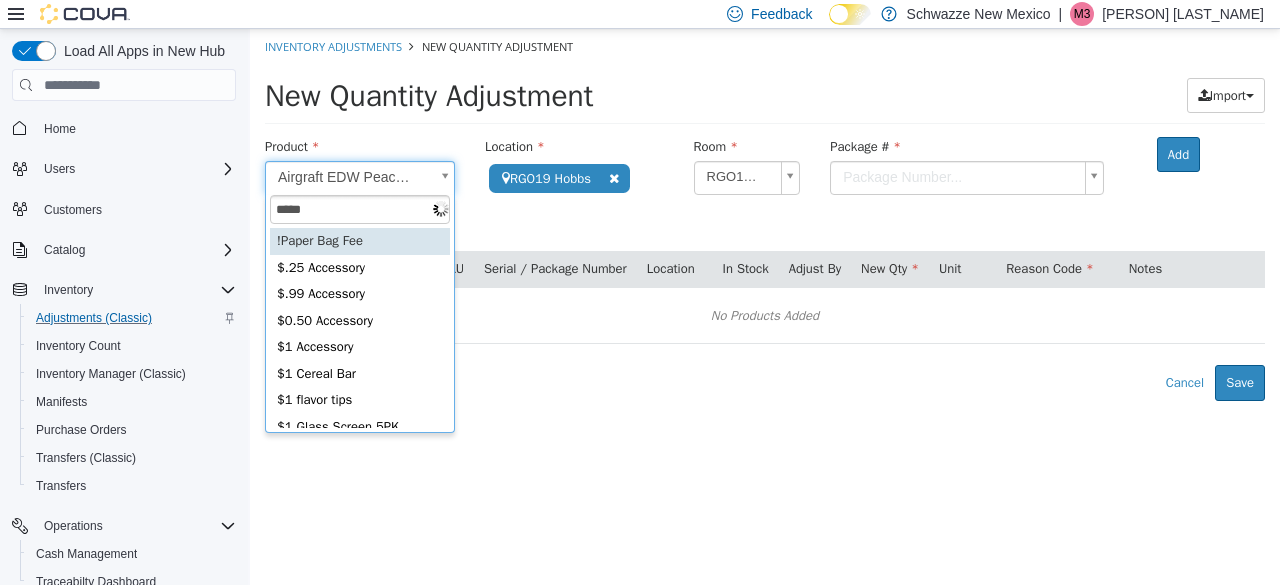 type on "**********" 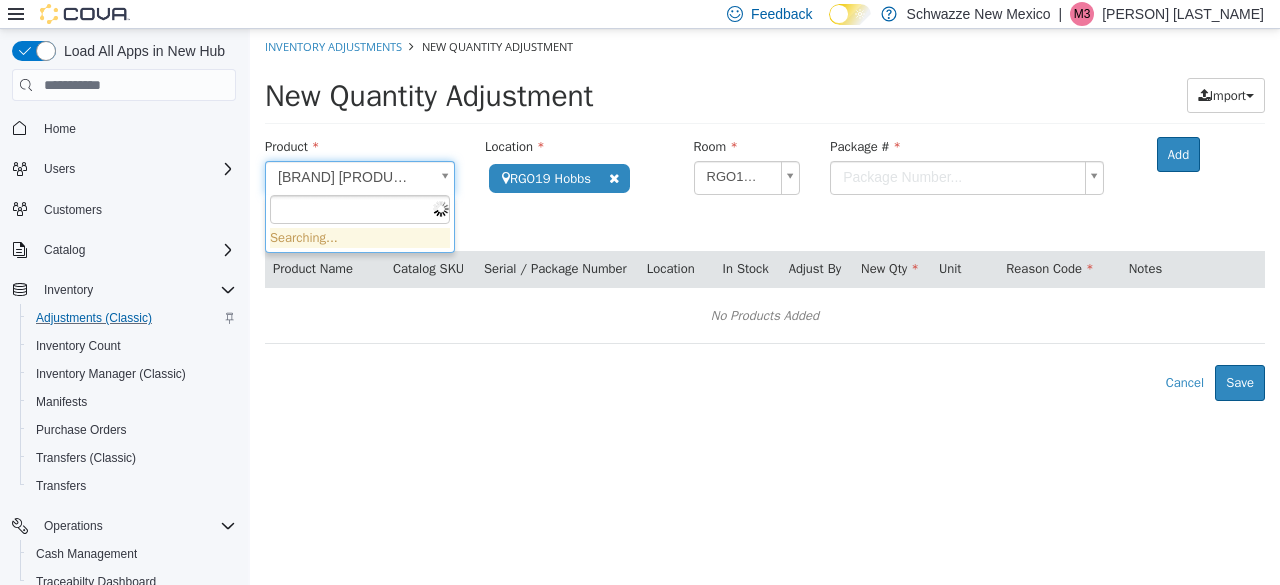 click on "**********" at bounding box center [765, 215] 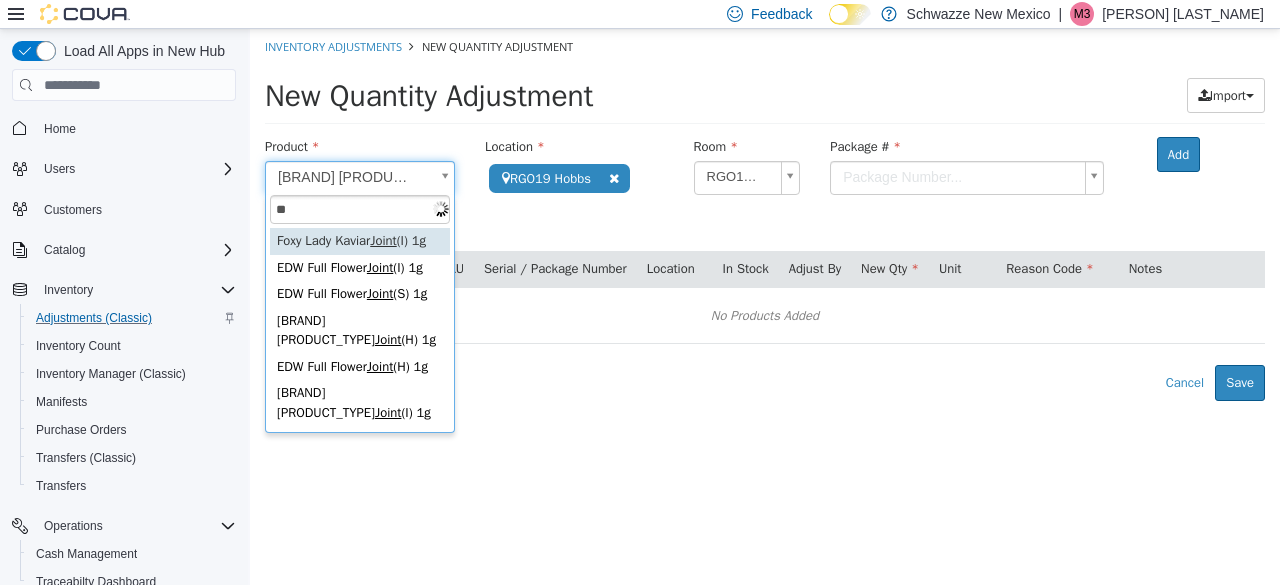 type on "*" 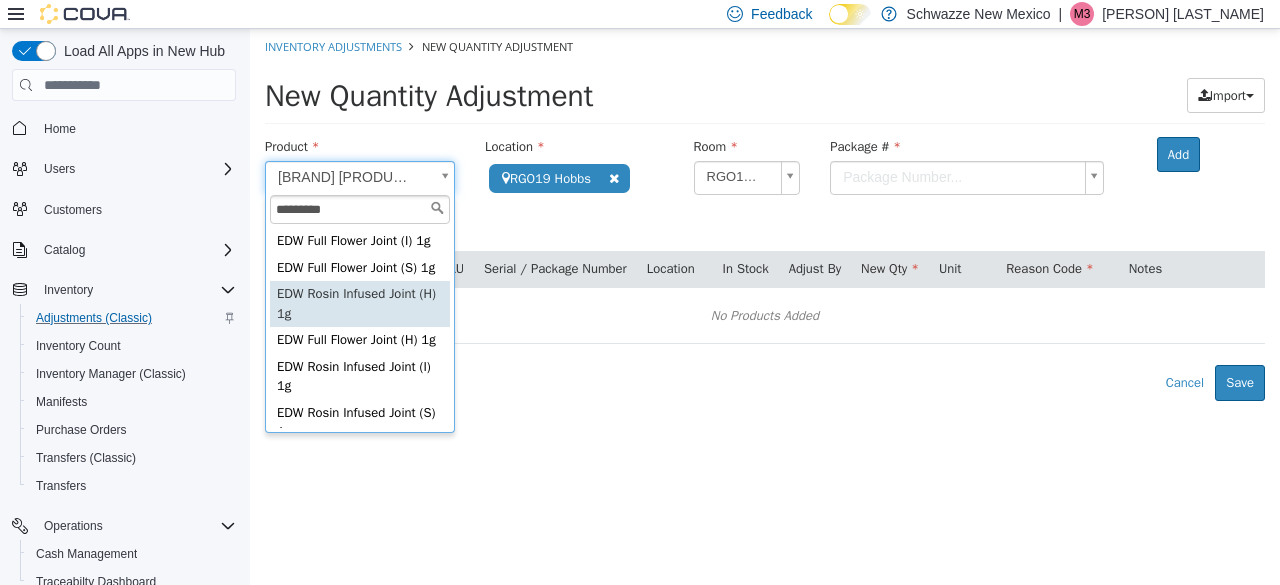 type on "*********" 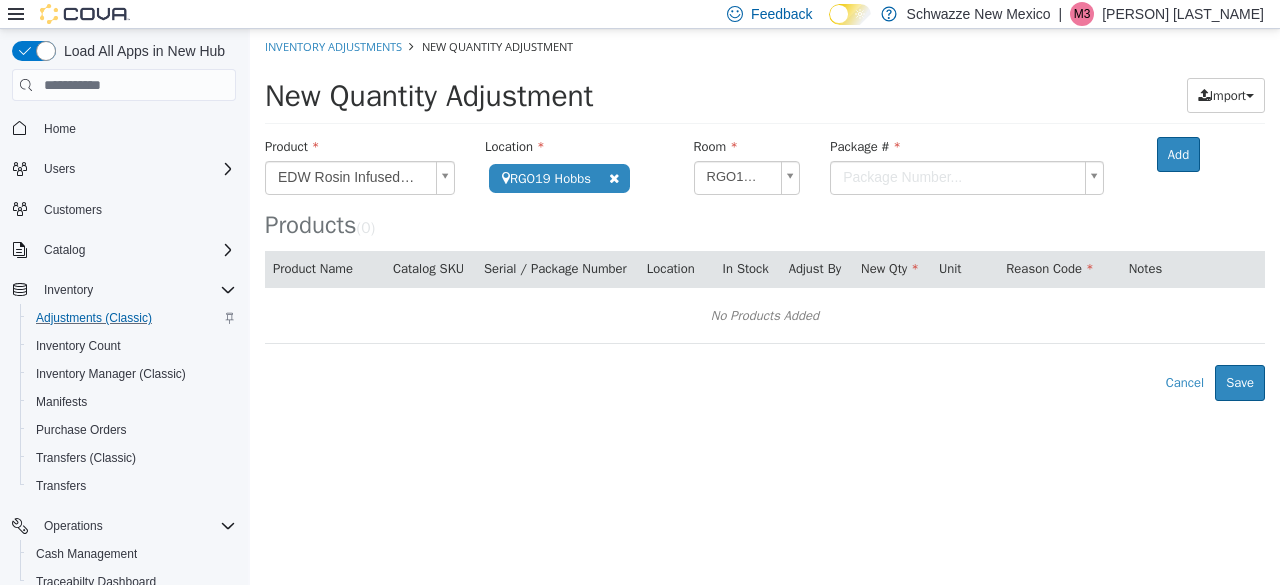 drag, startPoint x: 372, startPoint y: 338, endPoint x: 339, endPoint y: 171, distance: 170.22926 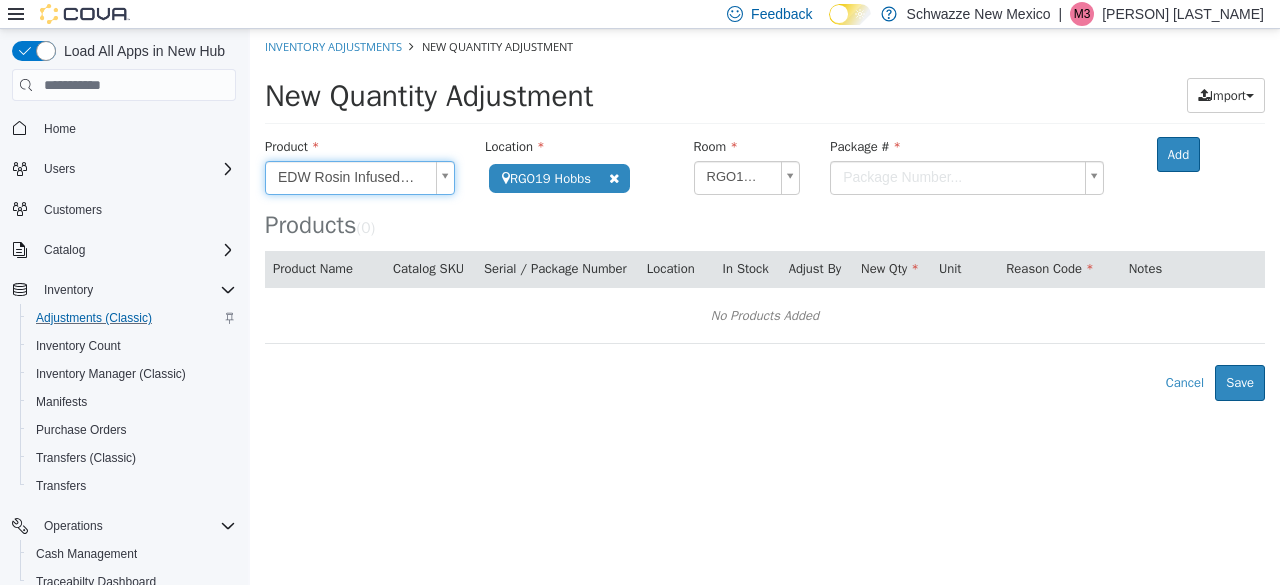 click on "**********" at bounding box center (765, 215) 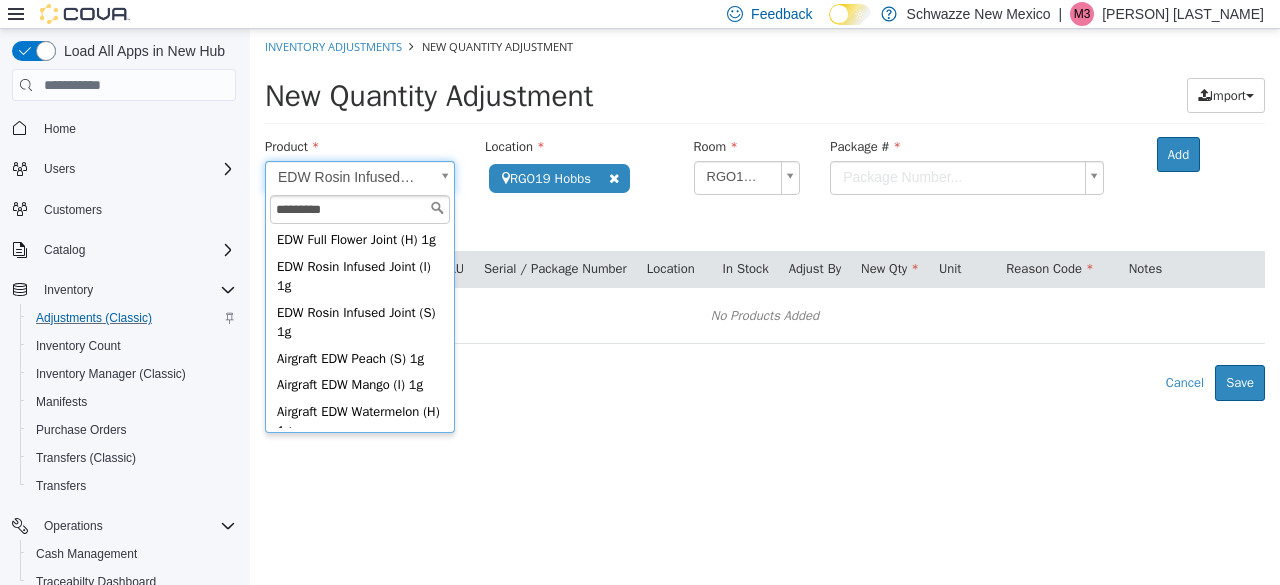 scroll, scrollTop: 101, scrollLeft: 0, axis: vertical 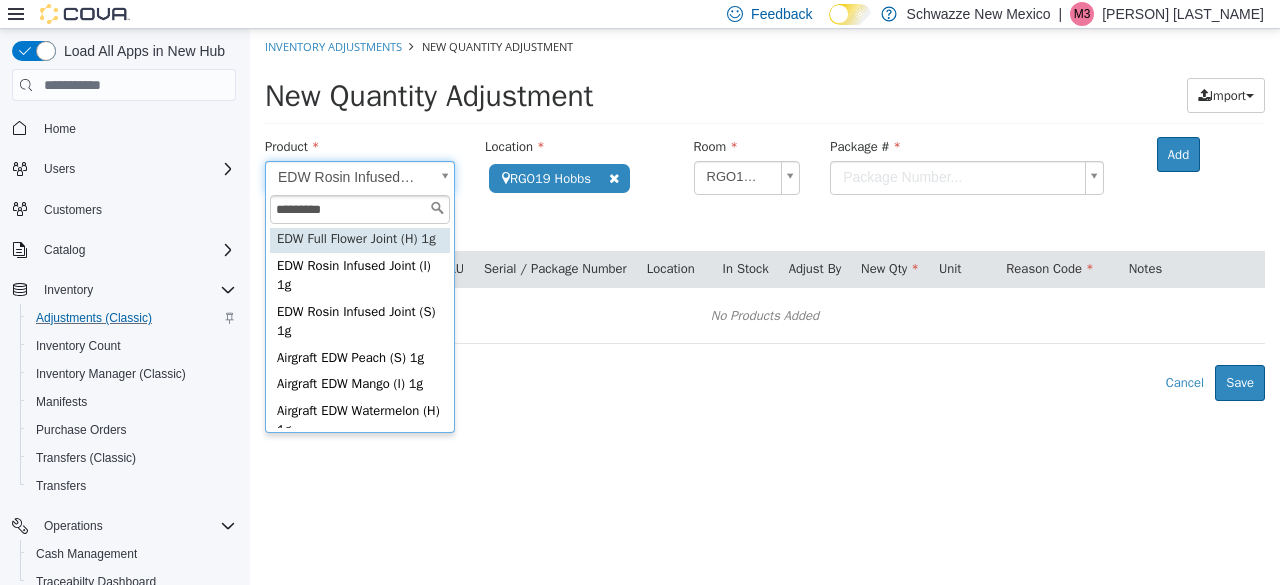 type on "*********" 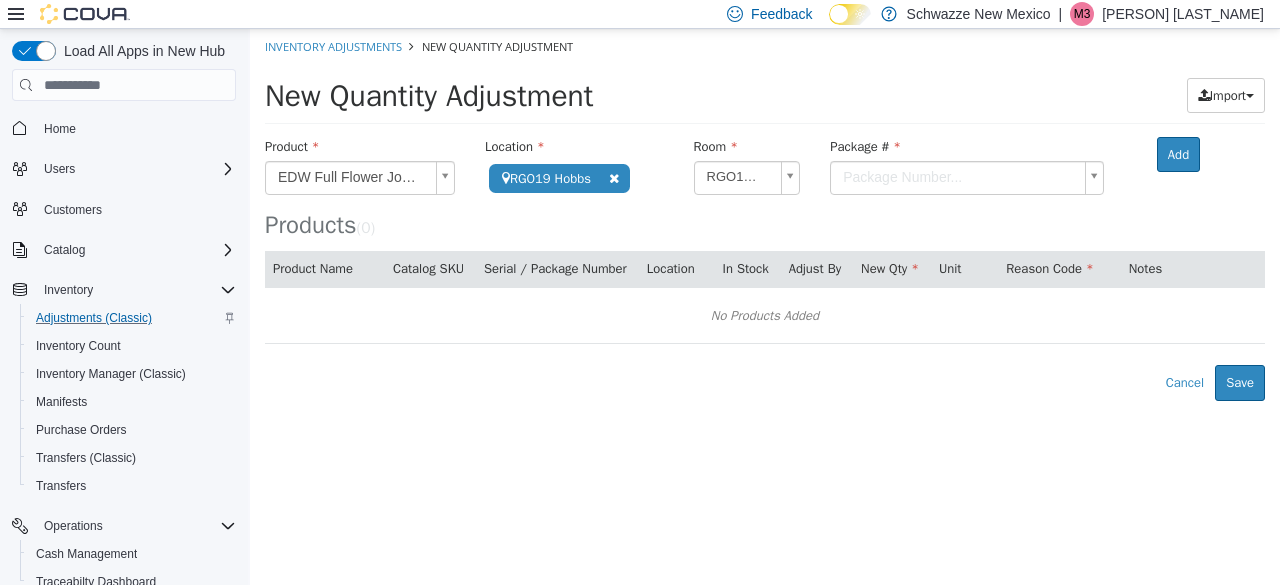 click on "**********" at bounding box center [765, 215] 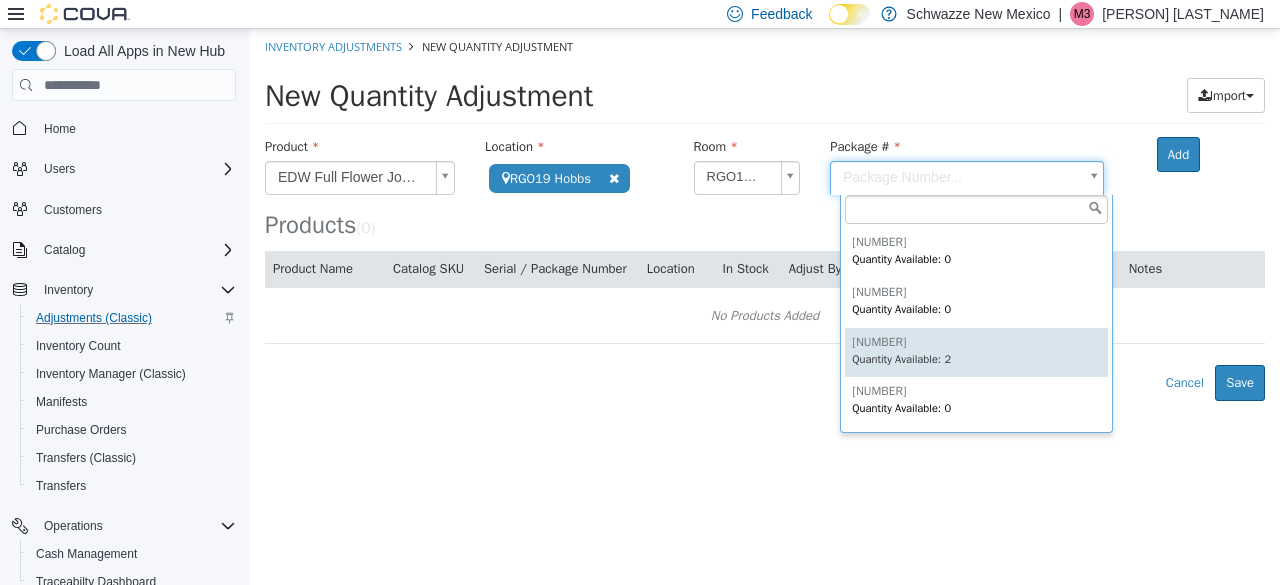 type on "**********" 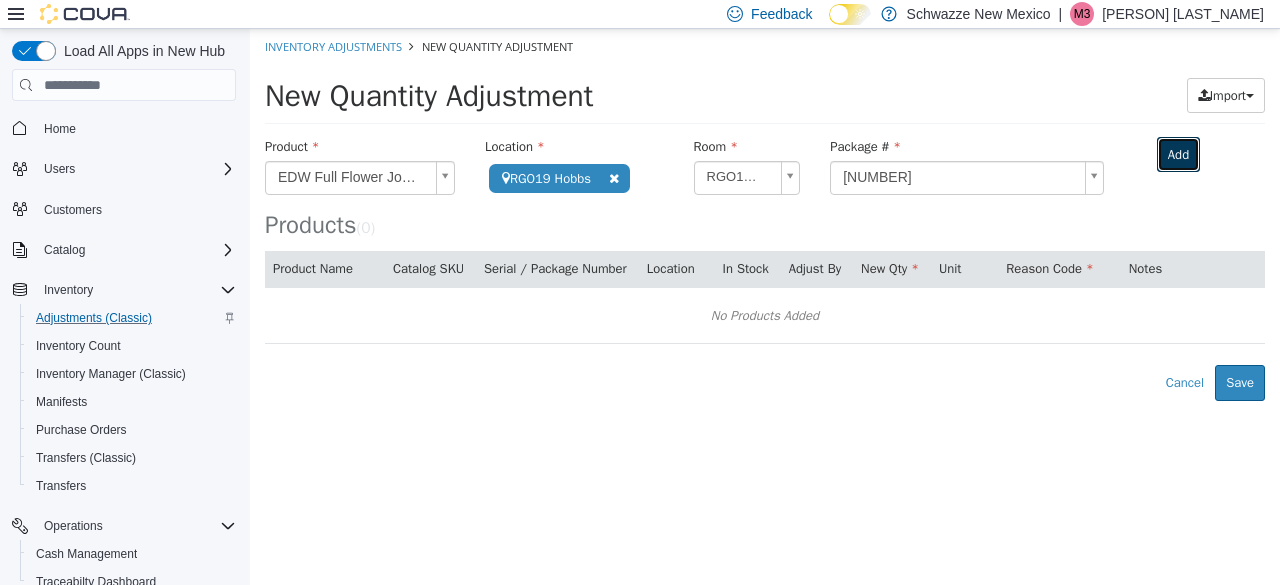 click on "Add" at bounding box center (1178, 155) 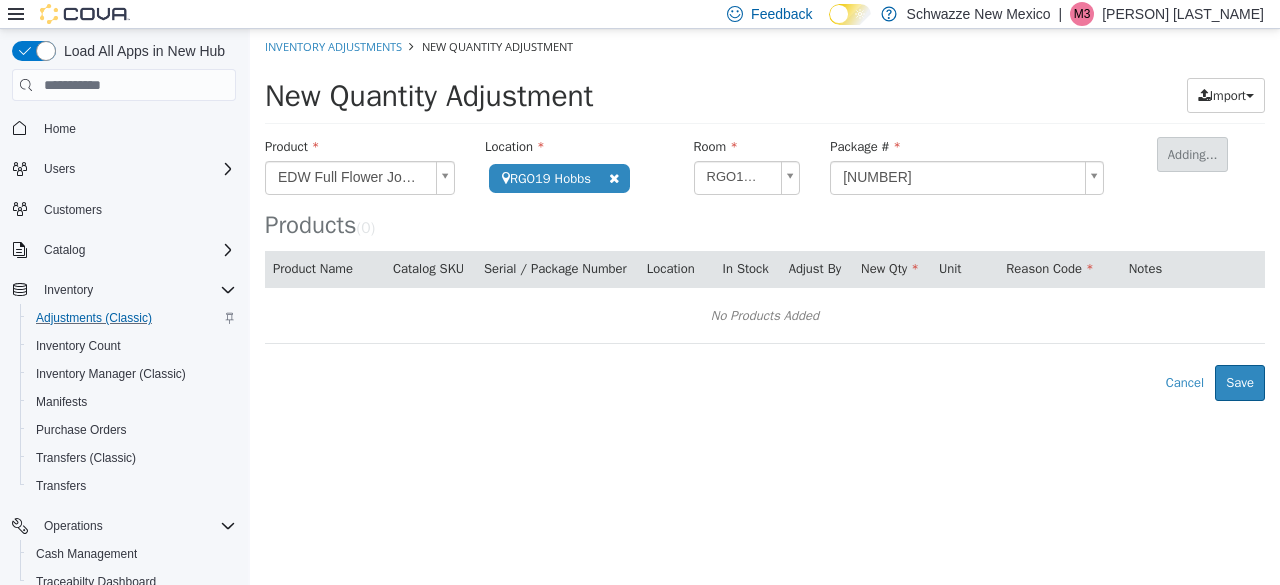 type 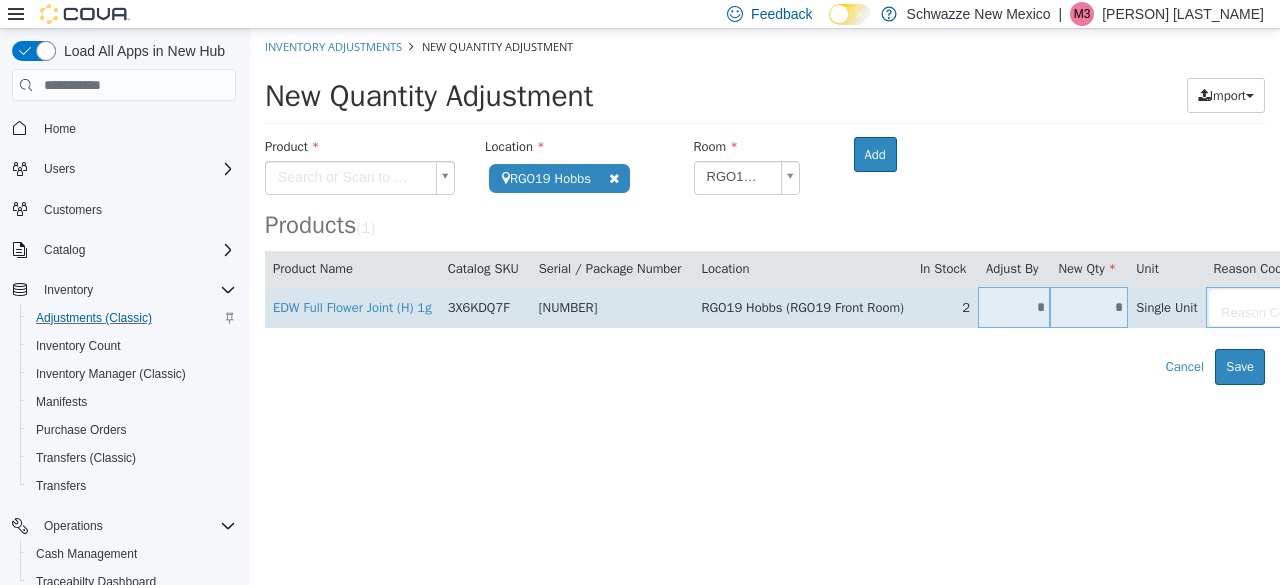 click on "*" at bounding box center [1014, 307] 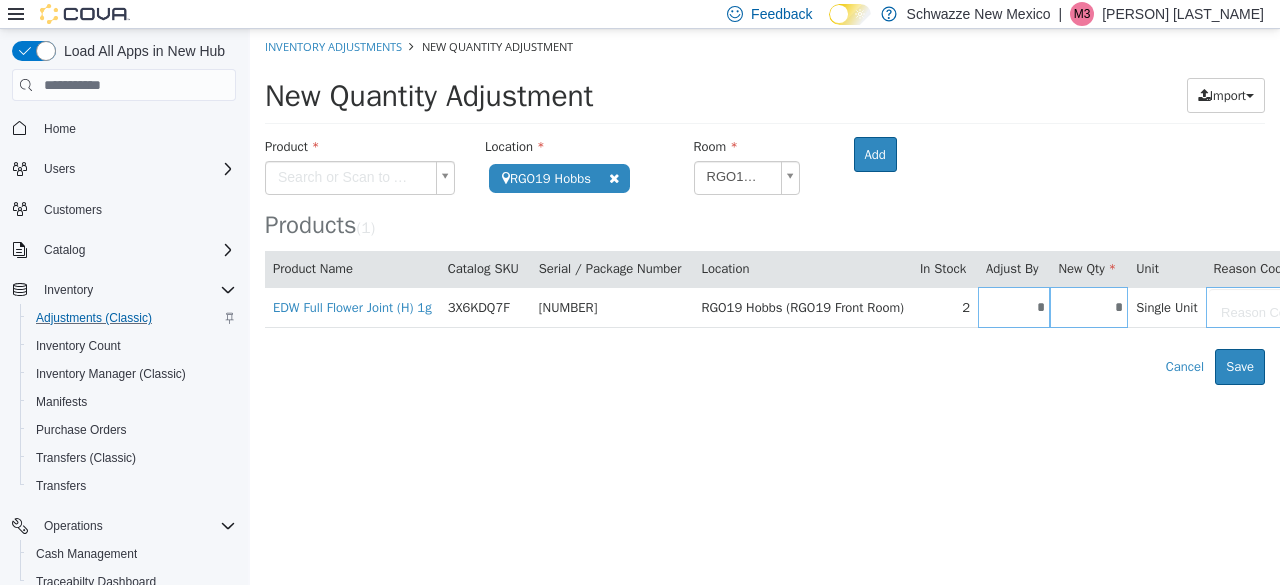 type on "*" 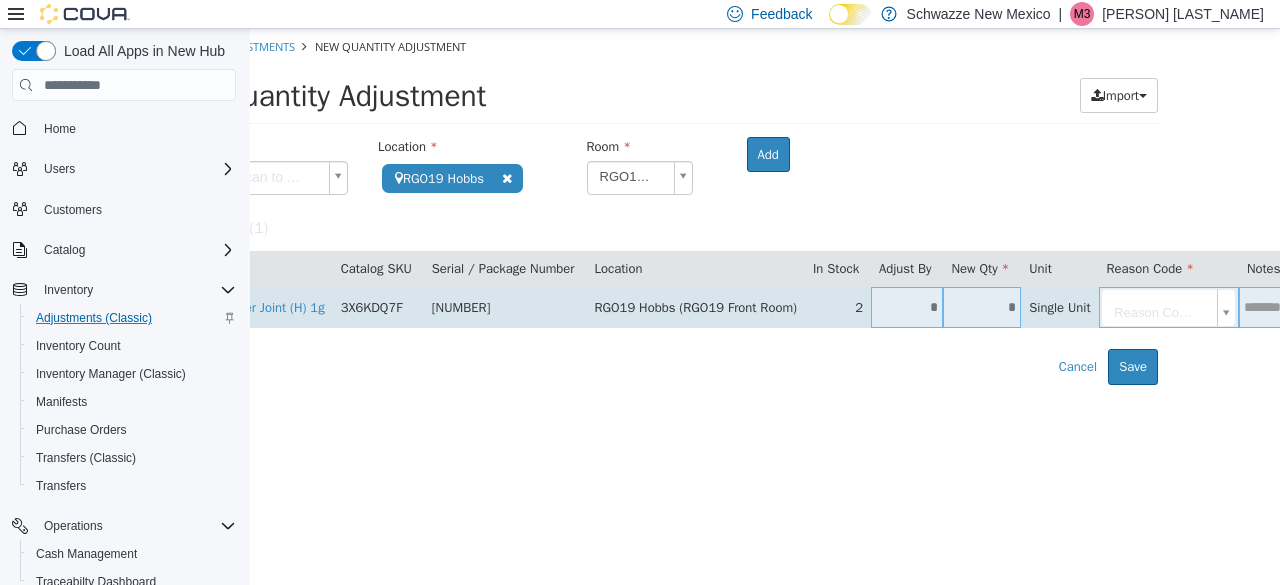 scroll, scrollTop: 0, scrollLeft: 100, axis: horizontal 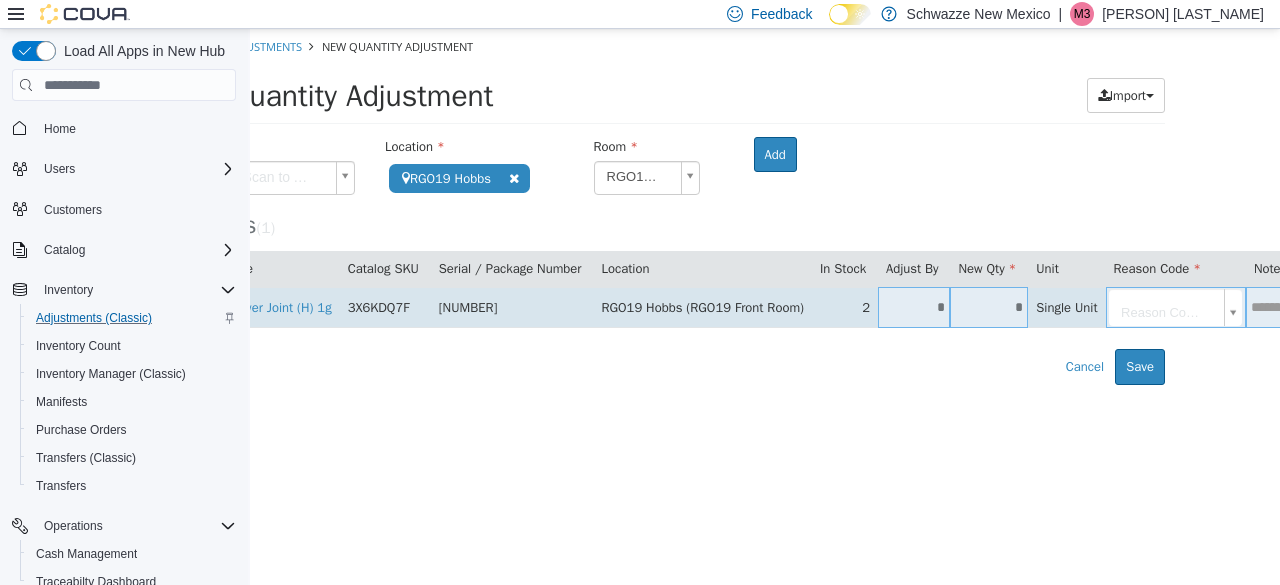 click on "**********" at bounding box center [665, 207] 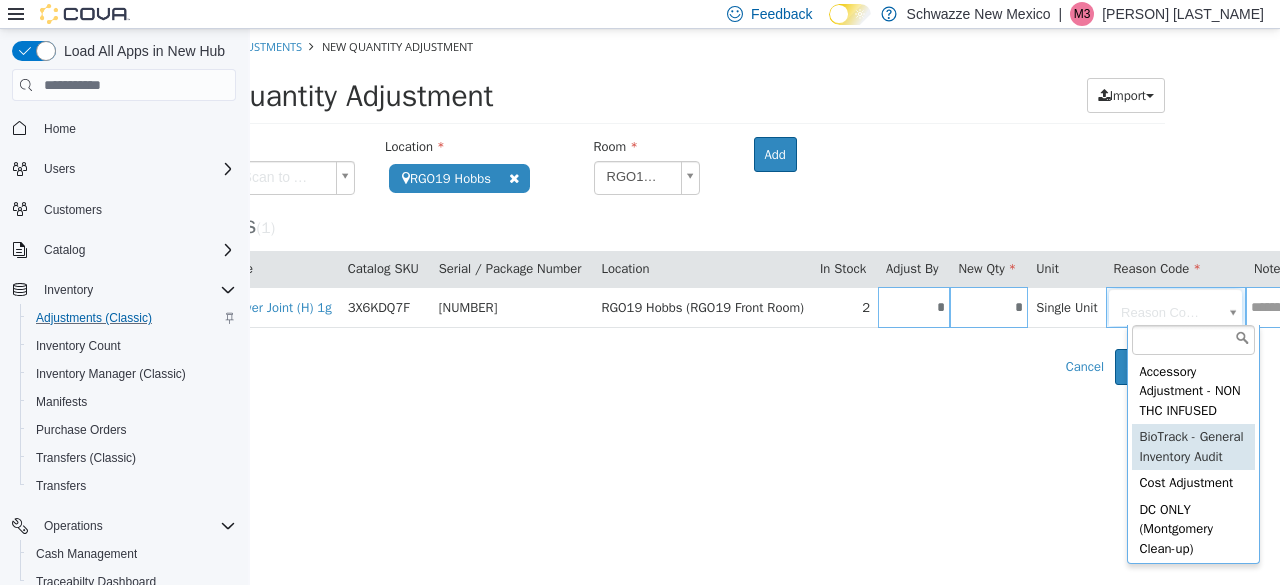 type on "**********" 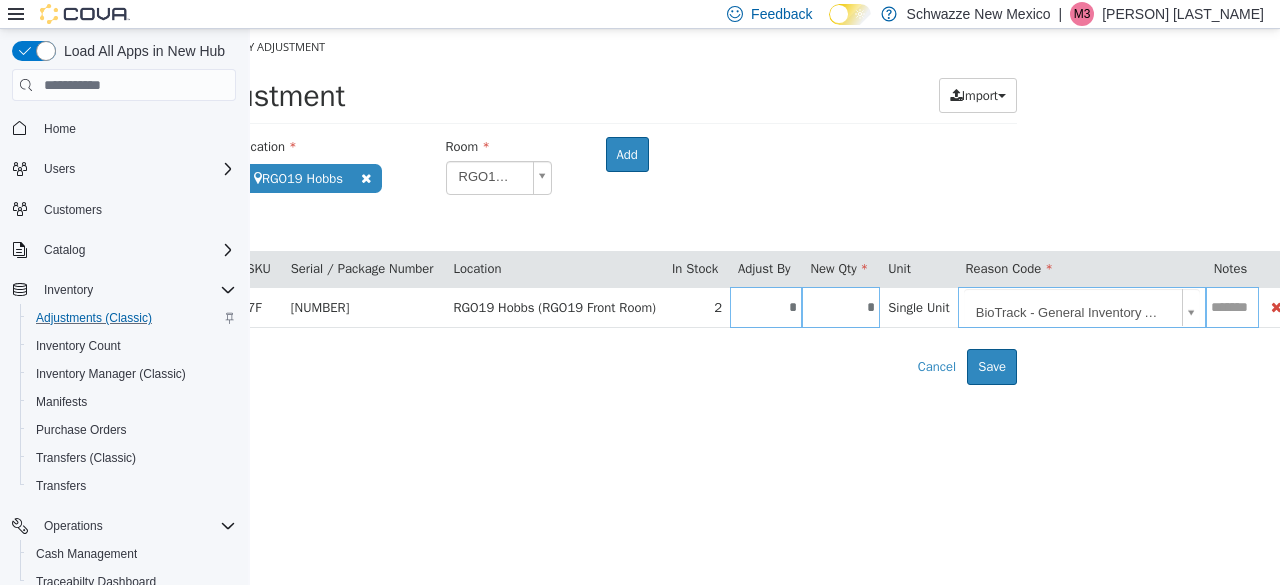 scroll, scrollTop: 0, scrollLeft: 281, axis: horizontal 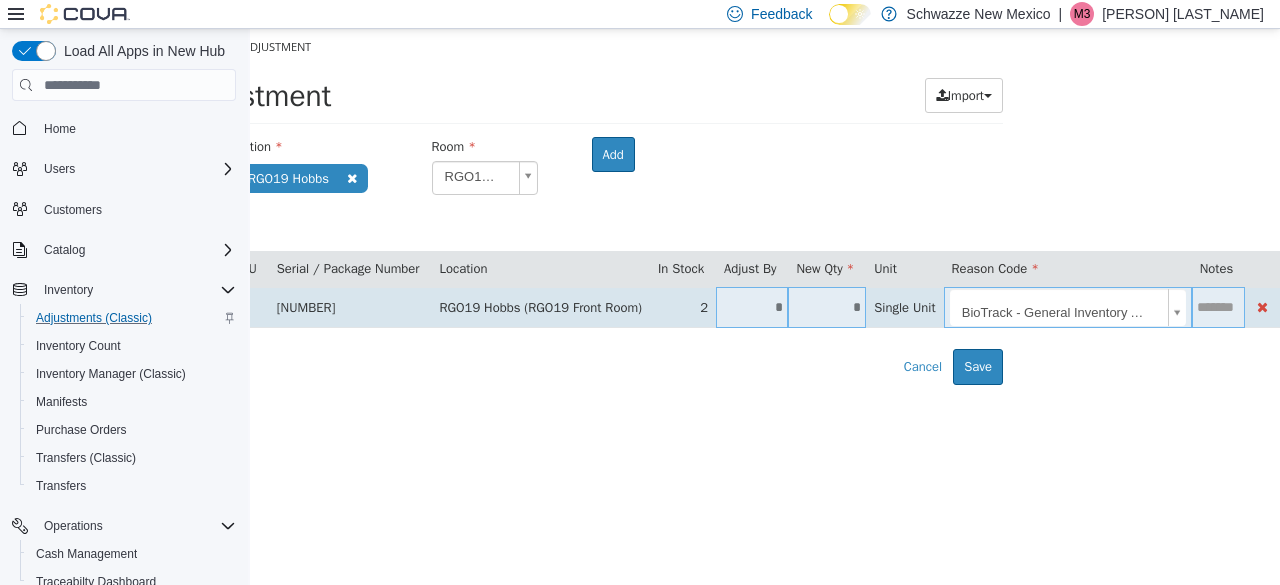 click at bounding box center (1218, 307) 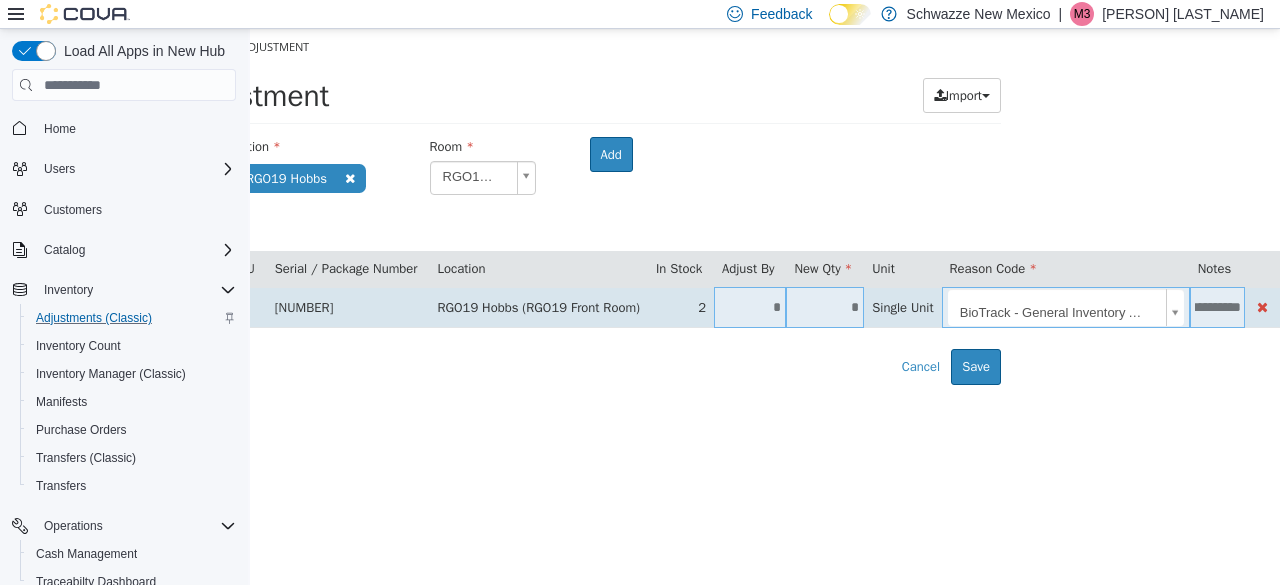 scroll, scrollTop: 0, scrollLeft: 19, axis: horizontal 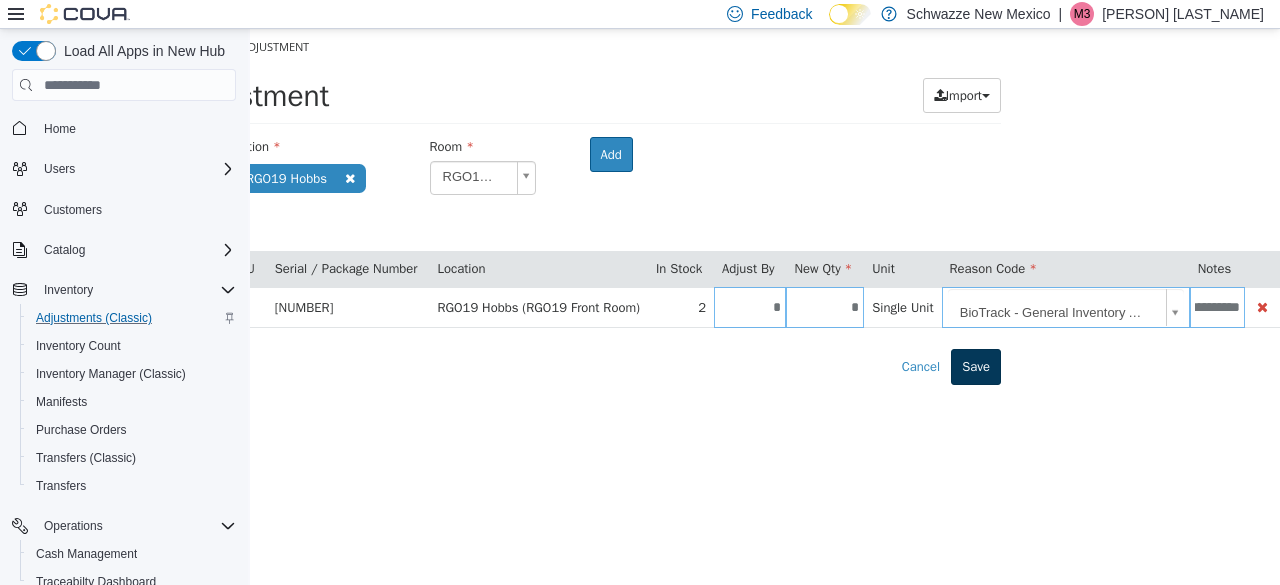 type on "**********" 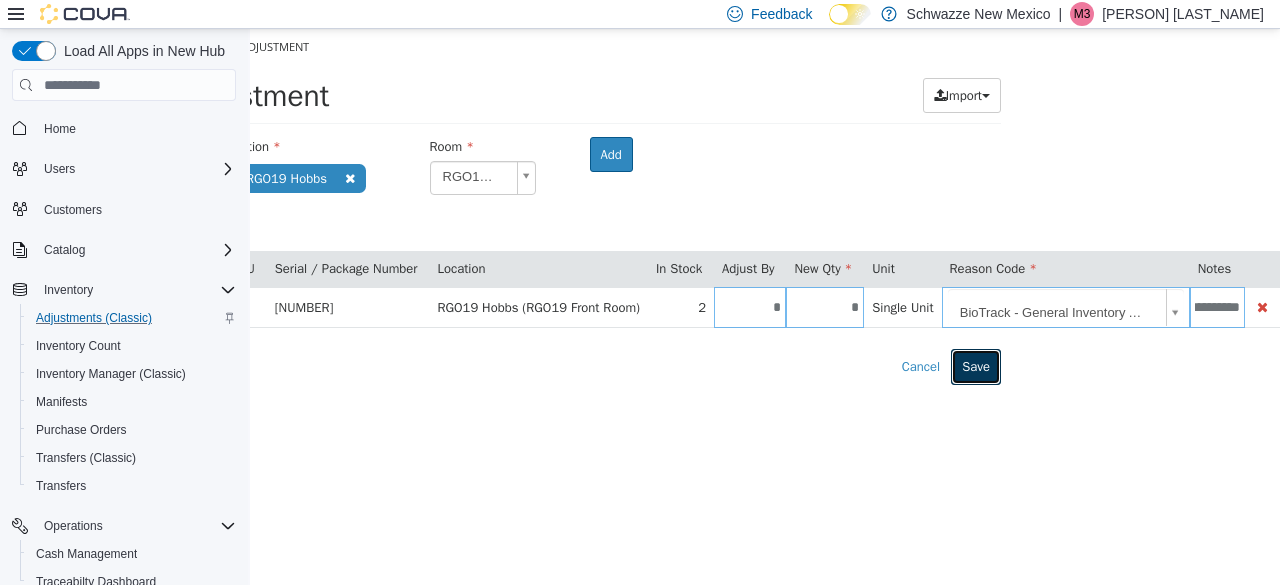 click on "Save" at bounding box center [976, 367] 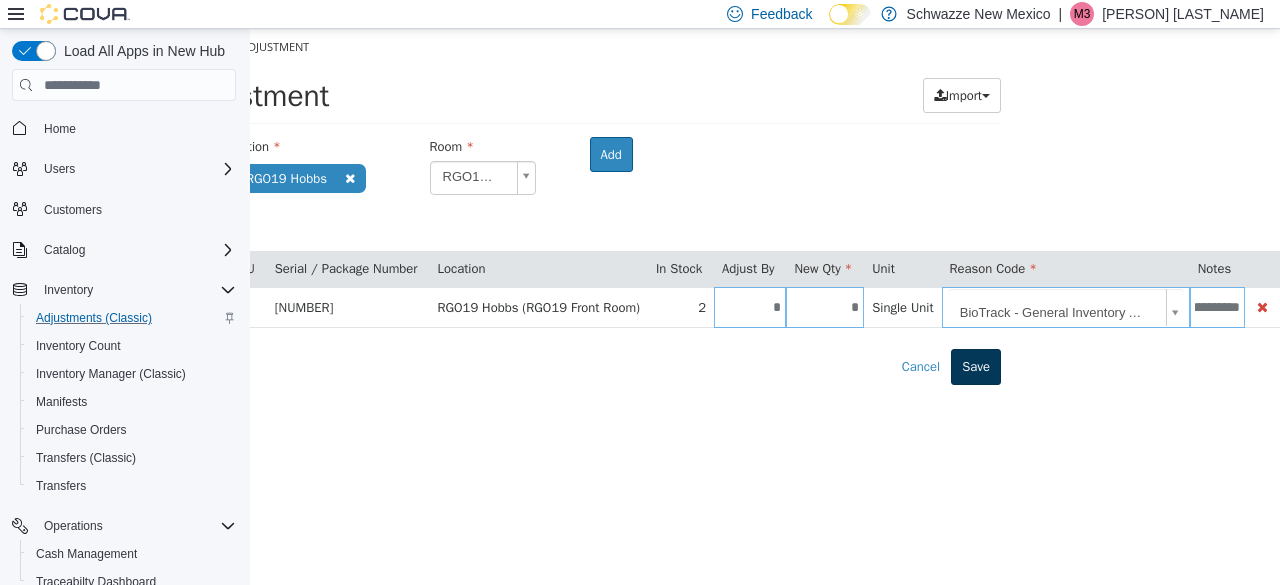 scroll, scrollTop: 0, scrollLeft: 0, axis: both 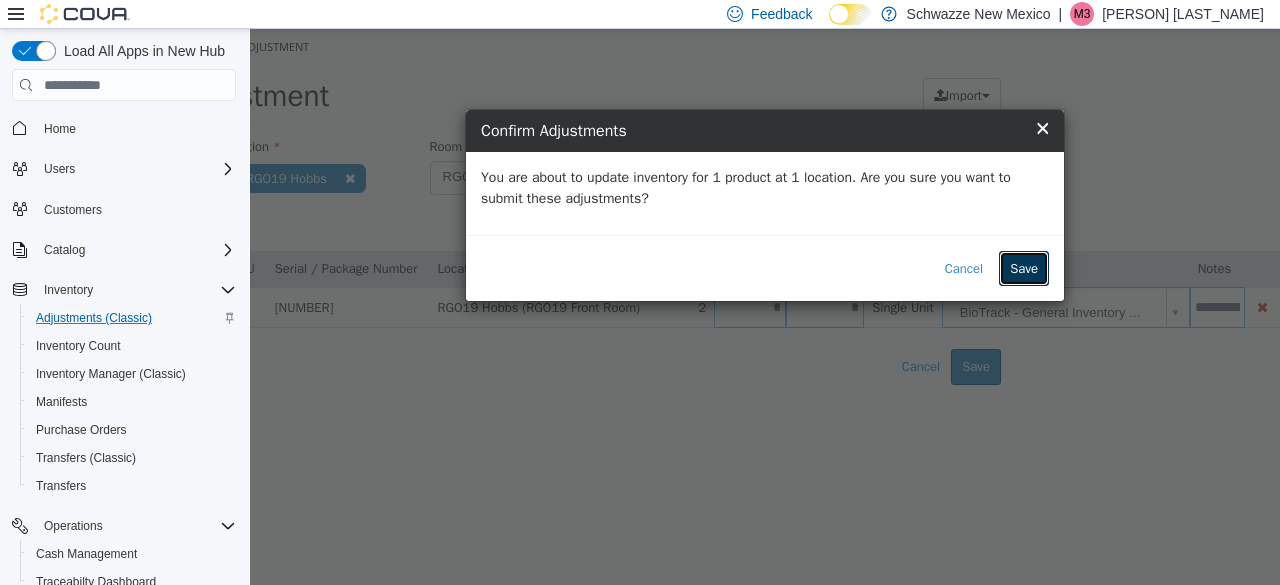 click on "Save" at bounding box center [1024, 269] 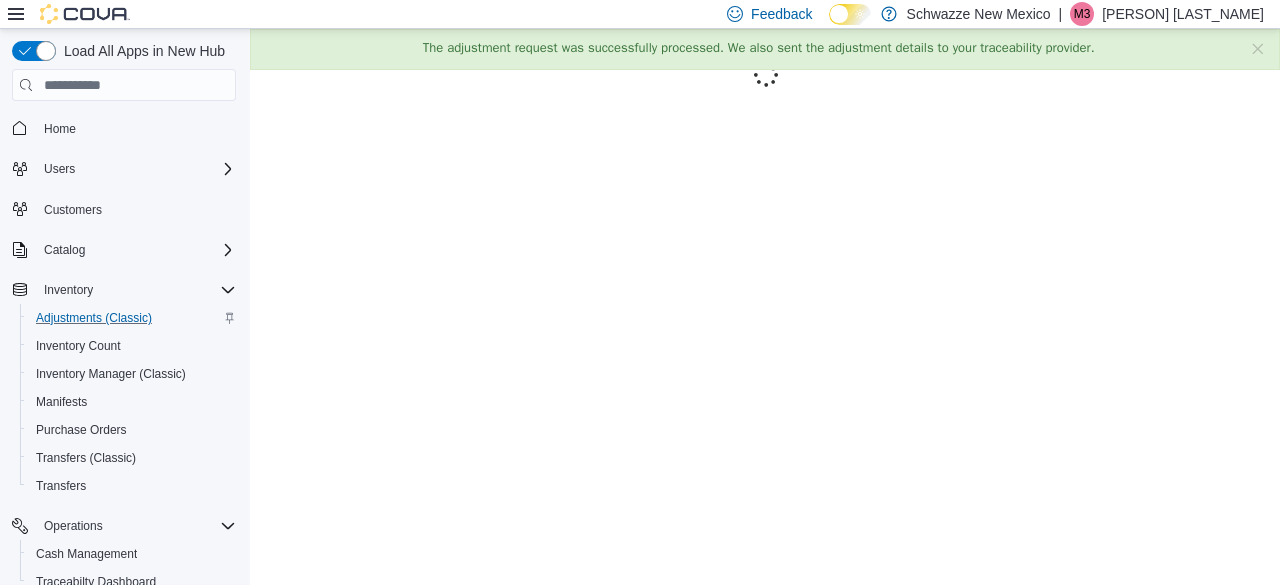 scroll, scrollTop: 0, scrollLeft: 0, axis: both 